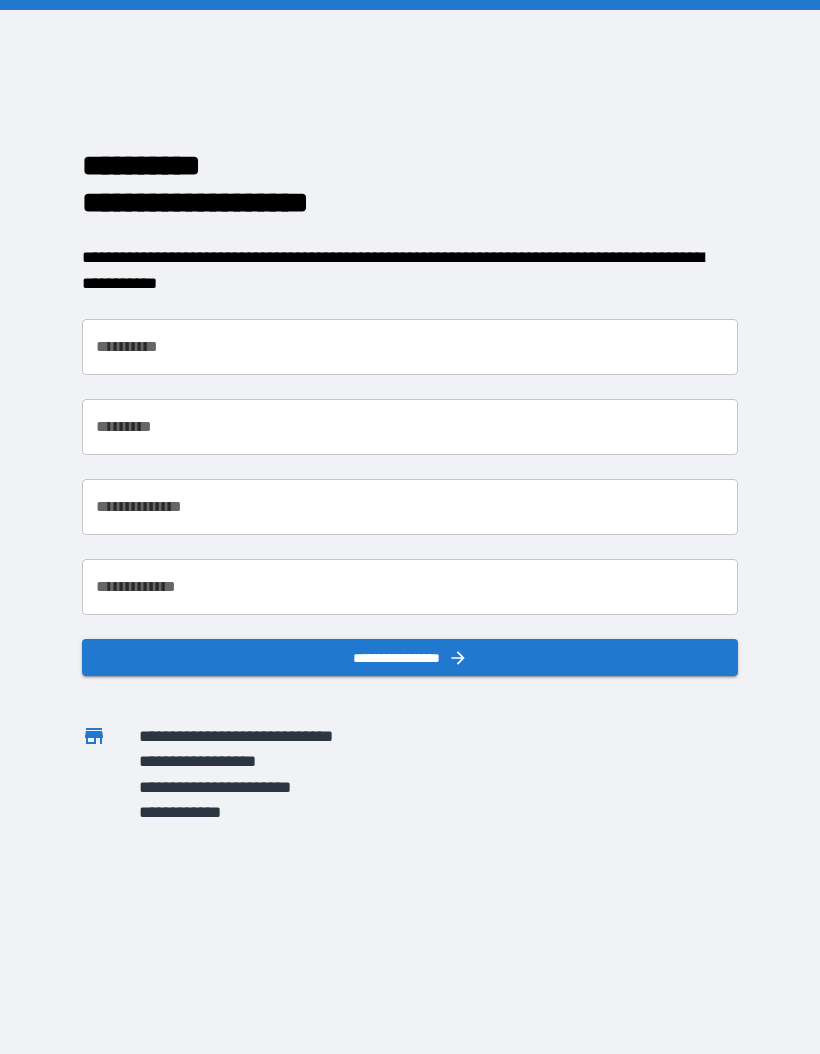 scroll, scrollTop: 0, scrollLeft: 0, axis: both 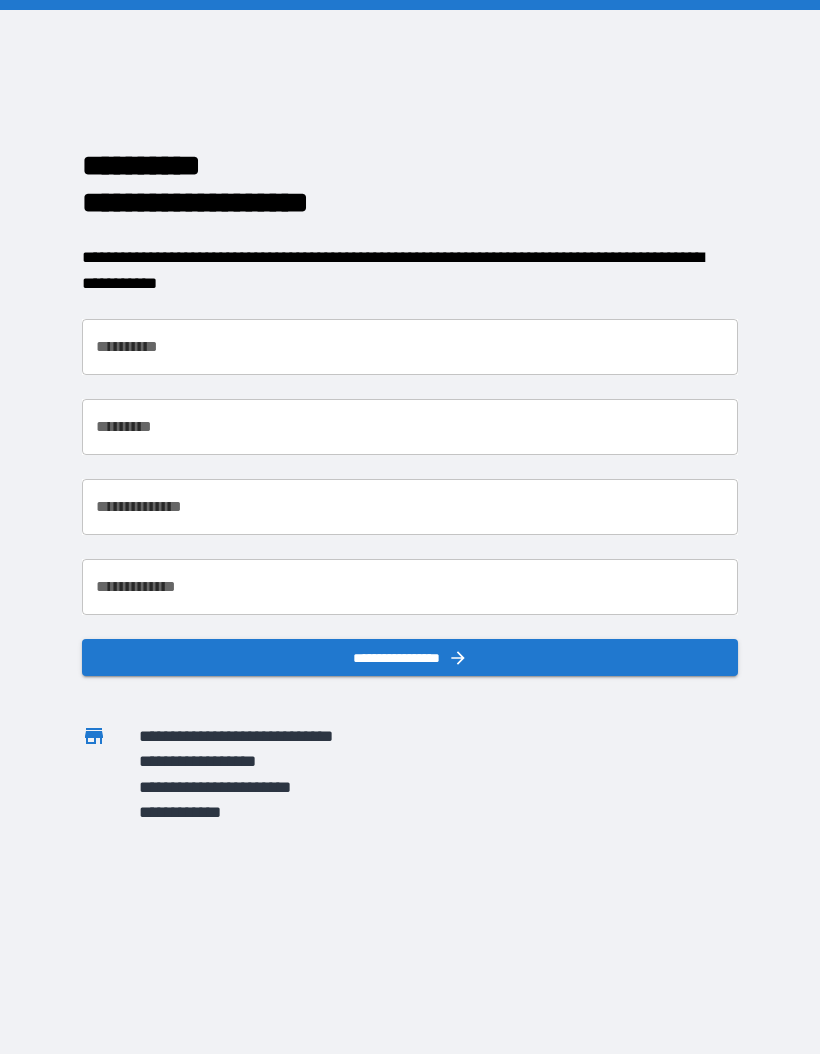 click on "**********" at bounding box center (410, 347) 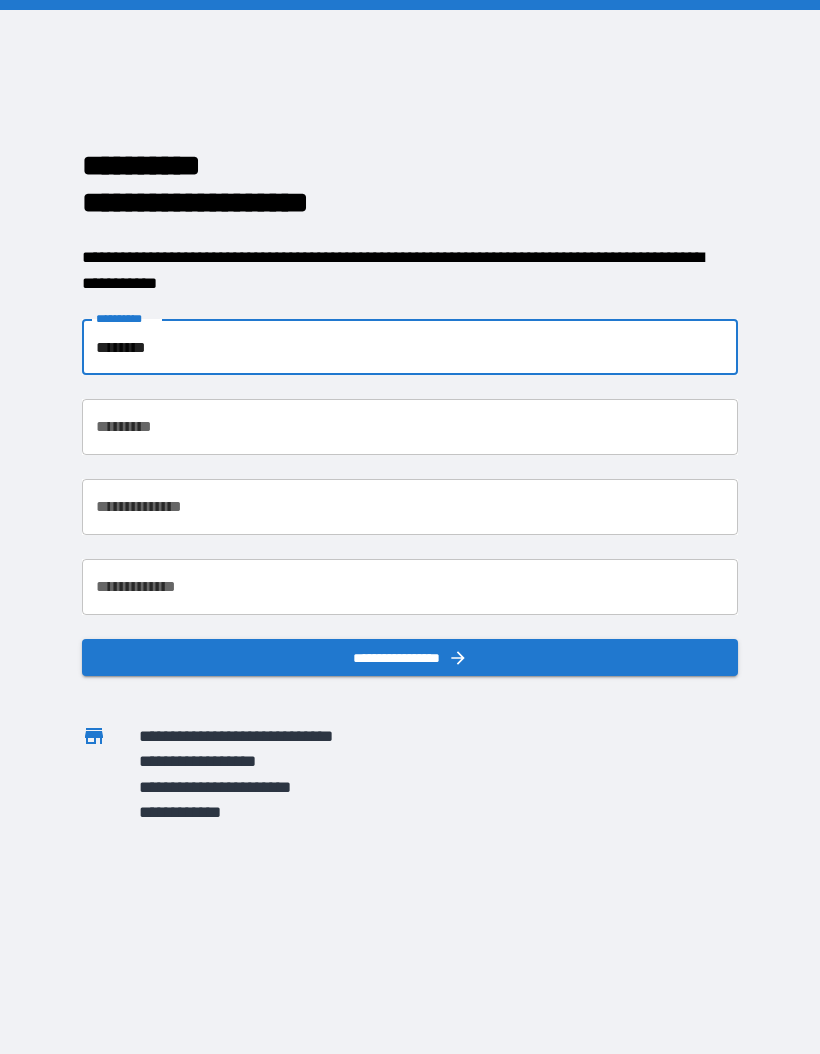 type on "********" 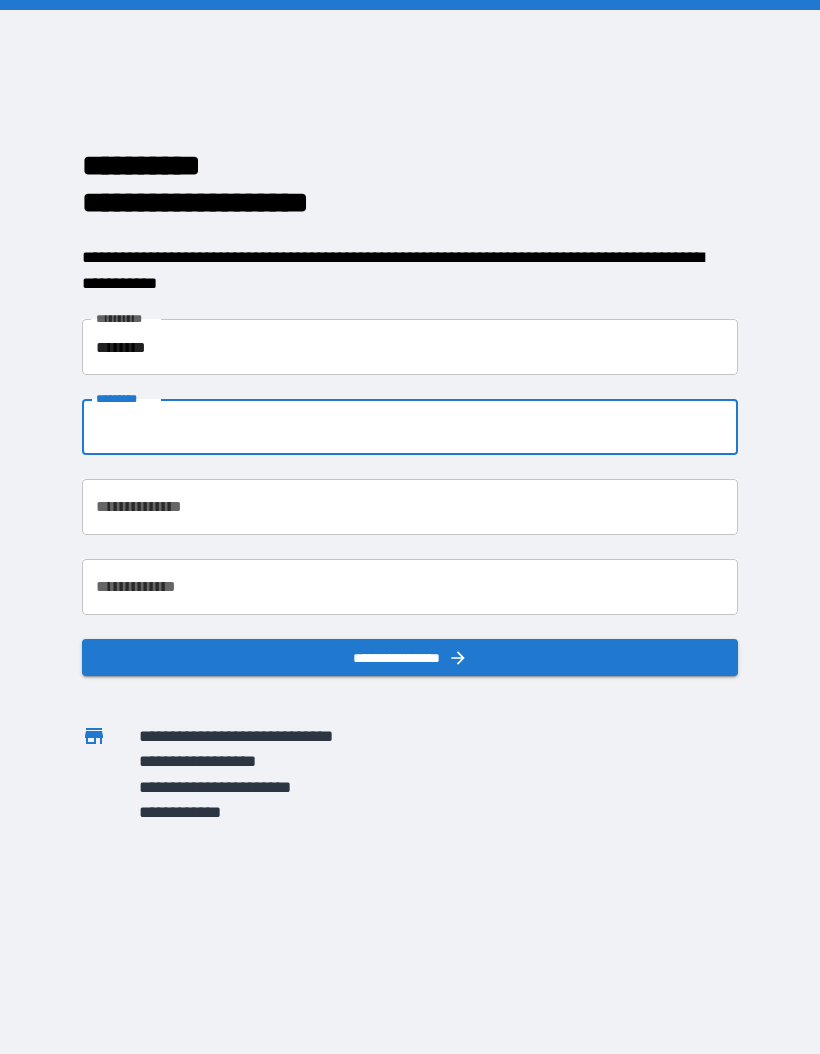 type on "*******" 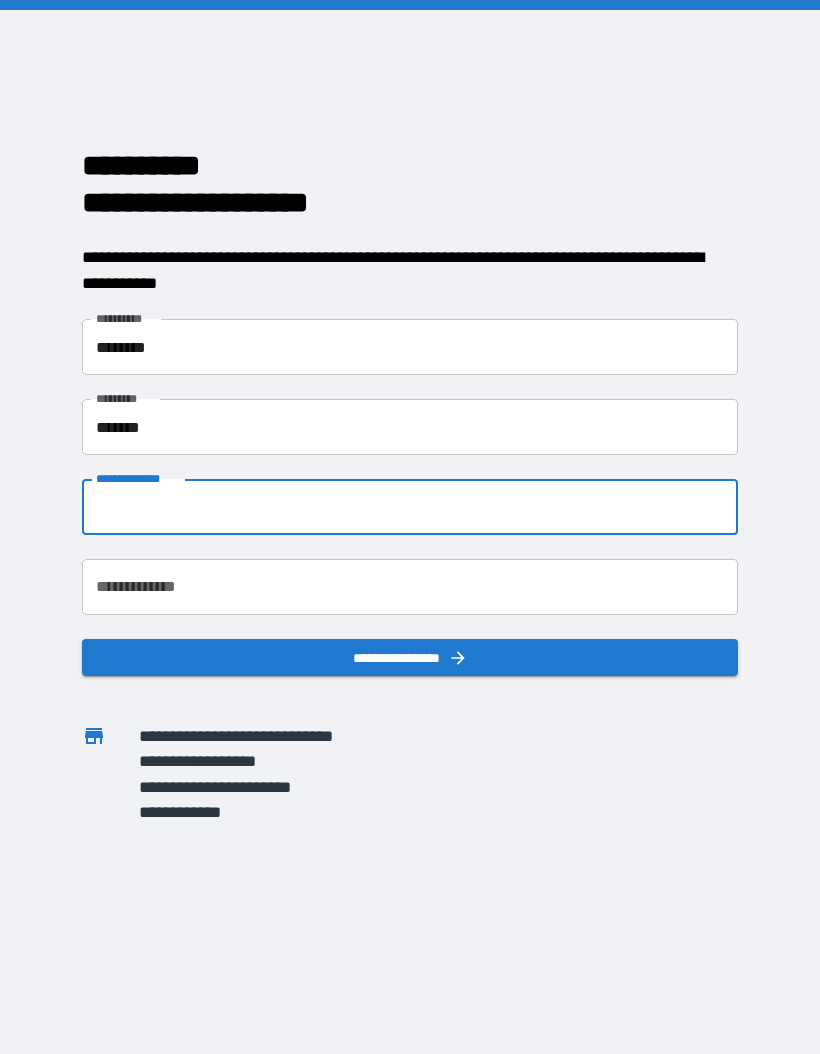 type on "**********" 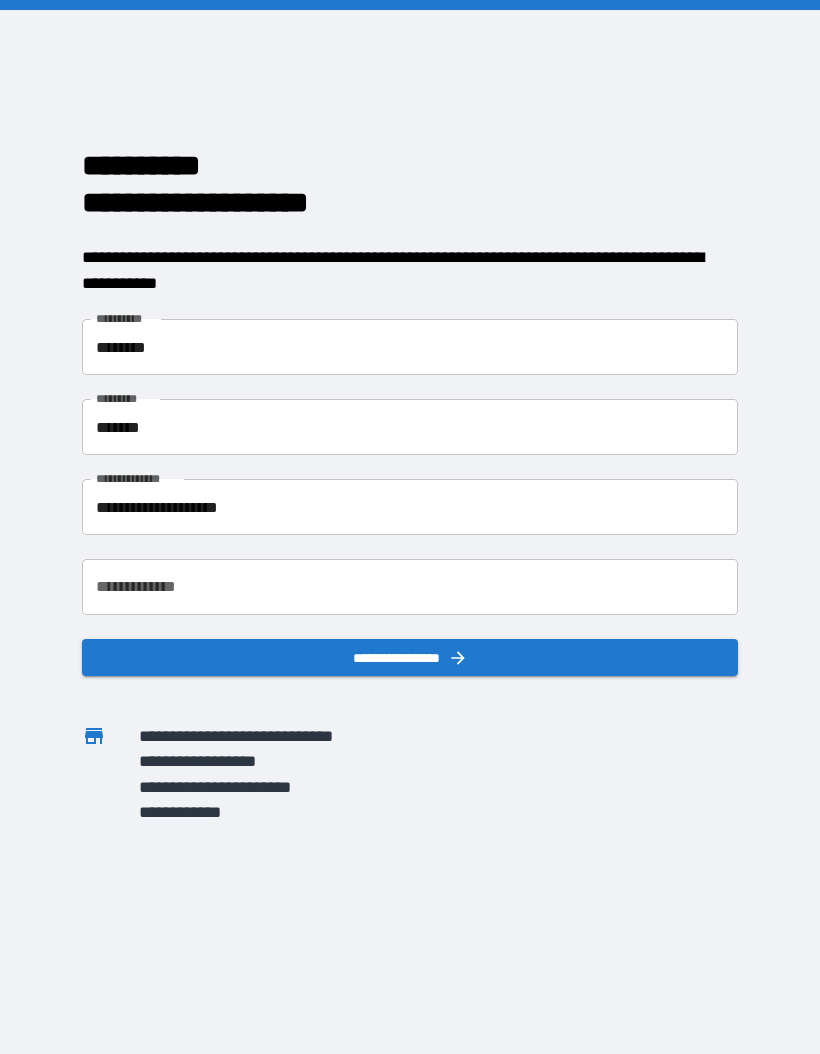 click on "**********" at bounding box center [410, 587] 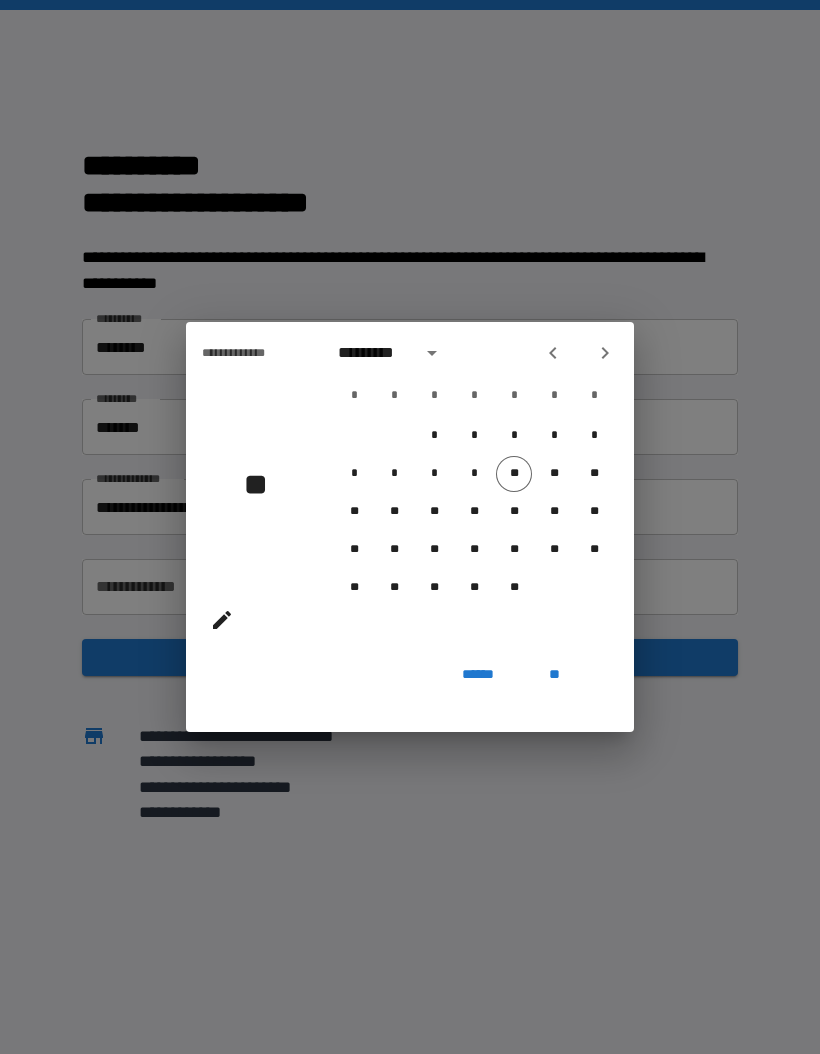 click 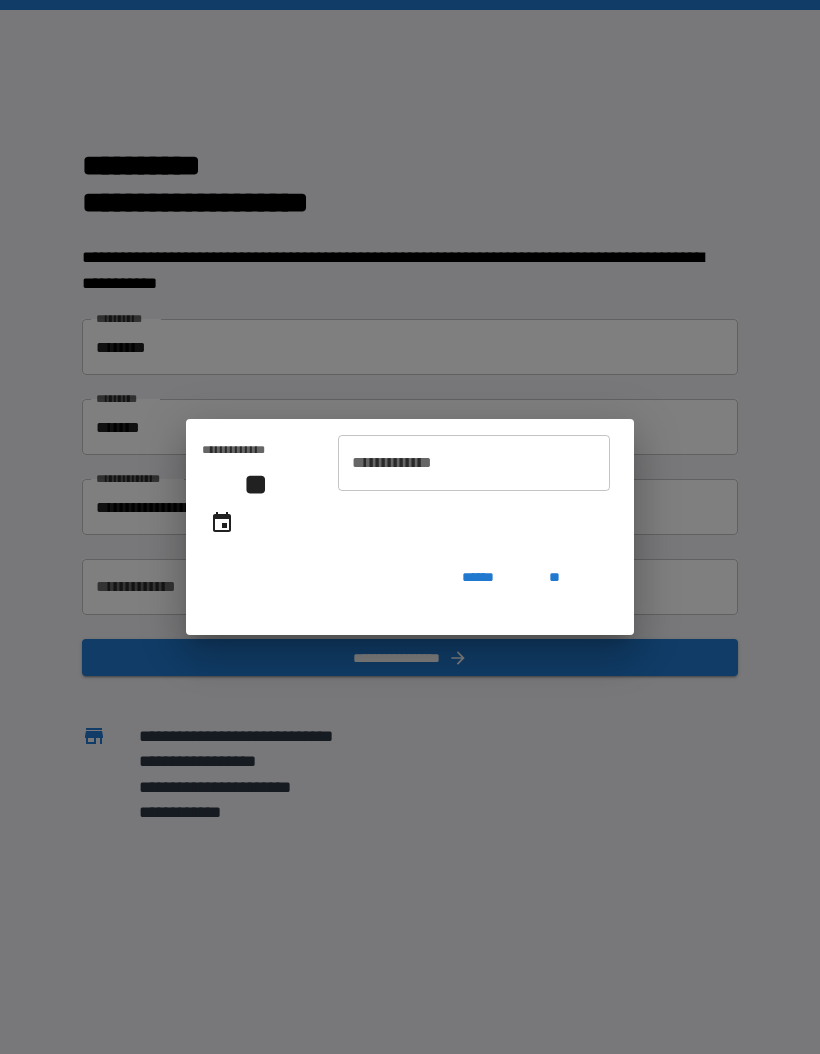 click on "**" at bounding box center (263, 484) 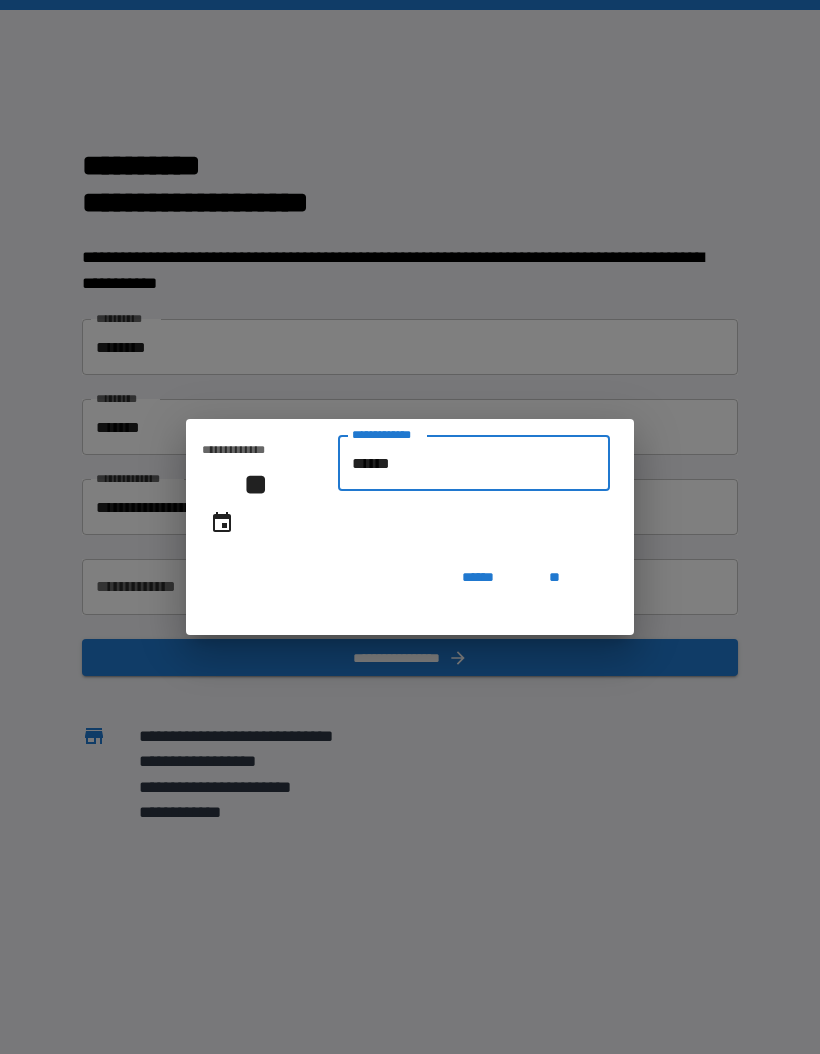 type on "*******" 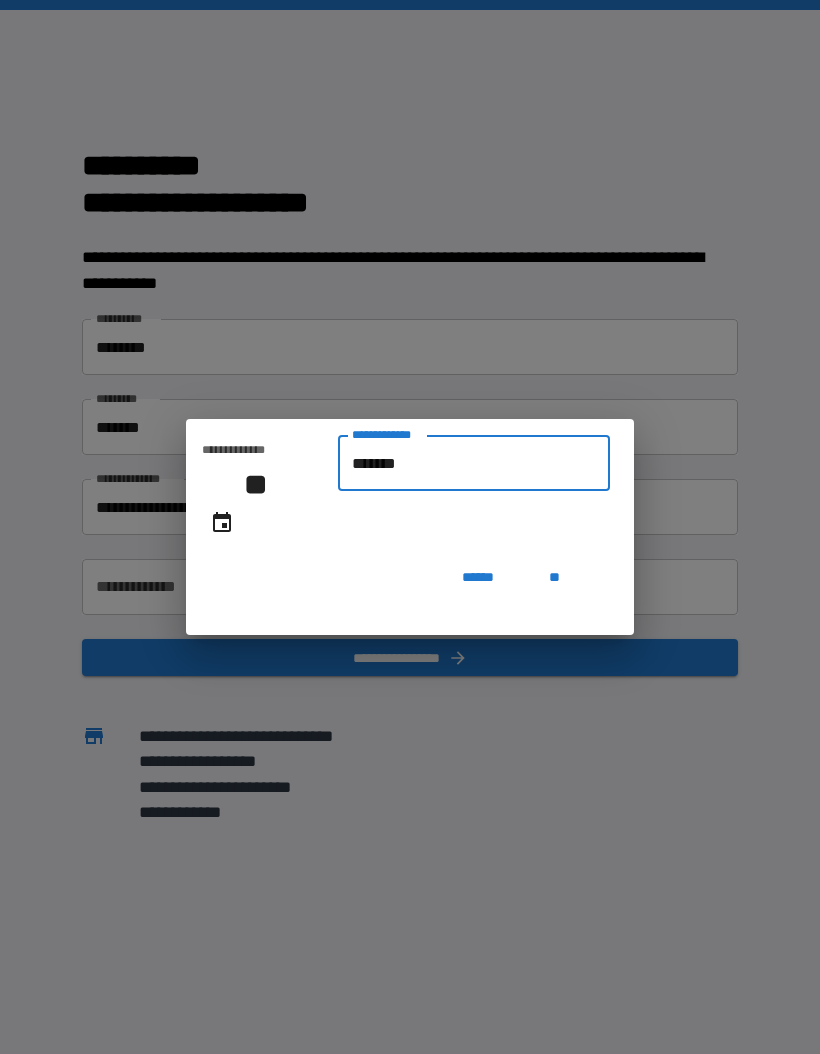 type on "**********" 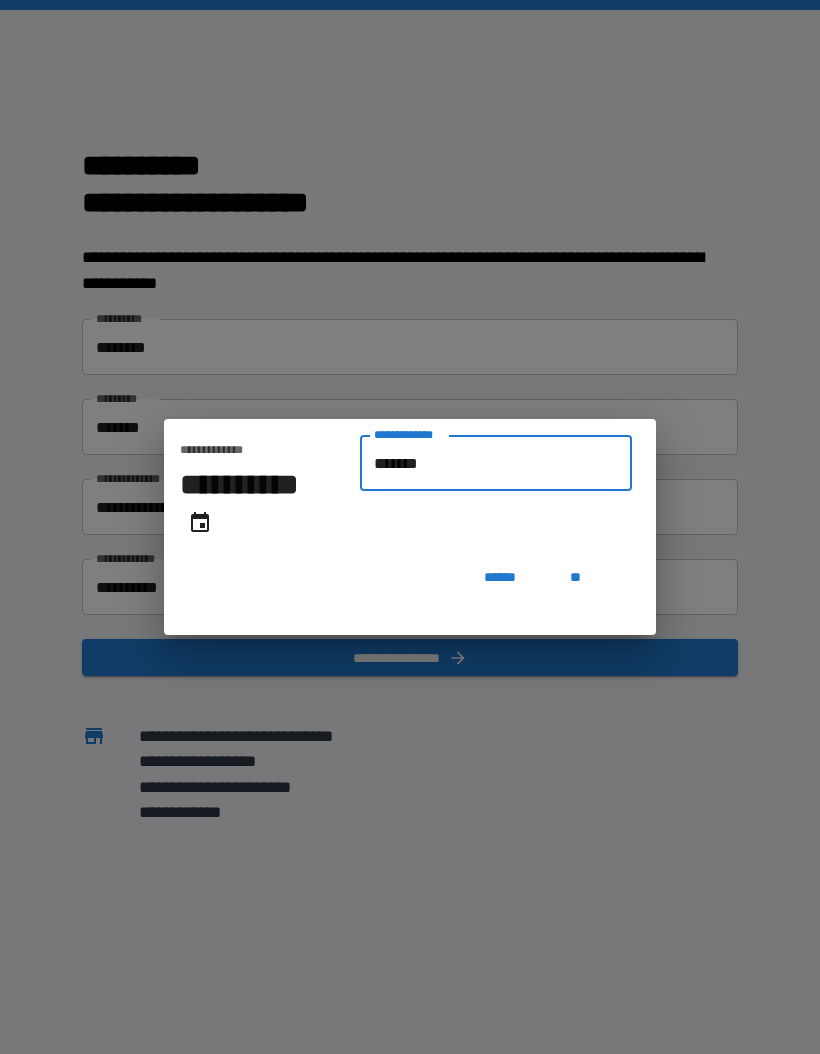 type on "********" 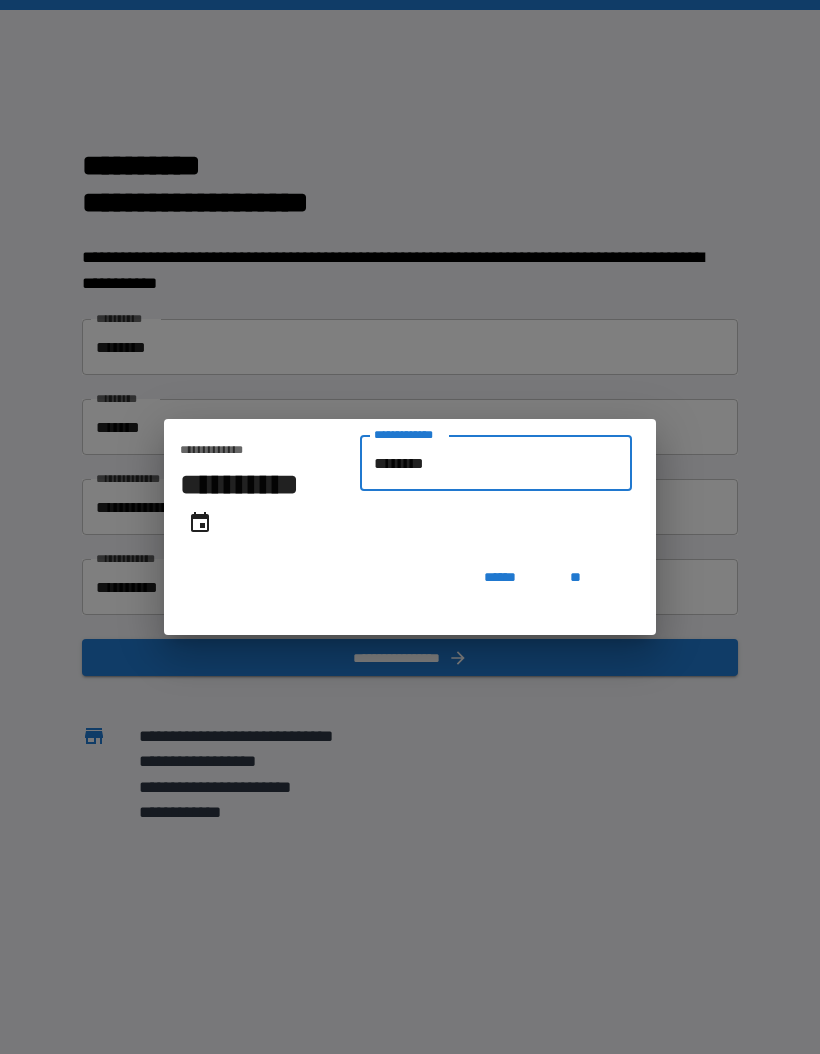 type on "**********" 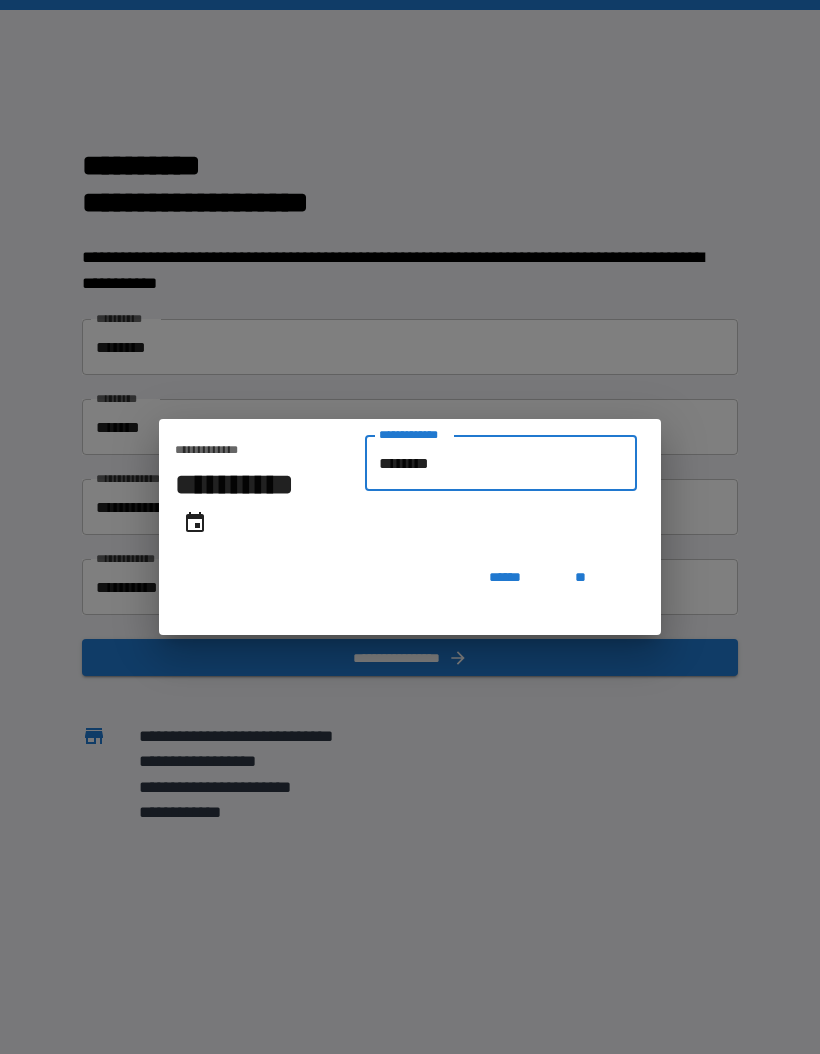 type on "*********" 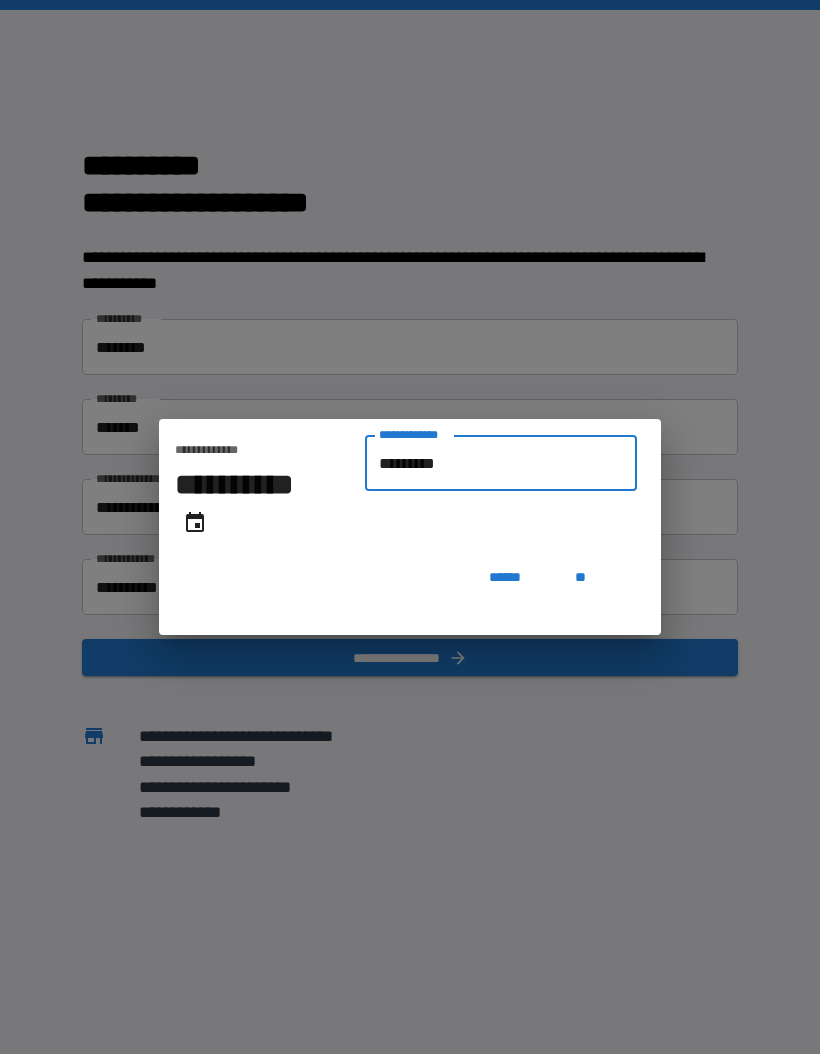 type on "**********" 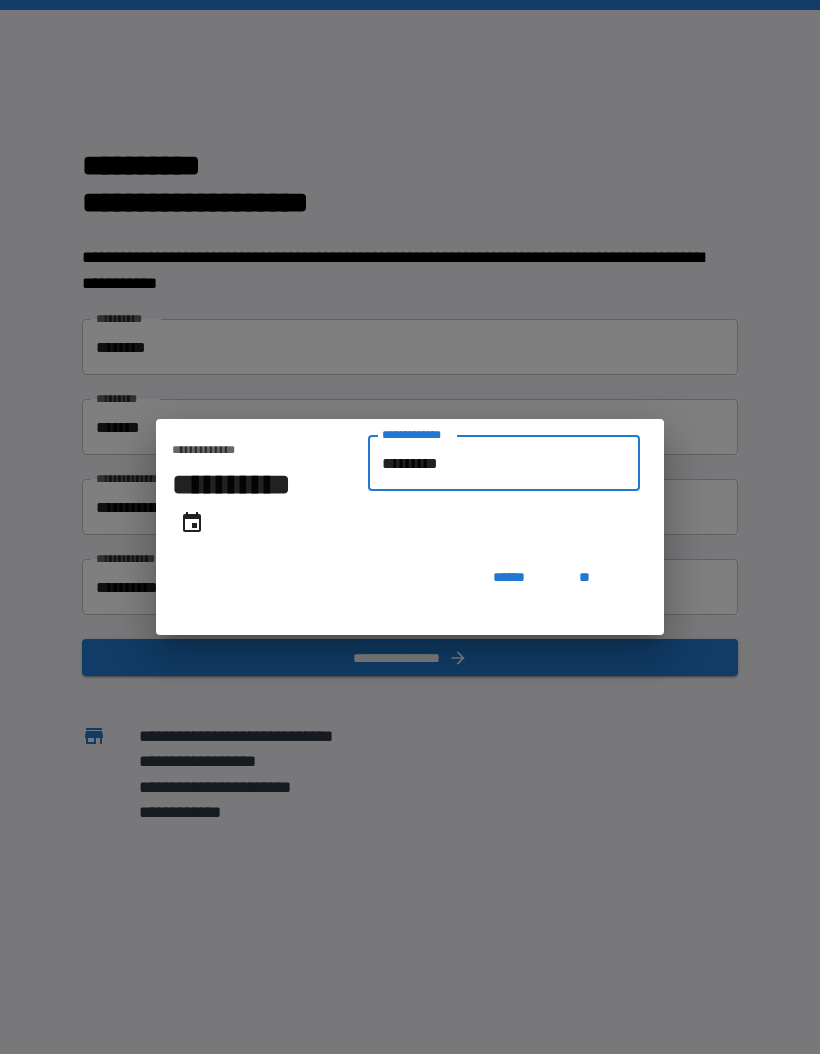 type on "**********" 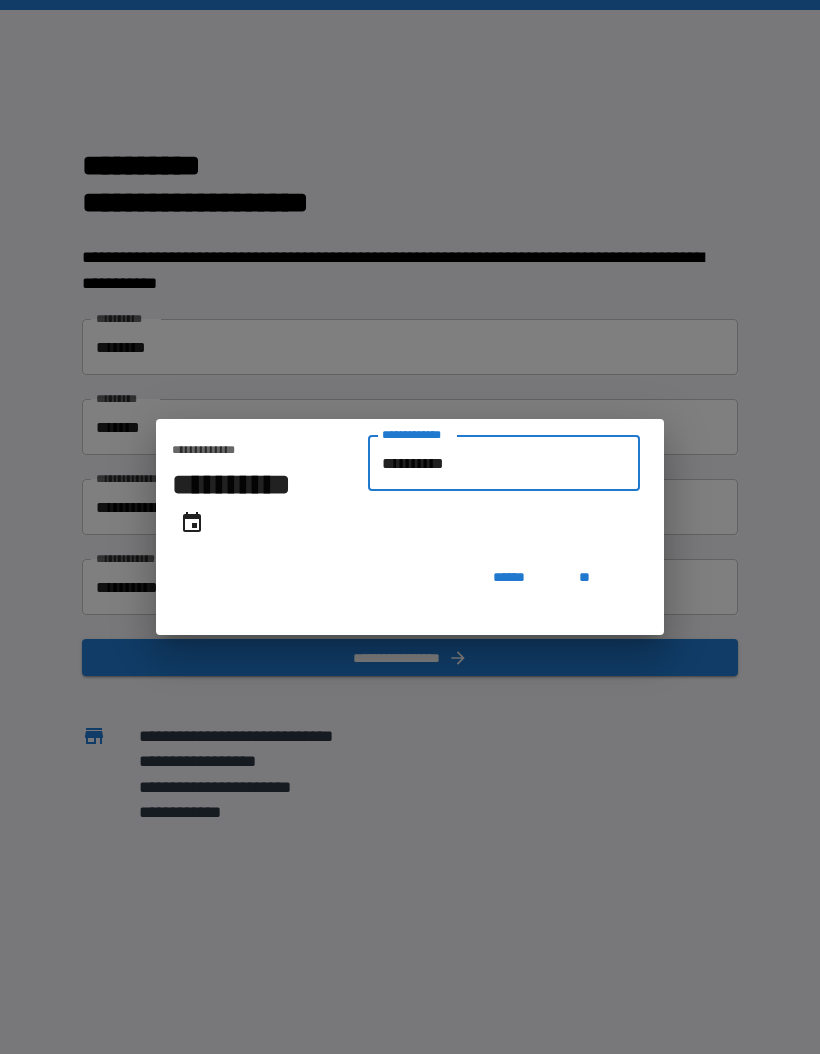 type on "**********" 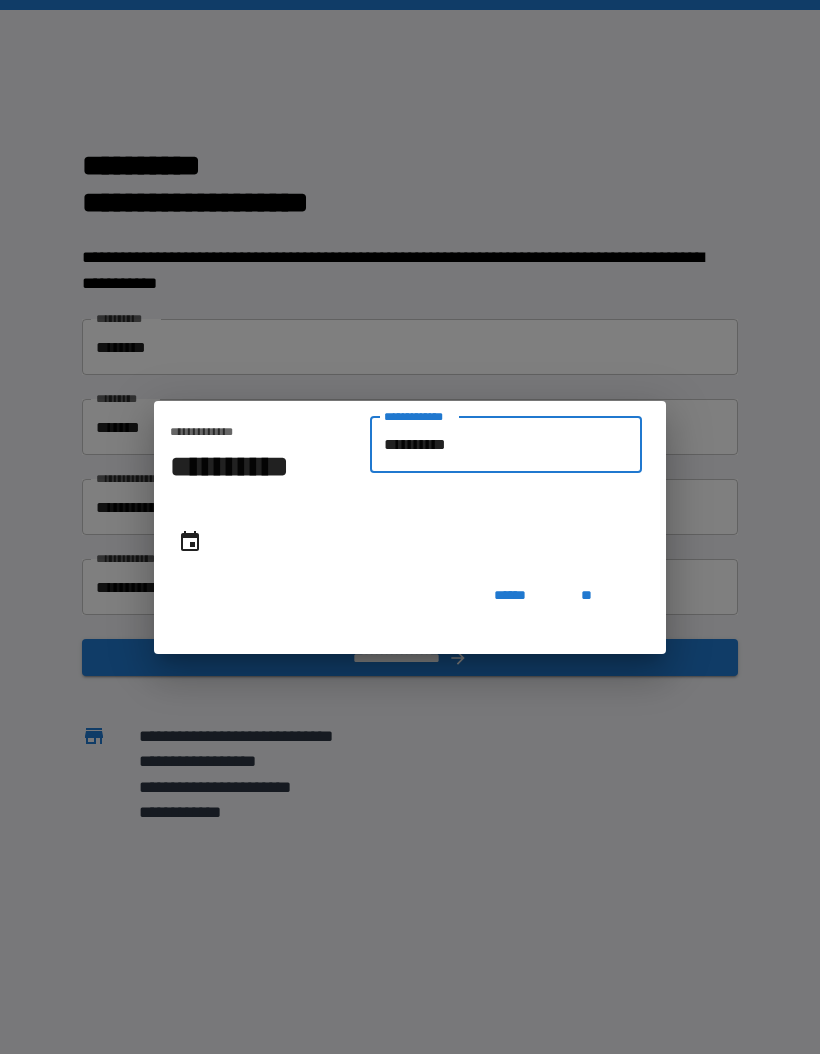 type on "**********" 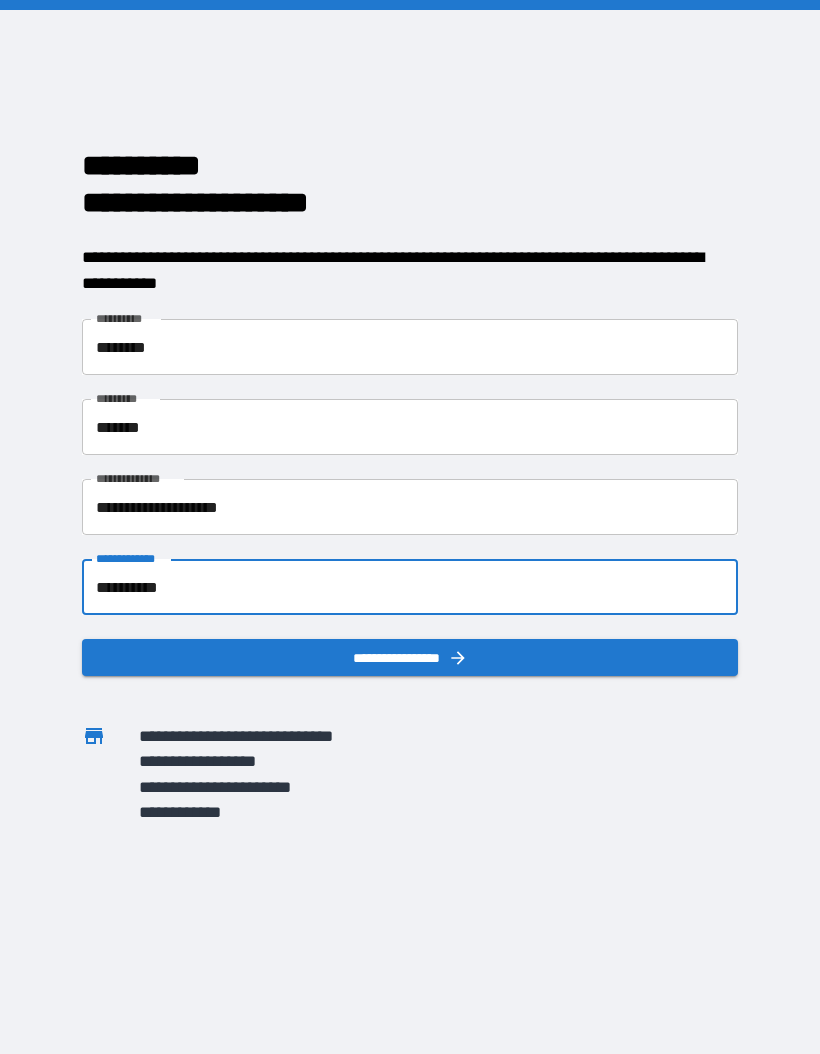 click on "**********" at bounding box center (410, 657) 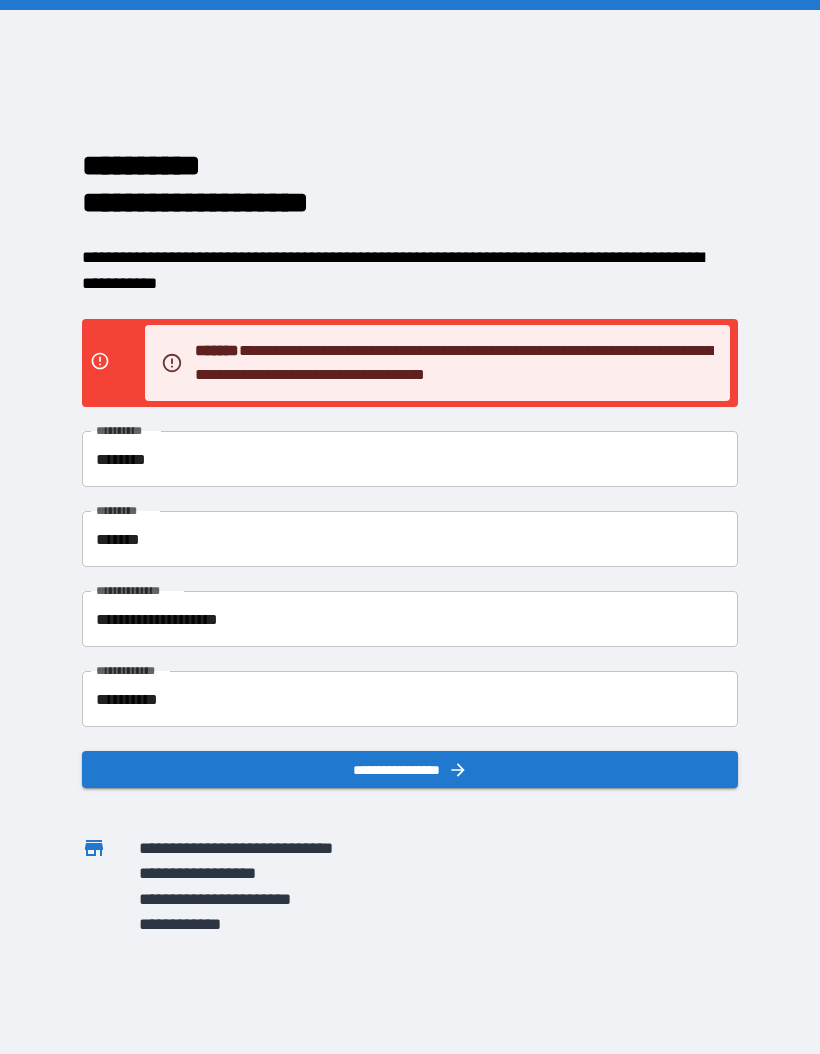 click on "**********" at bounding box center [410, 699] 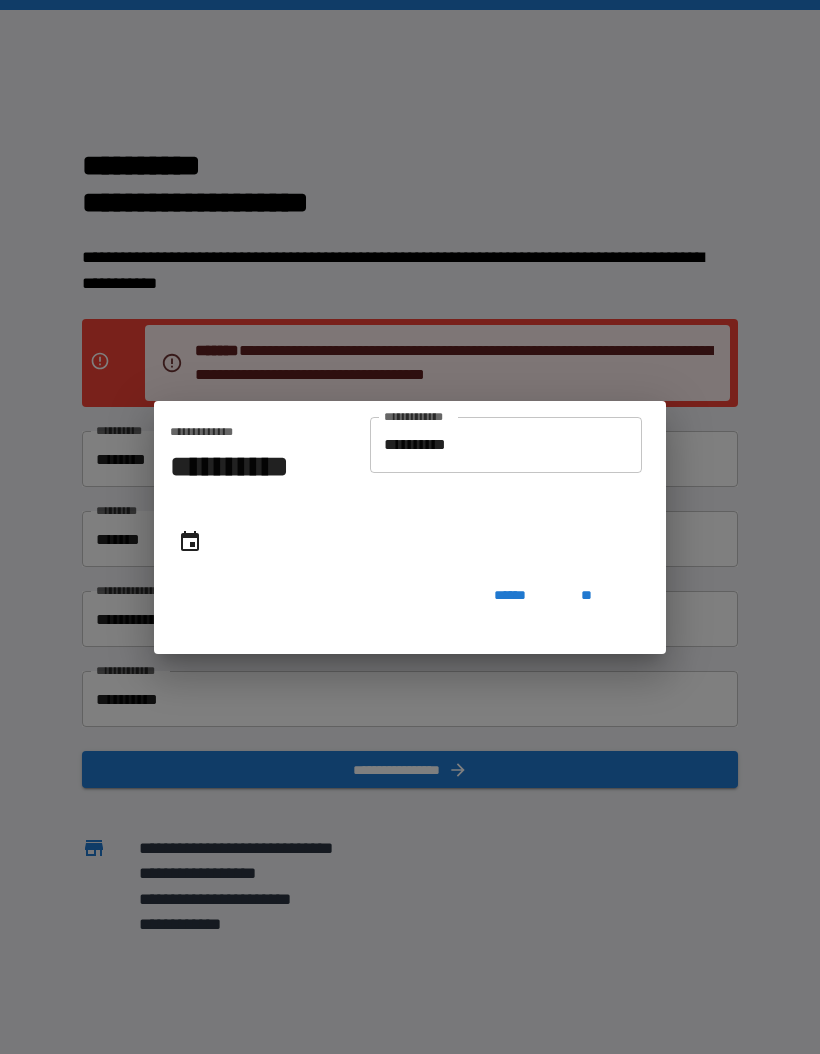 click on "**" at bounding box center [586, 596] 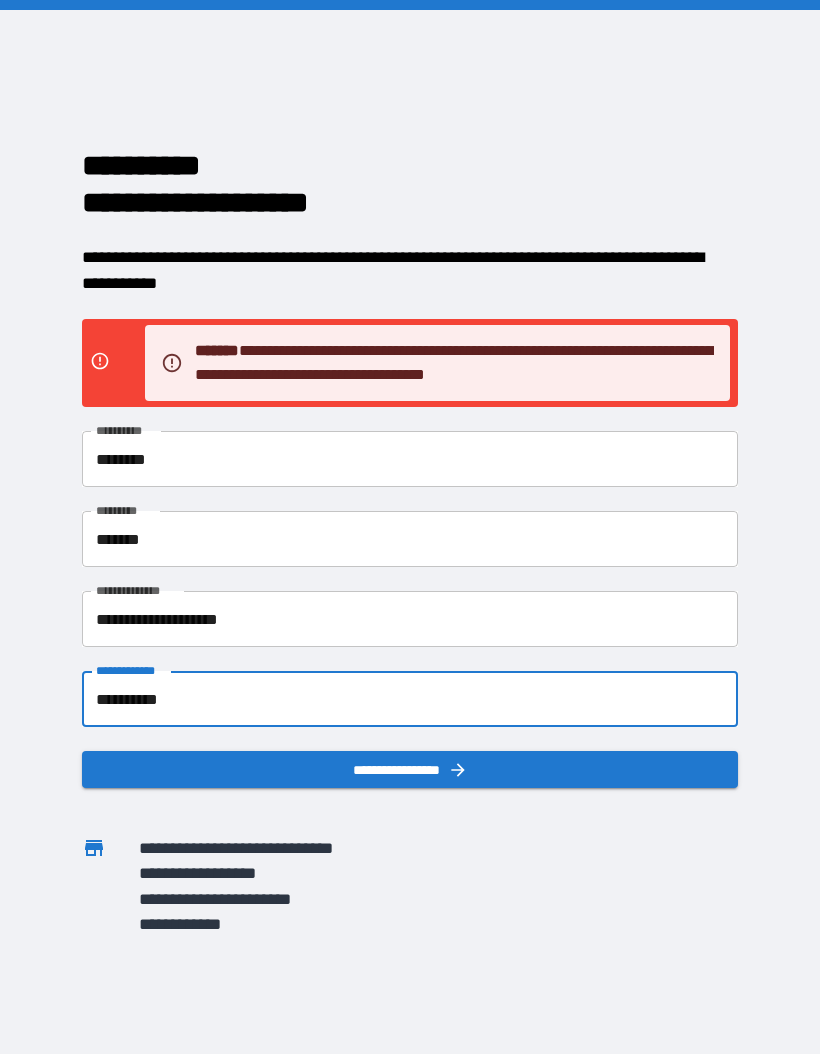 click on "**********" at bounding box center [410, 699] 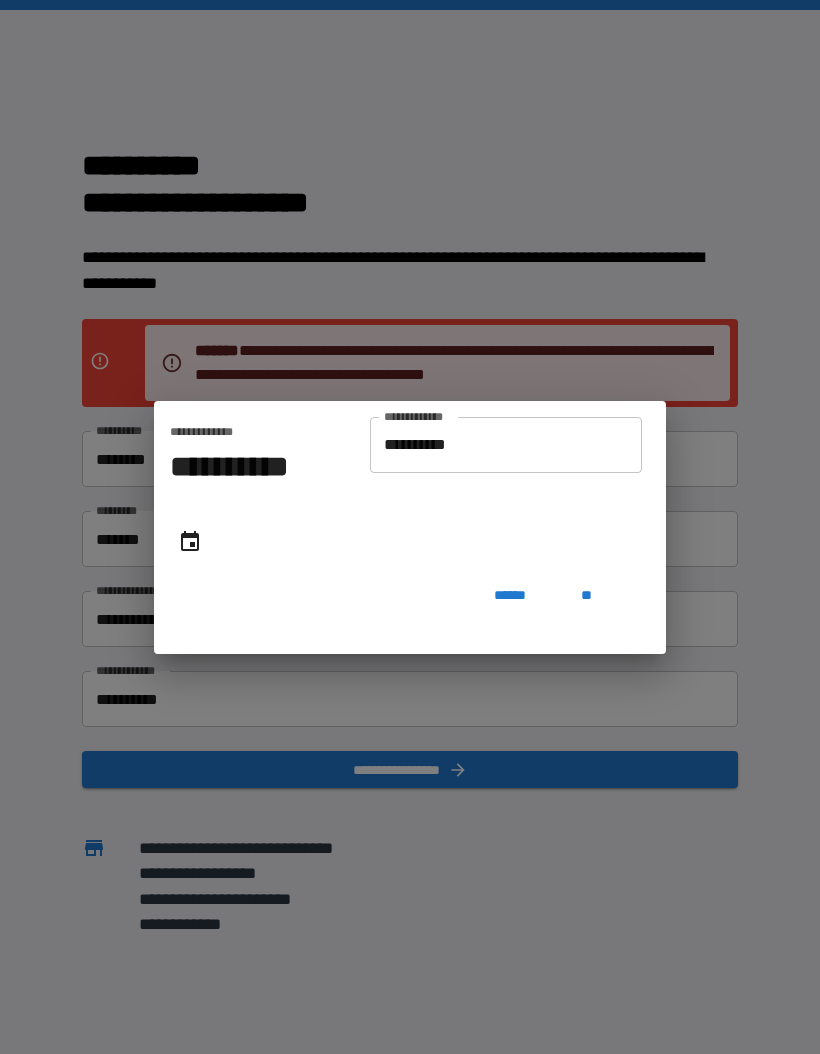 click on "**" at bounding box center [586, 596] 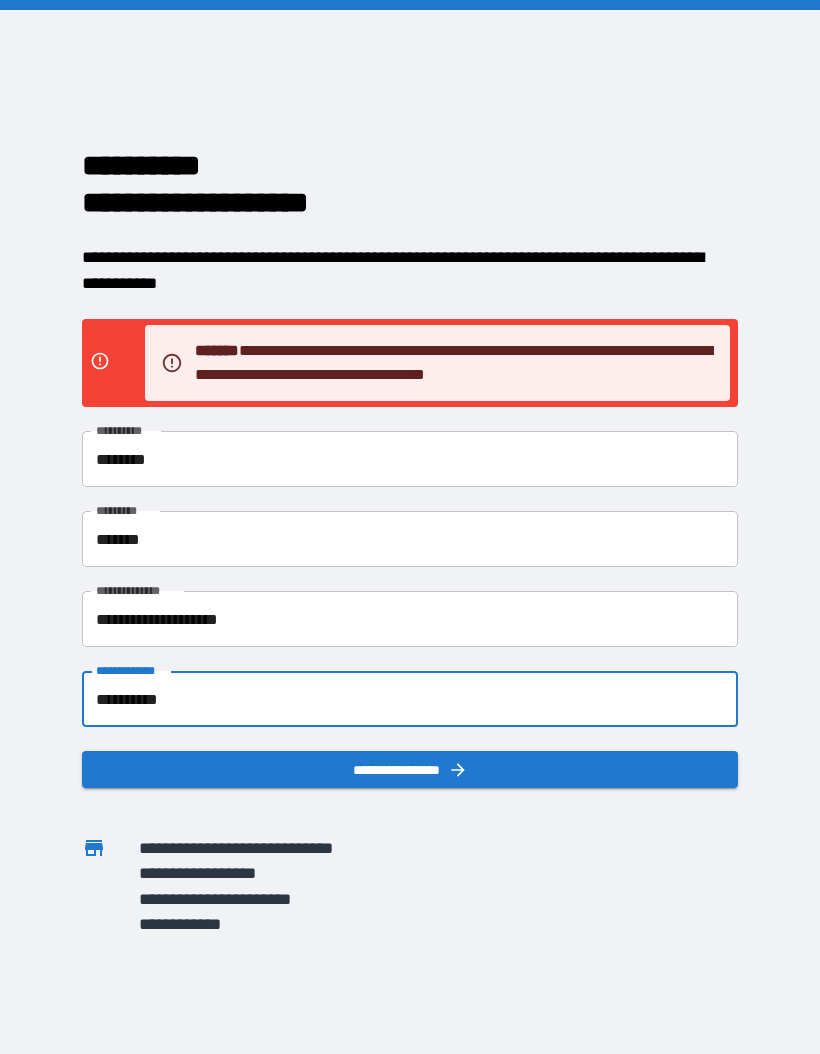 click on "**********" at bounding box center [410, 769] 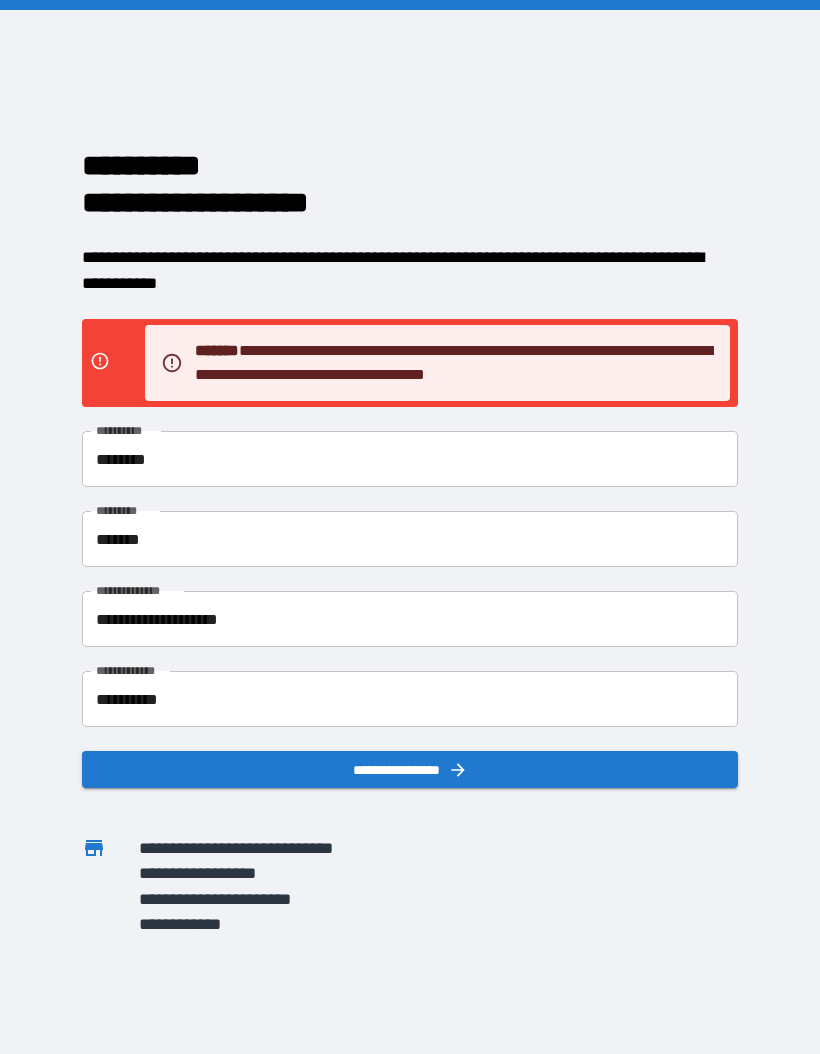 click on "**********" at bounding box center (410, 699) 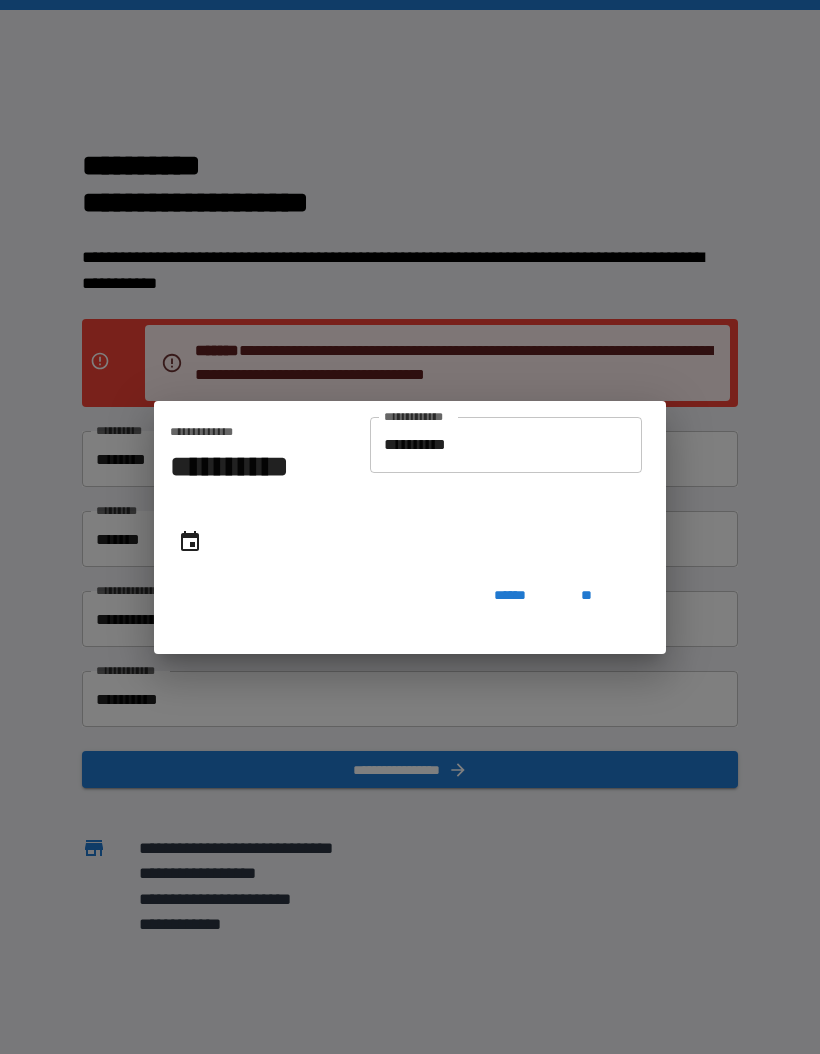 click on "******" at bounding box center [510, 596] 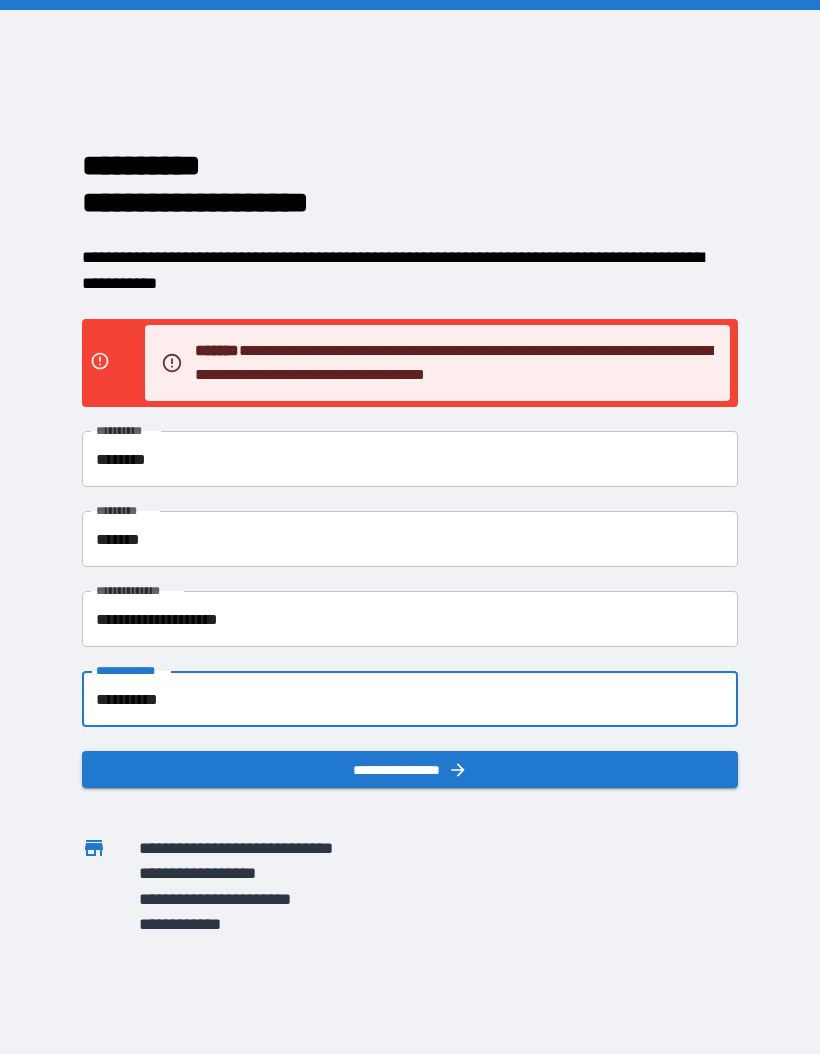 click on "**********" at bounding box center (410, 699) 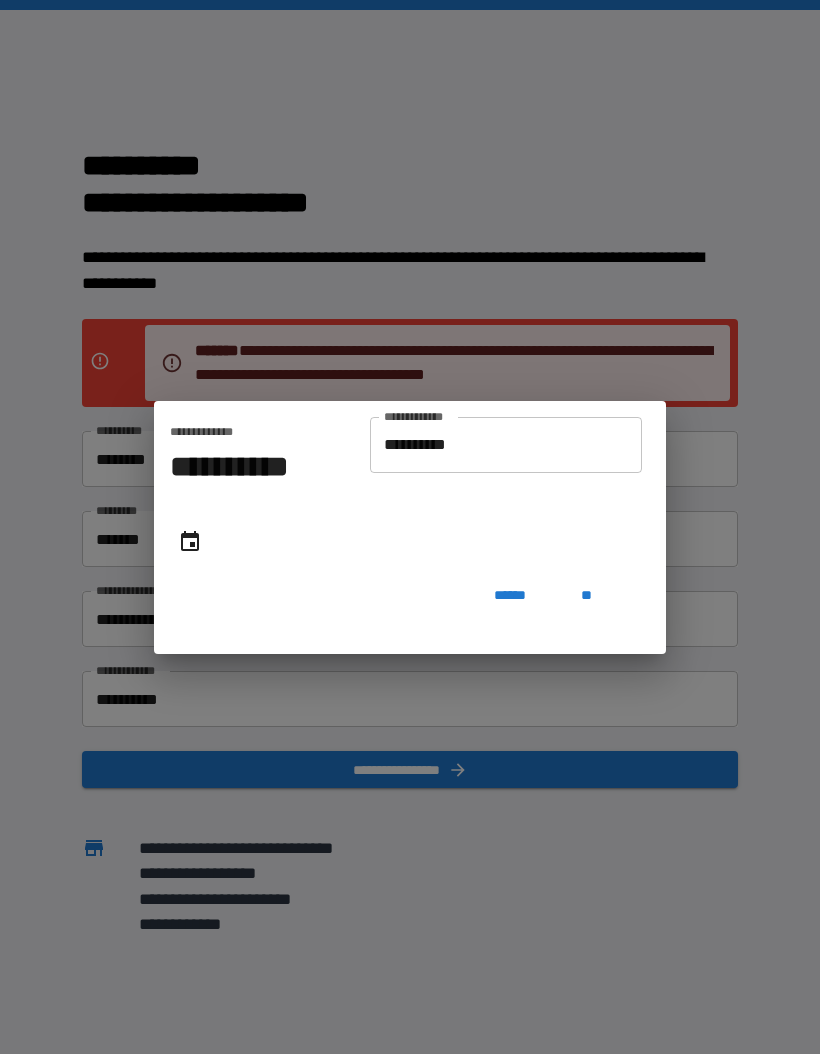 click on "**********" at bounding box center (242, 485) 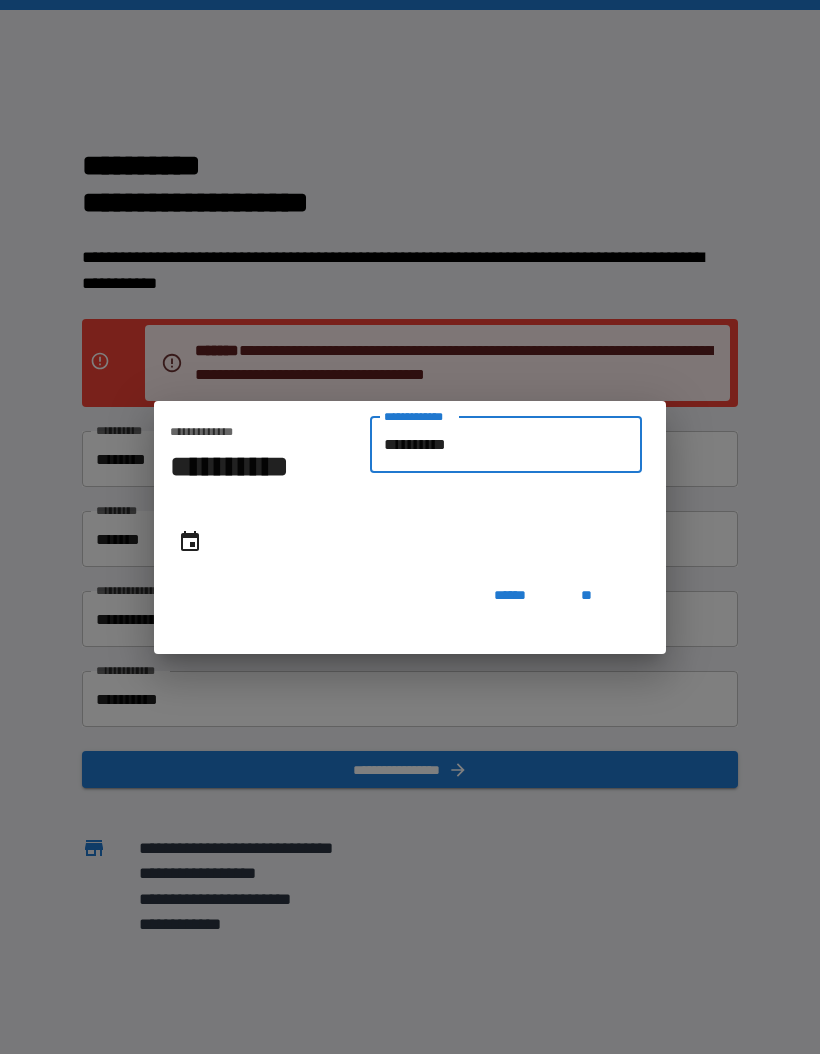 type on "*********" 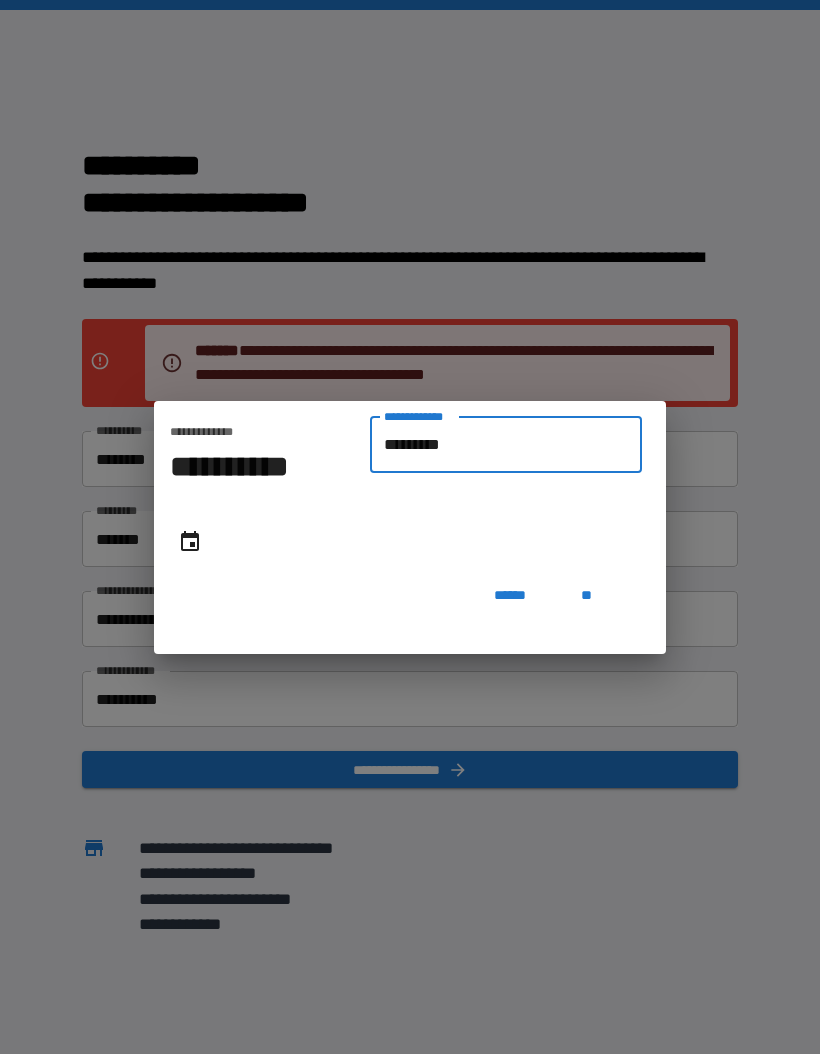 type on "**********" 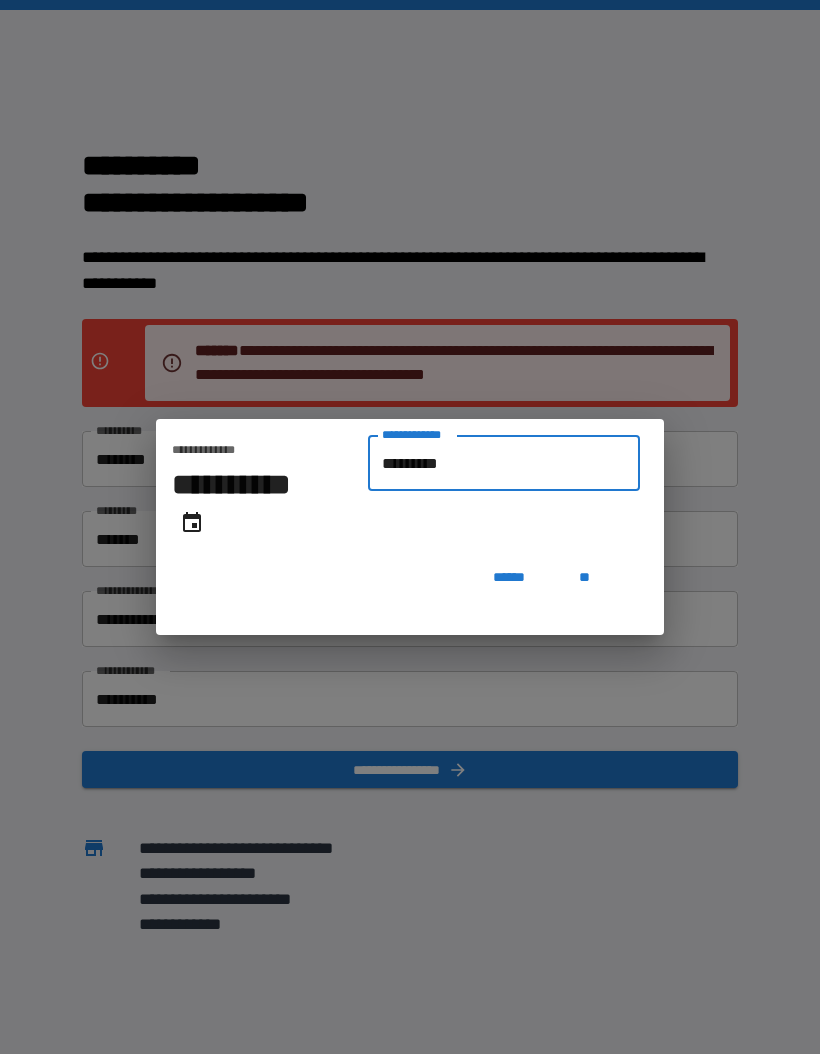 type on "********" 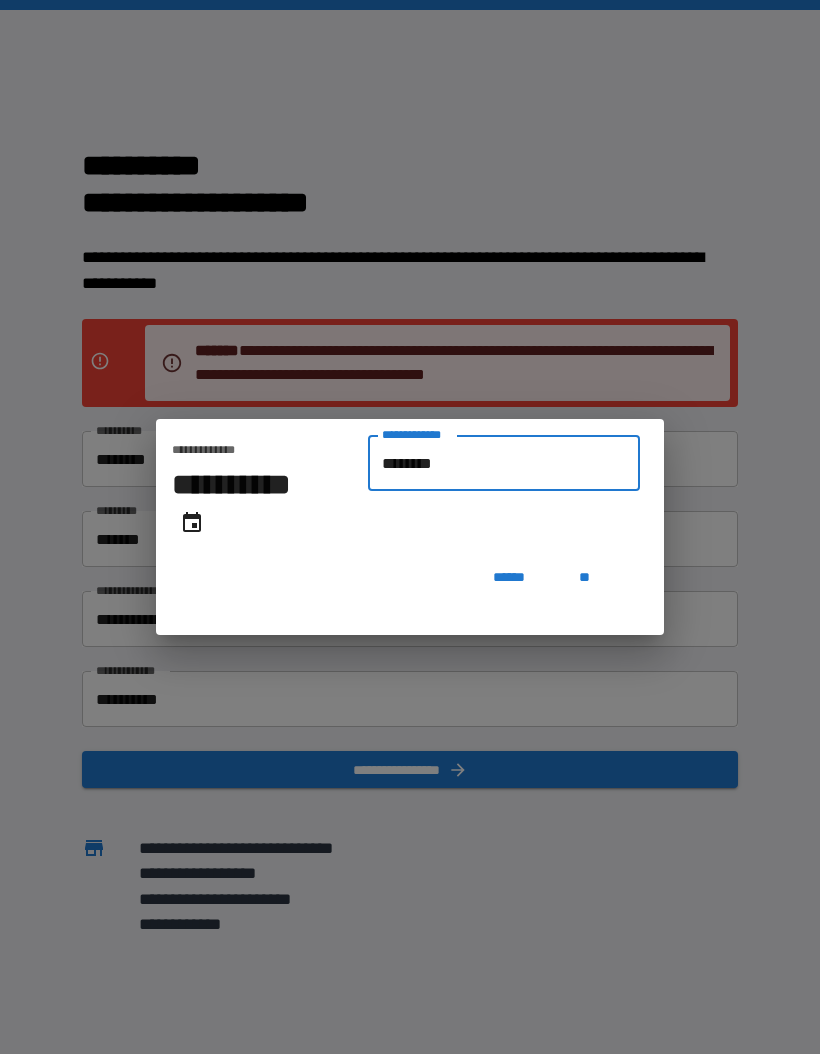 type on "**********" 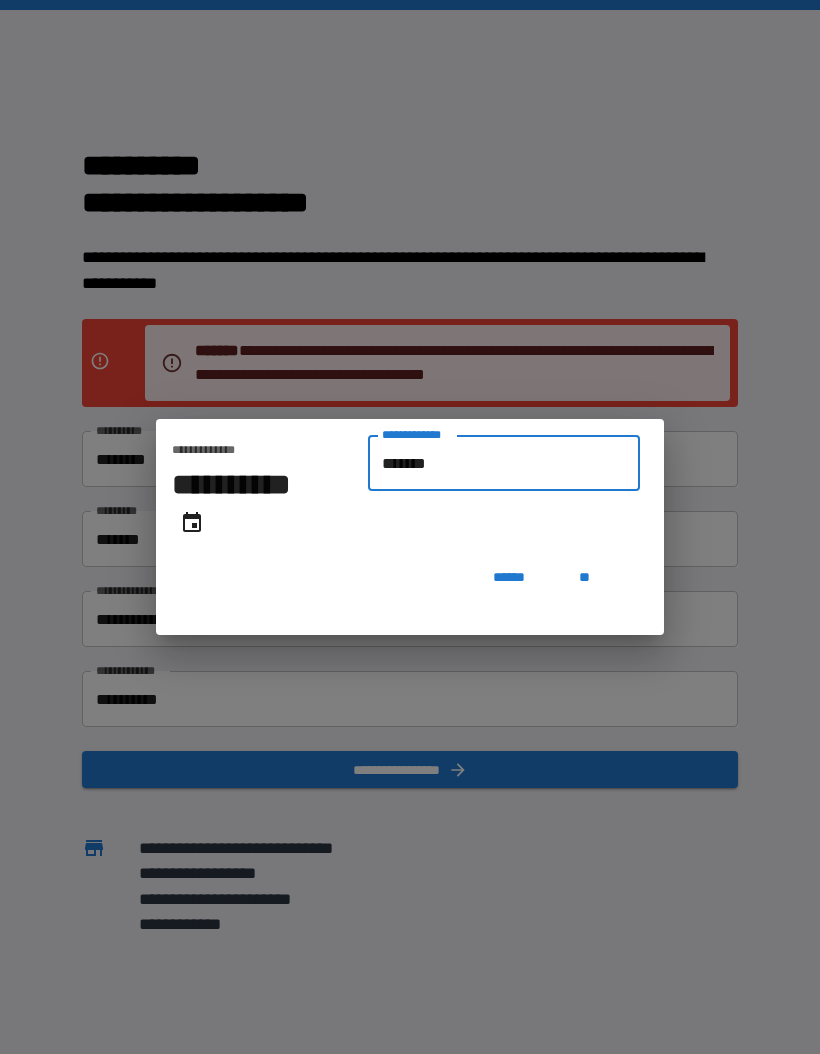 type on "**********" 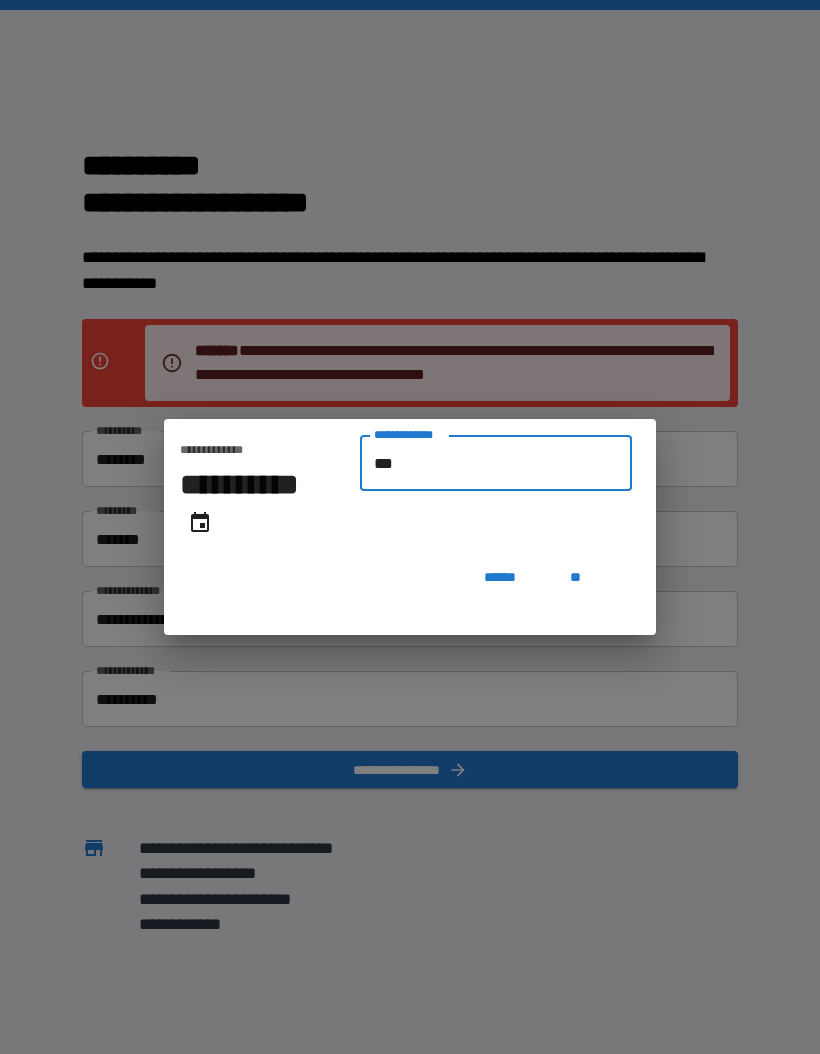 type on "*" 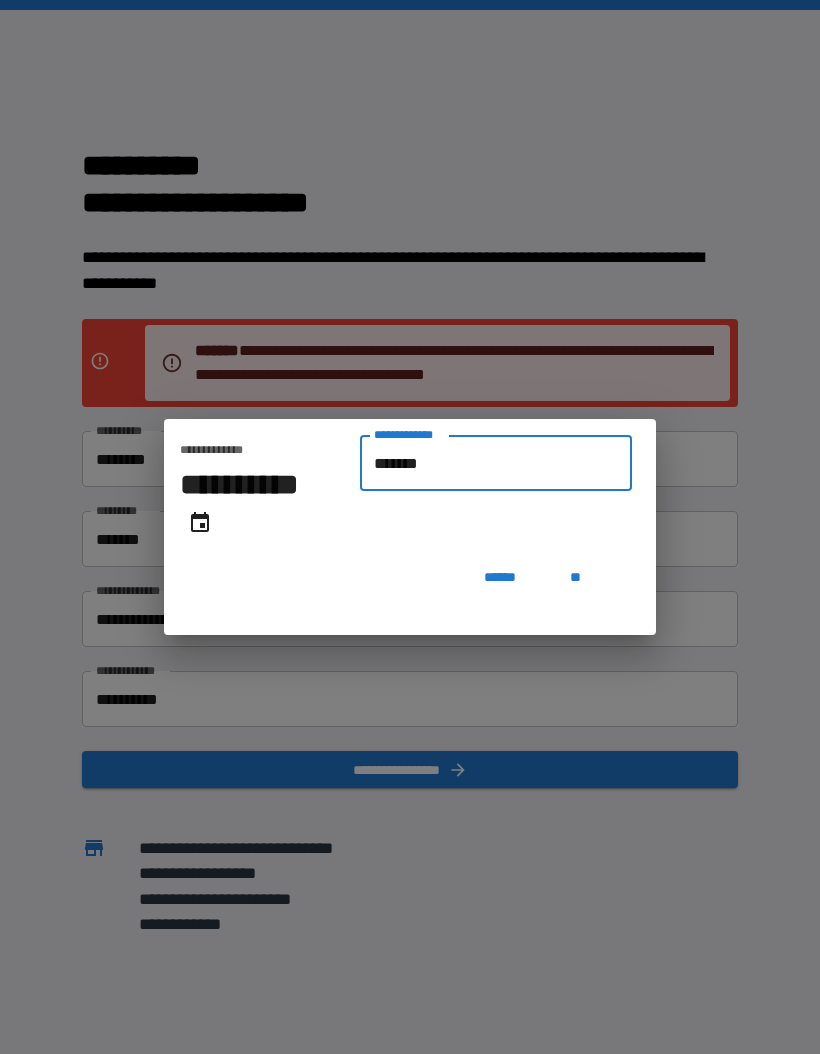 type on "********" 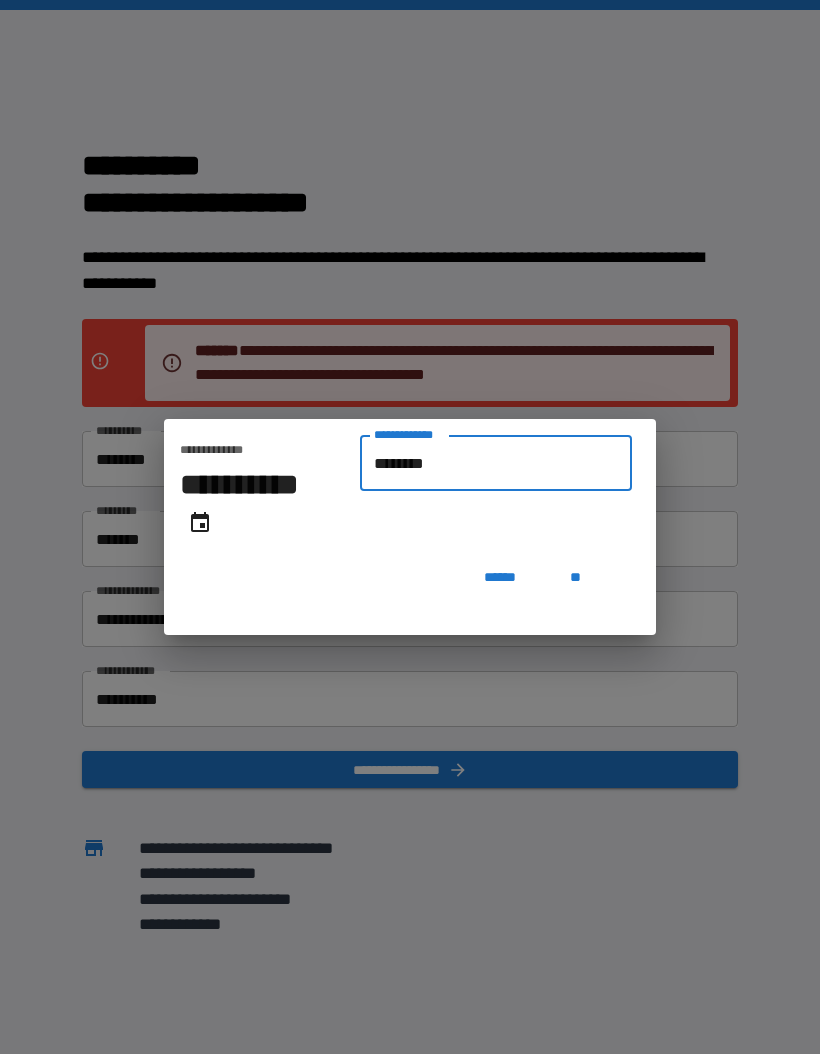type on "**********" 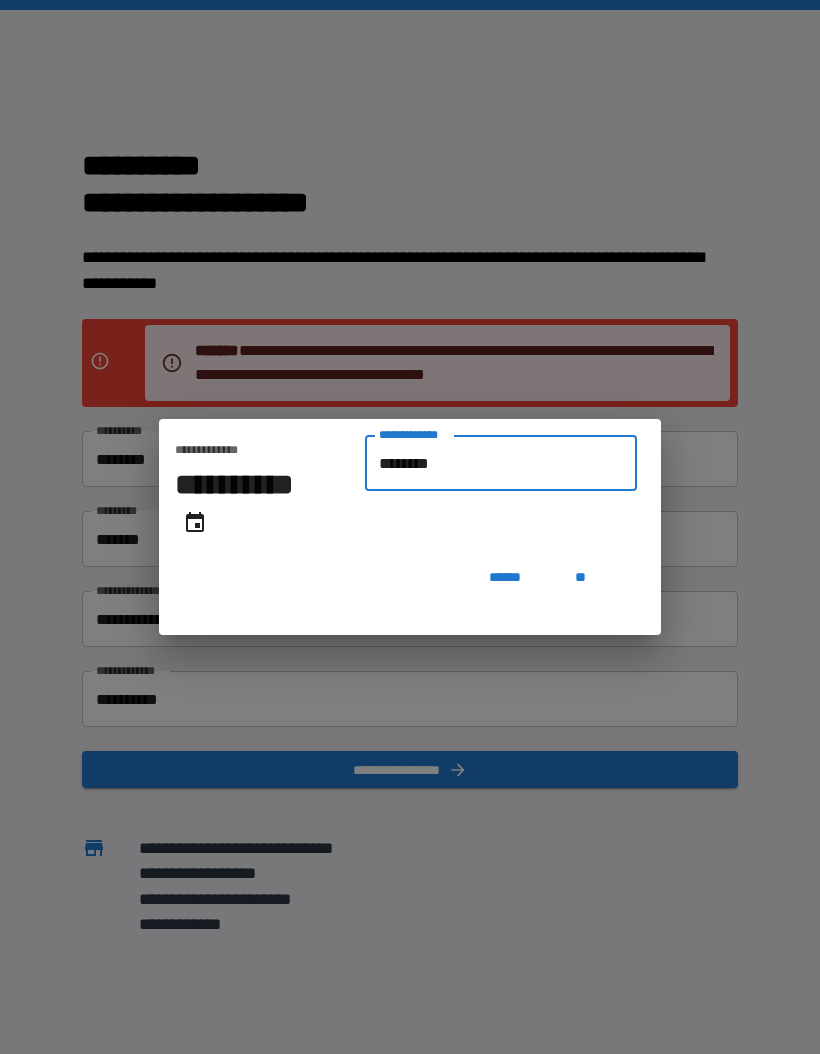 type on "*********" 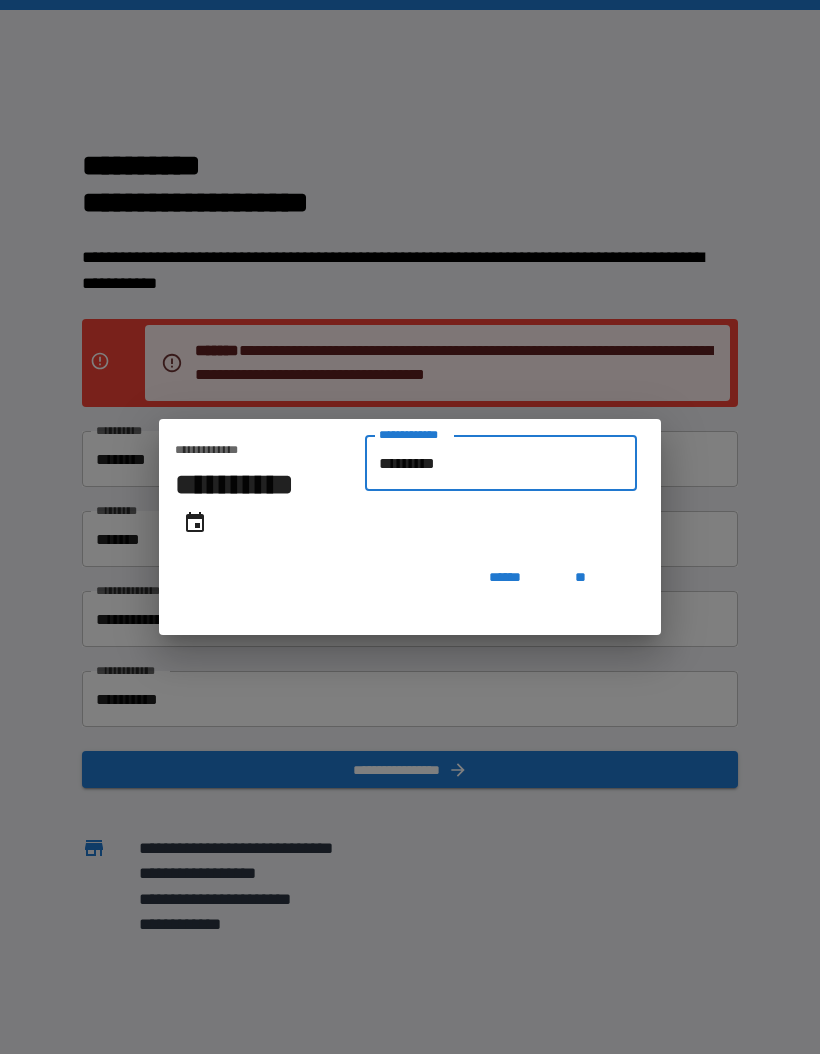 type on "**********" 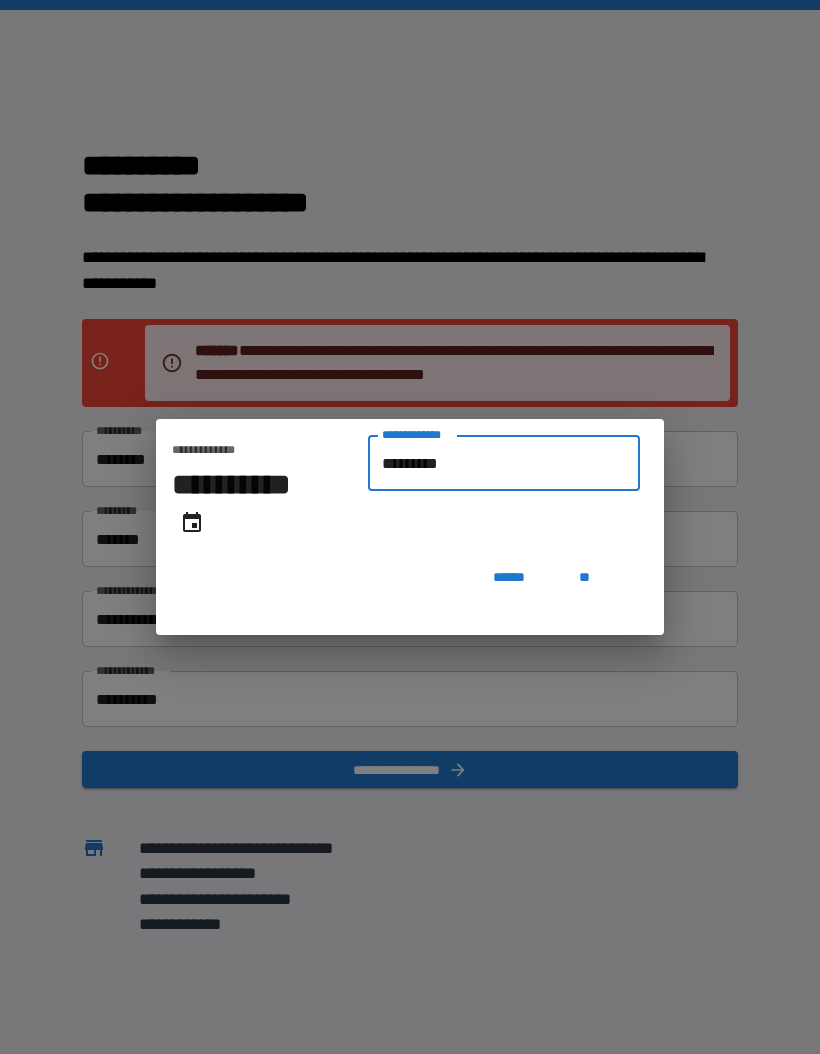 type on "**********" 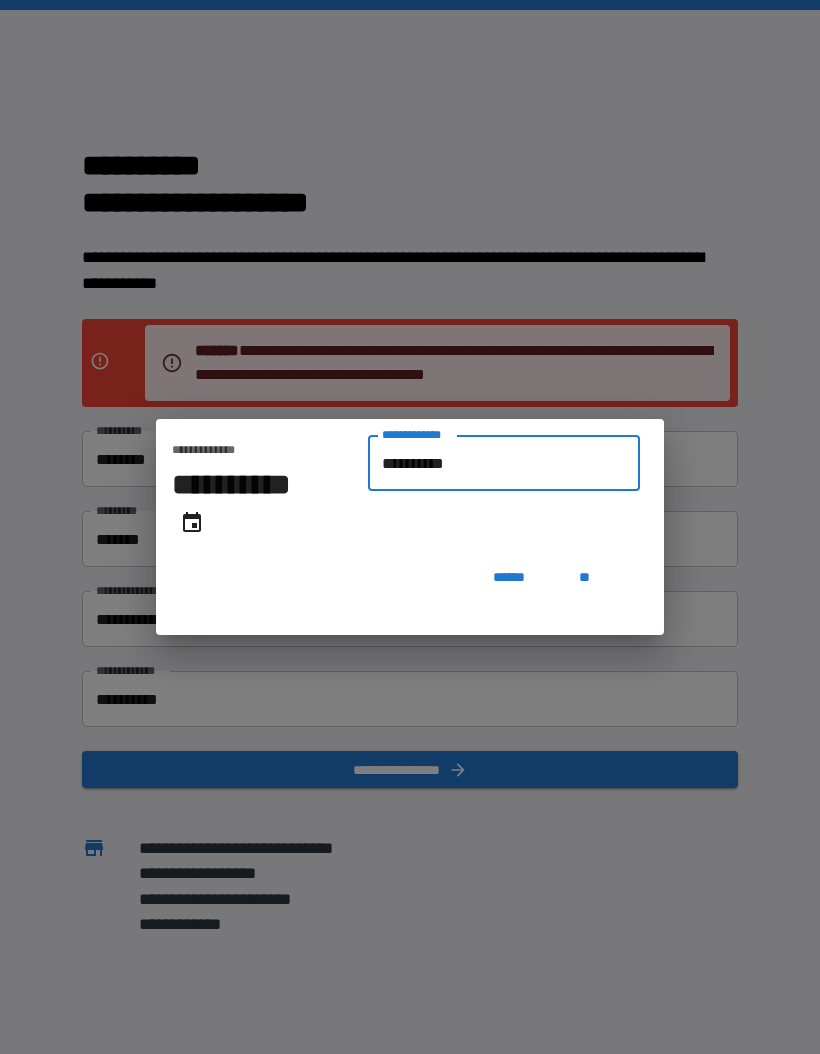 type on "**********" 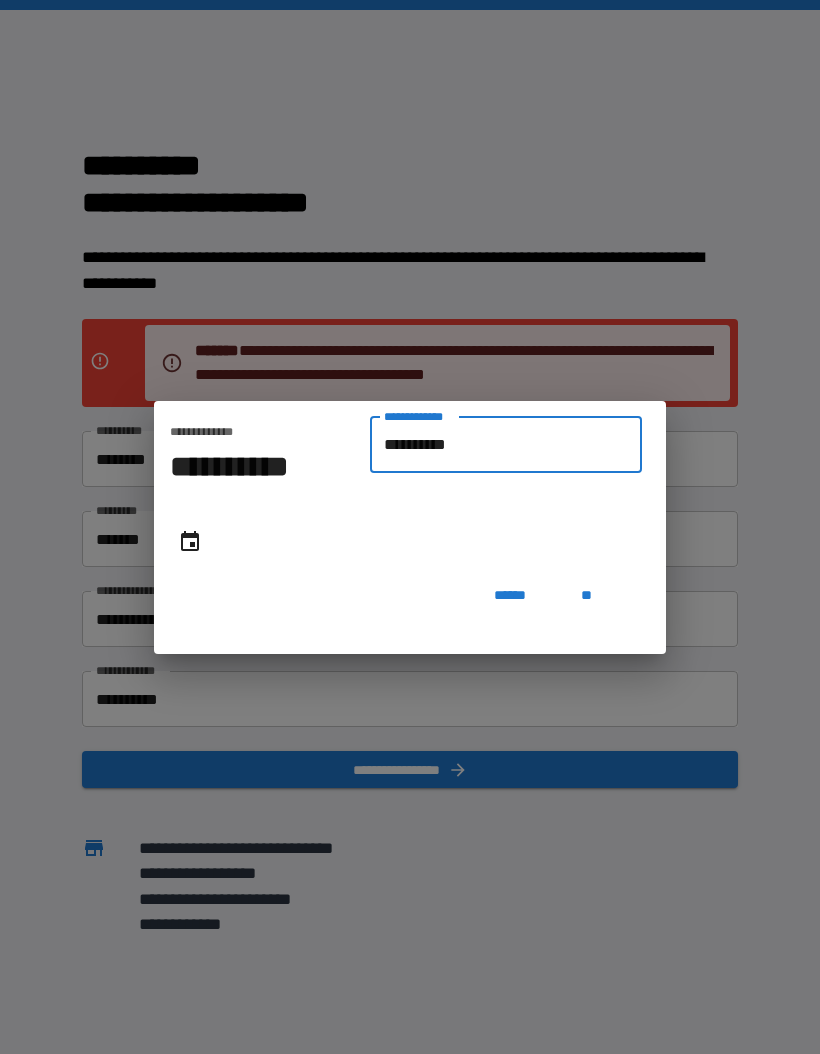 type on "**********" 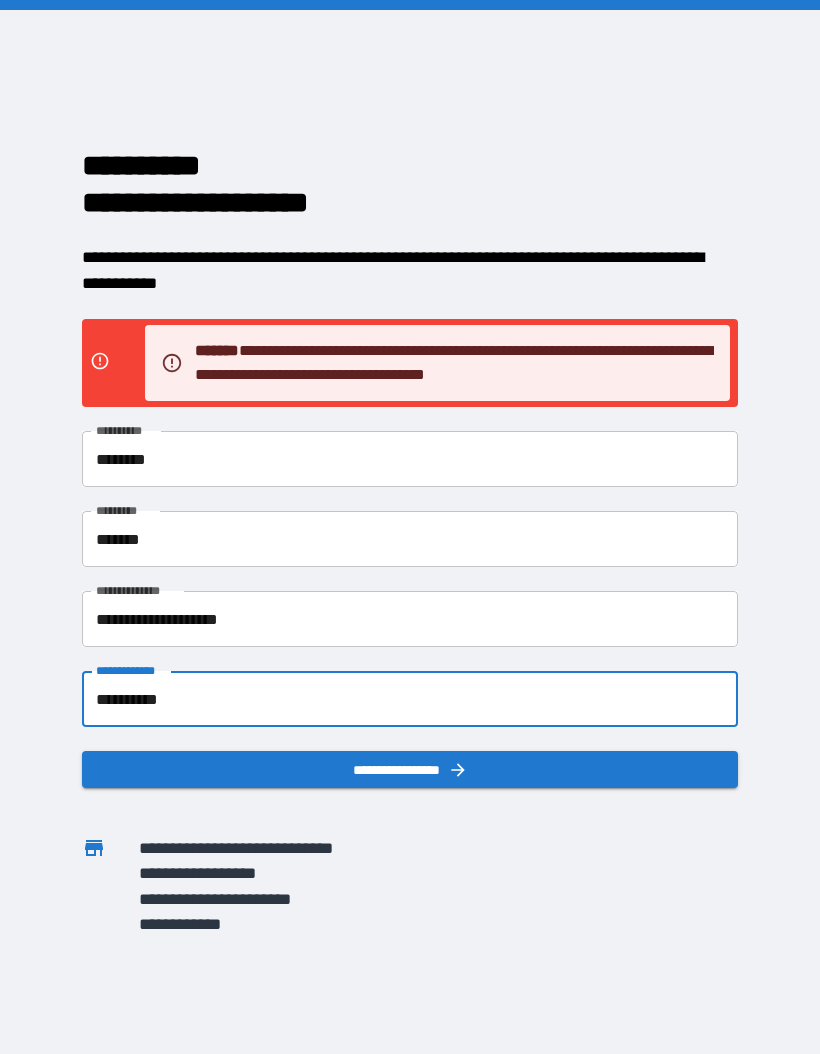 click on "**********" at bounding box center [410, 769] 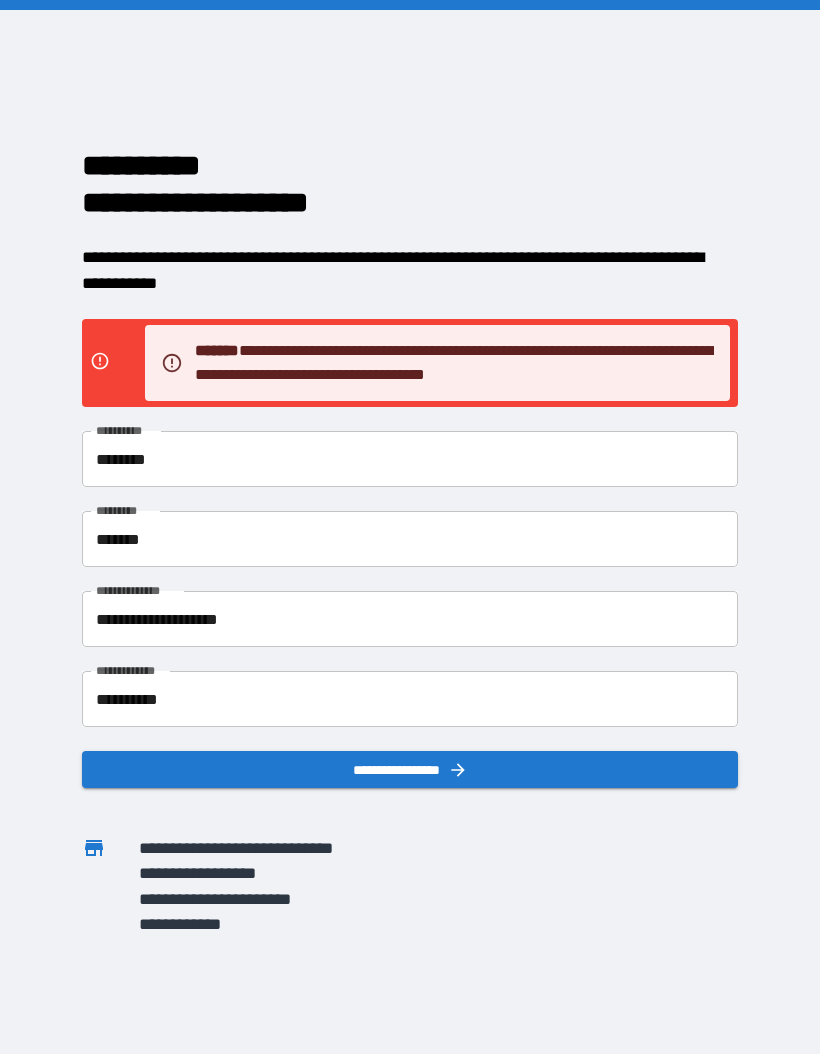 click on "**********" at bounding box center (410, 699) 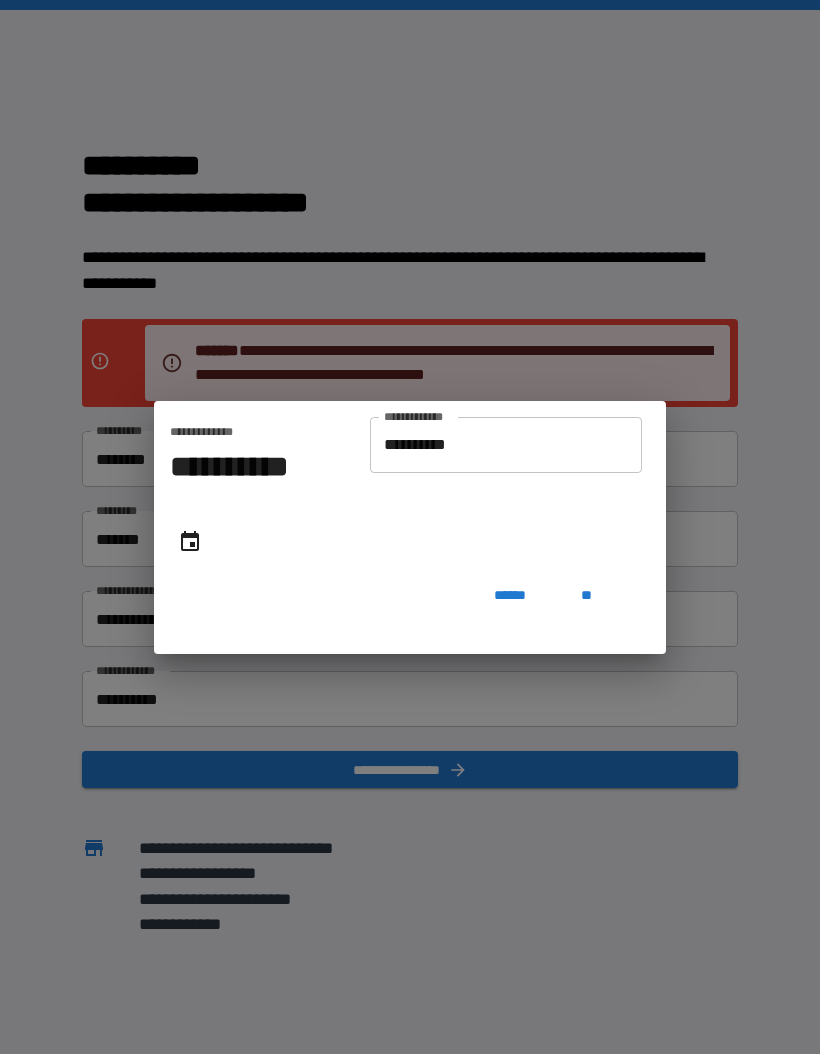 click at bounding box center (190, 542) 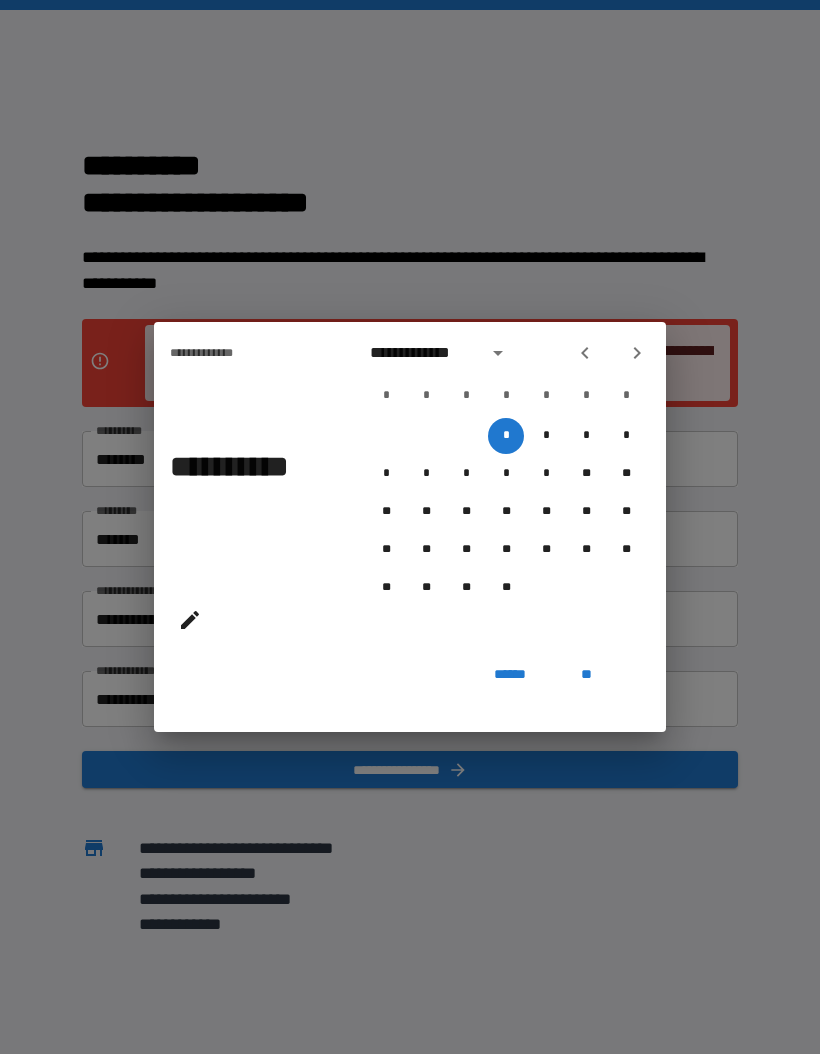 click 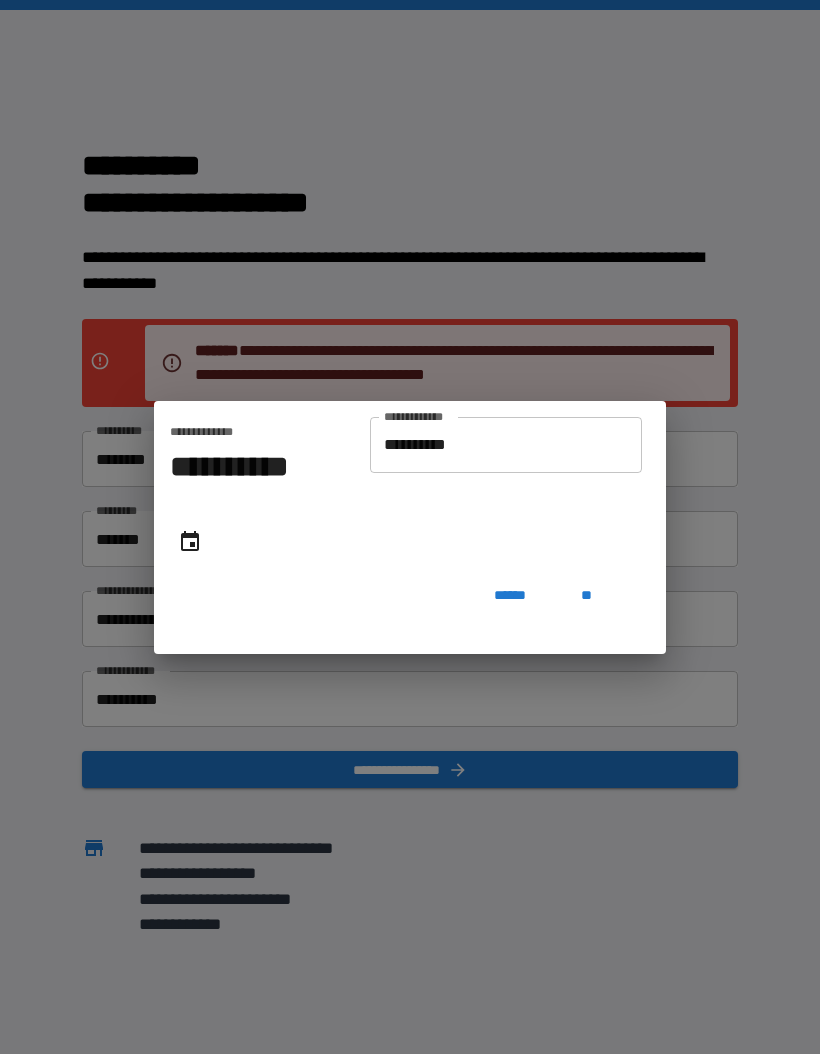 click on "******" at bounding box center (510, 596) 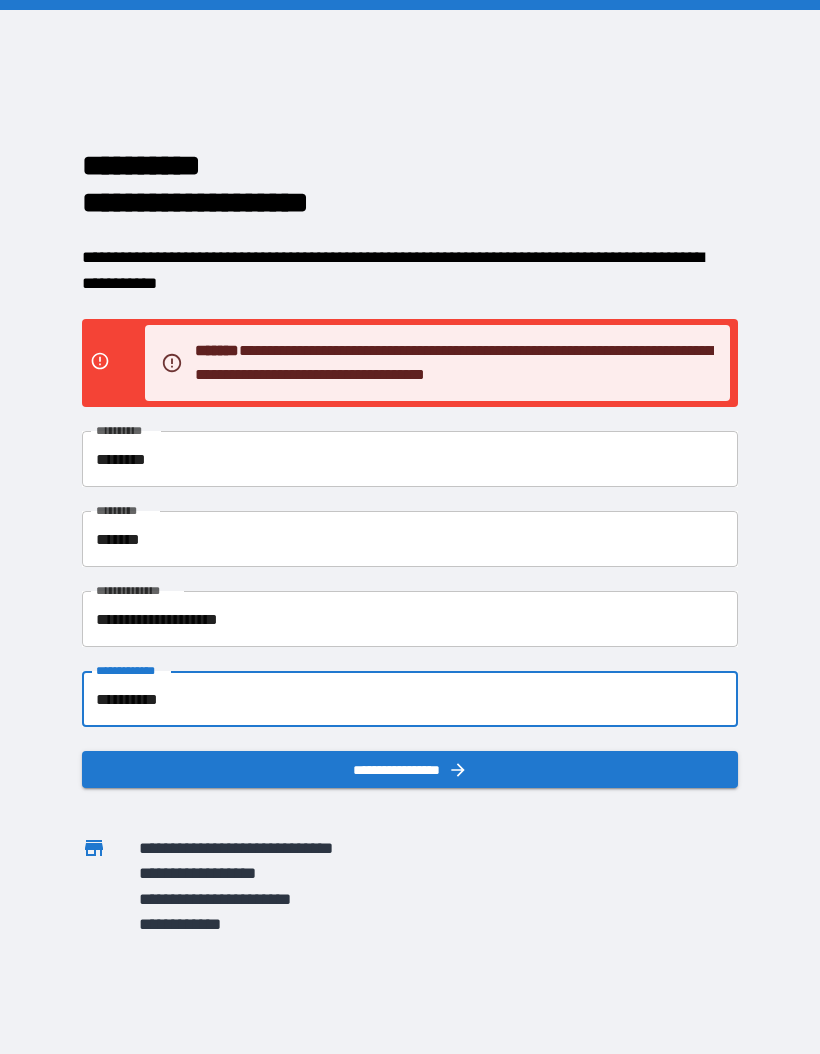 click on "**********" at bounding box center (410, 699) 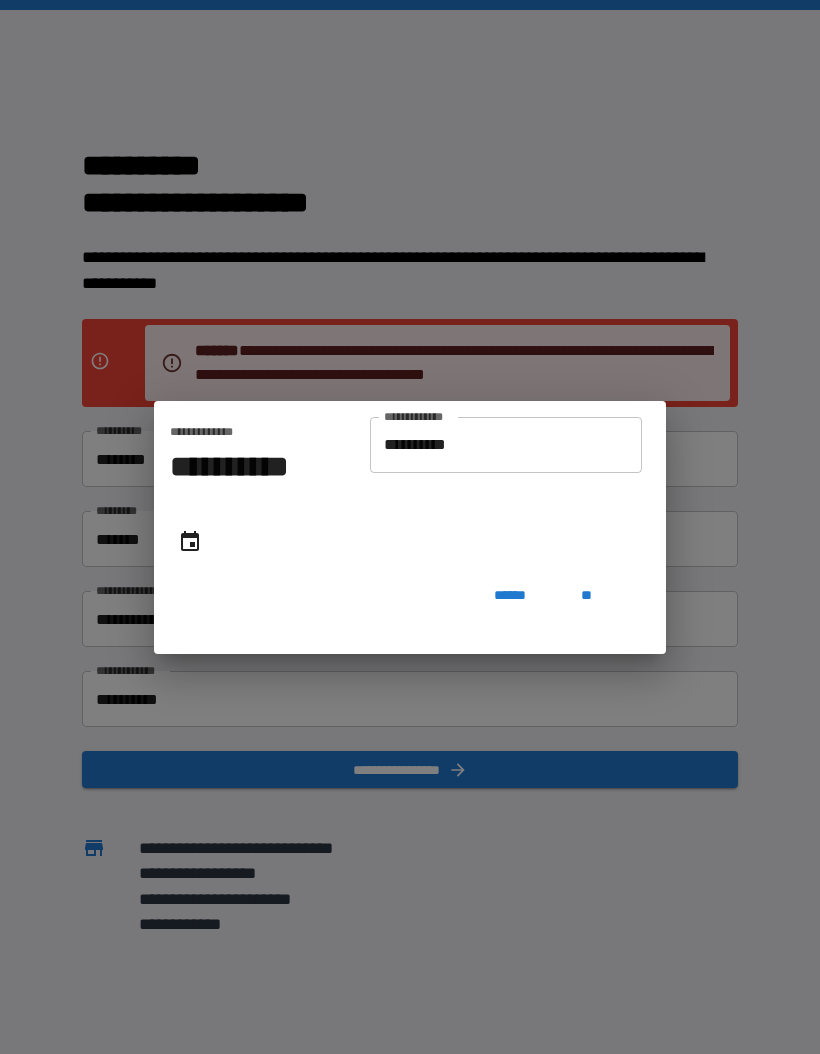 click on "******" at bounding box center [510, 596] 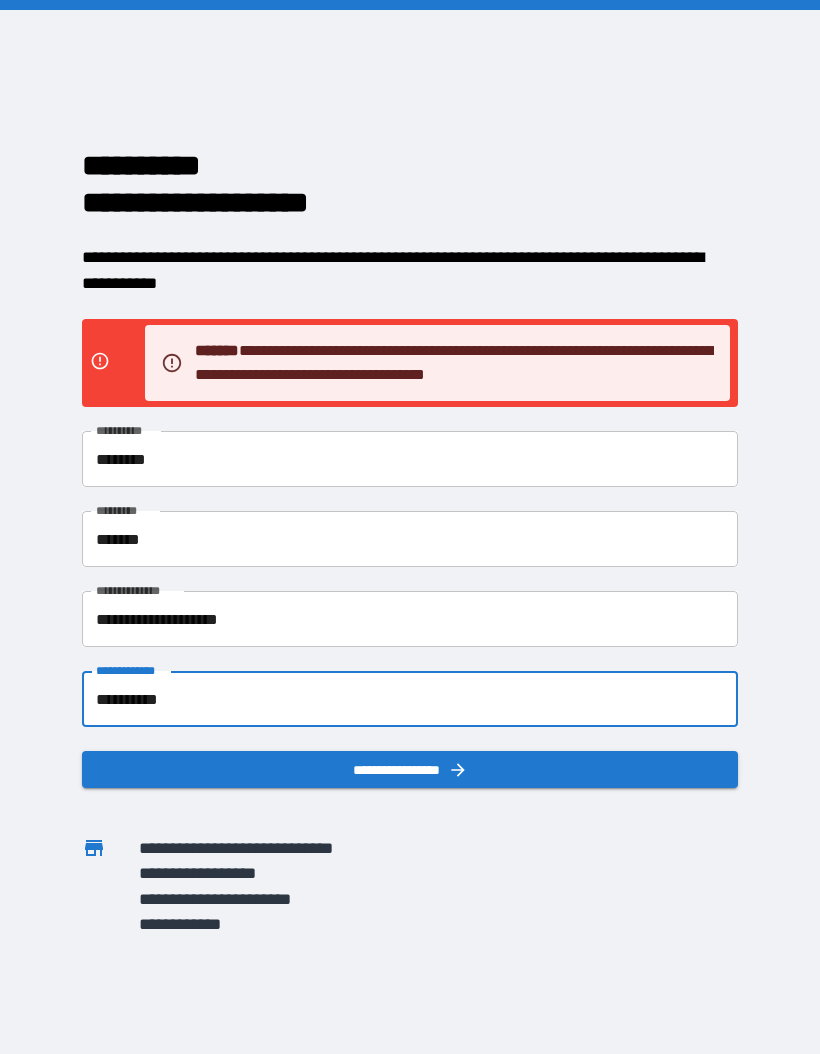 click on "**********" at bounding box center [410, 699] 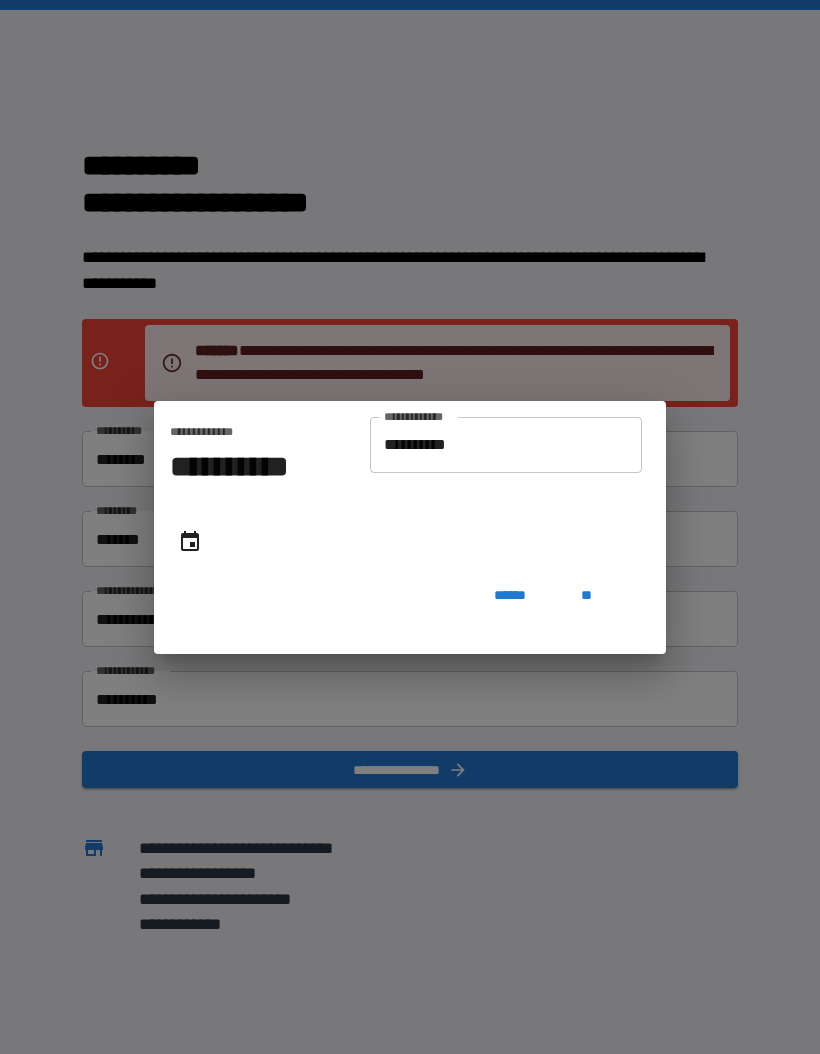 click on "**********" at bounding box center (506, 445) 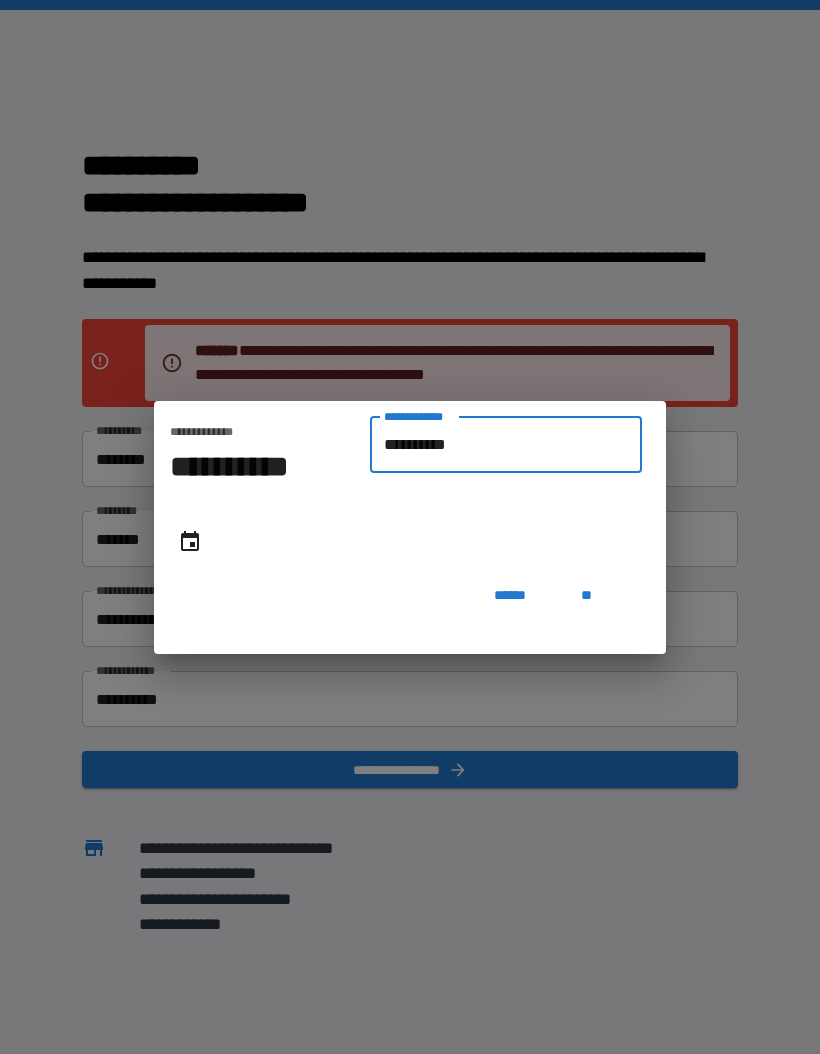 type on "*********" 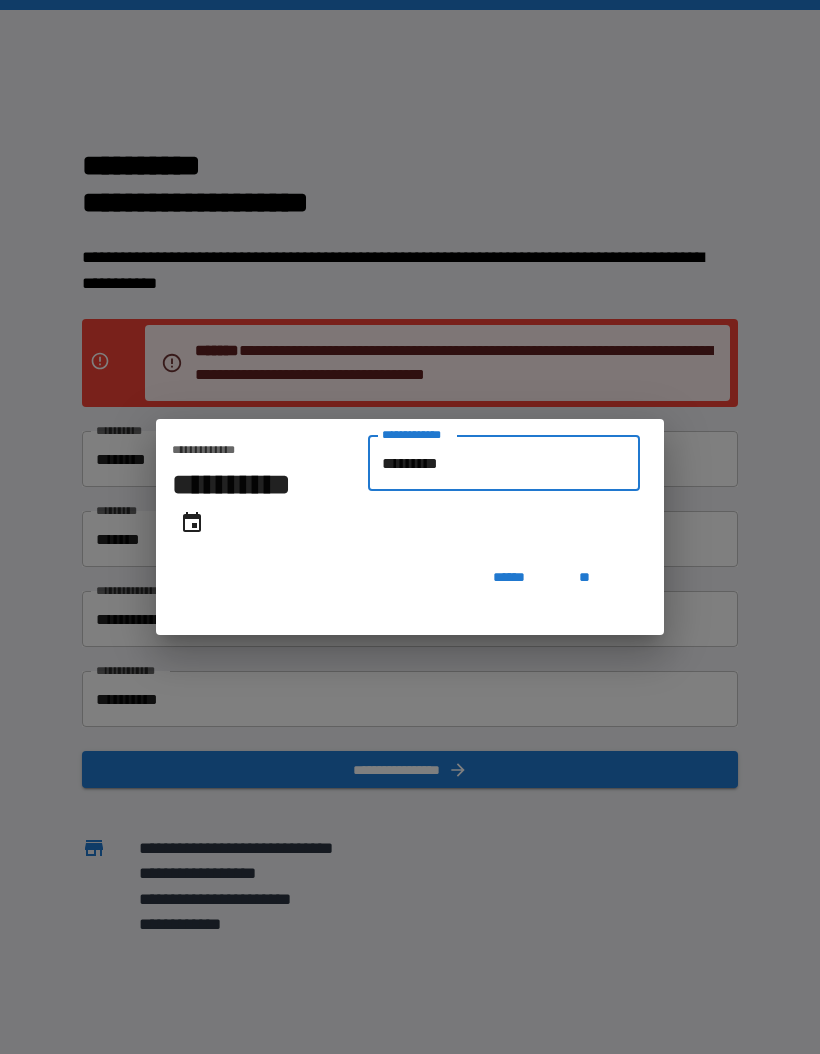 type on "**********" 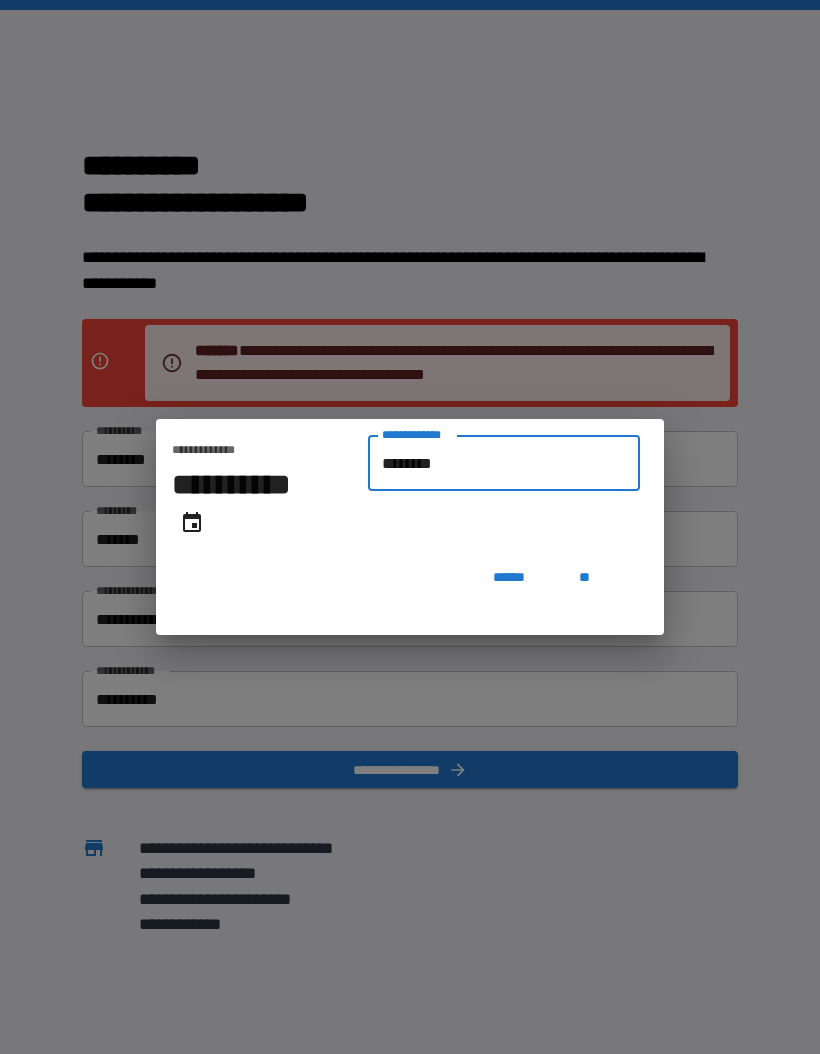type on "*******" 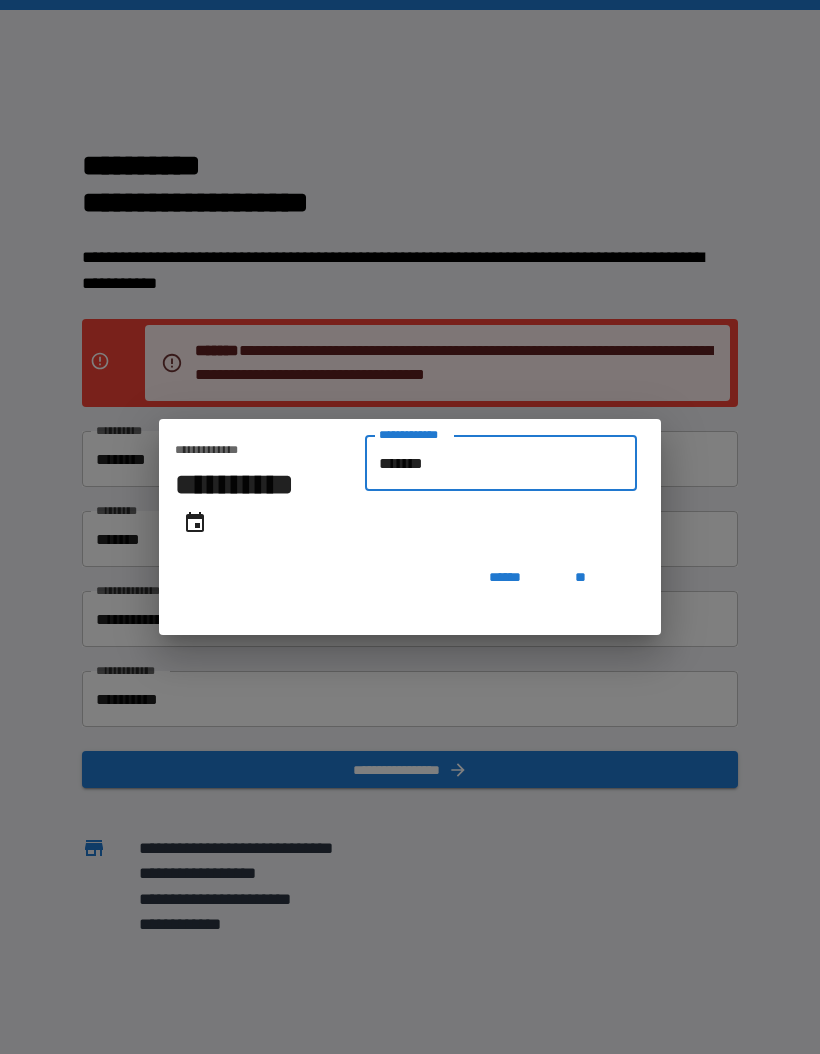 type on "**********" 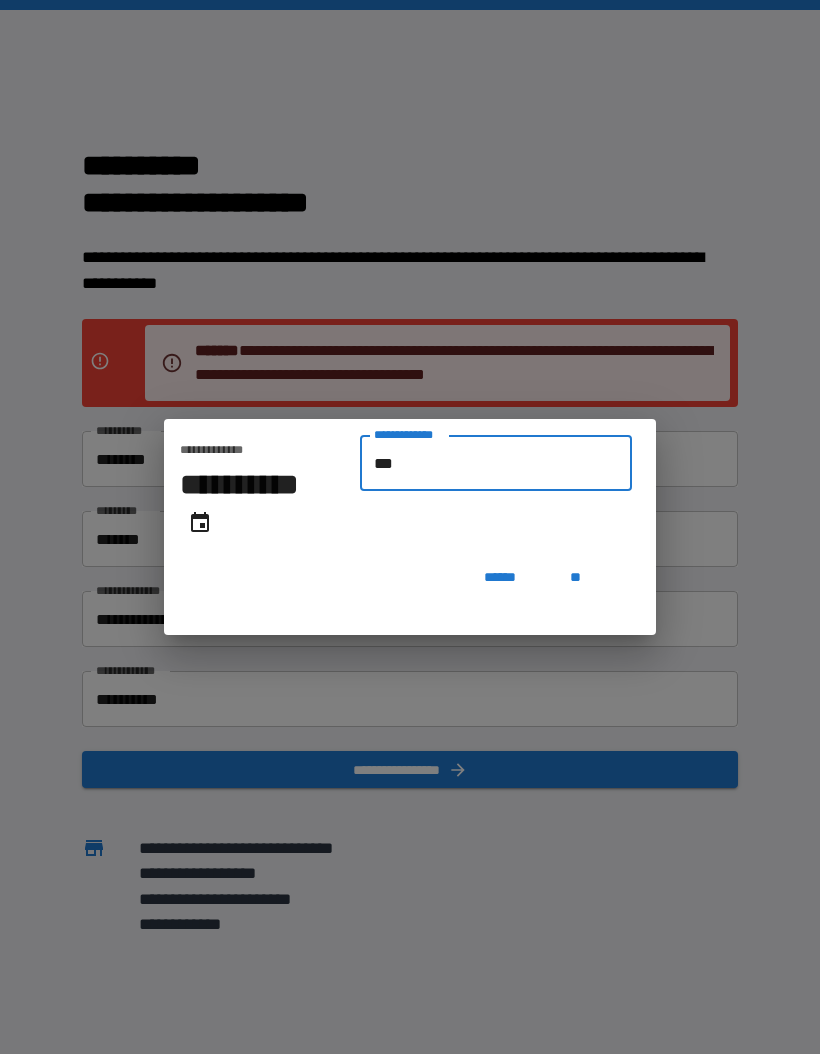 type on "*" 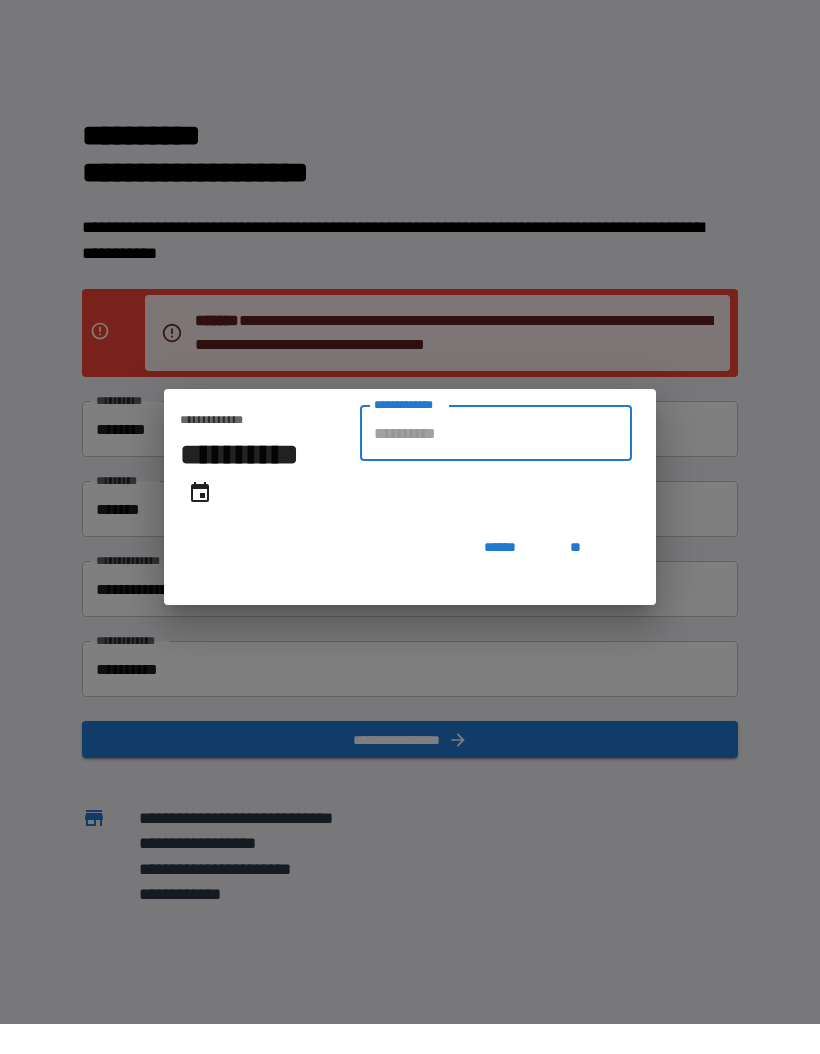 type 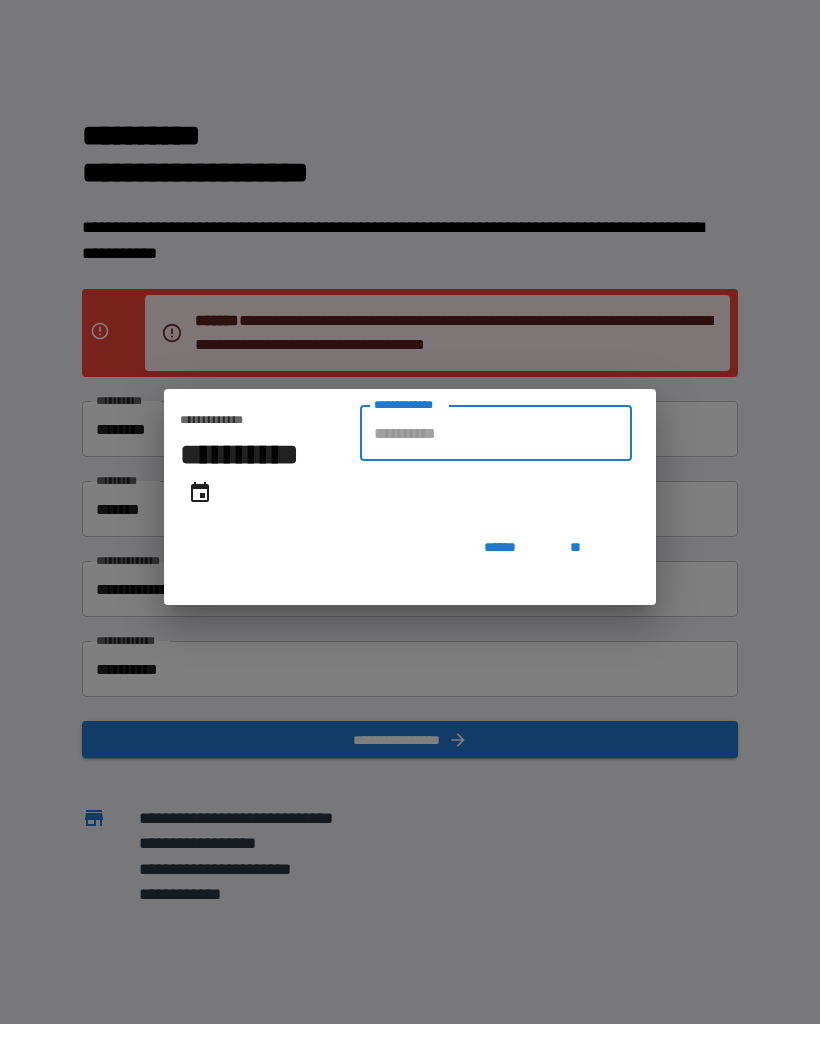 click on "**" at bounding box center [576, 577] 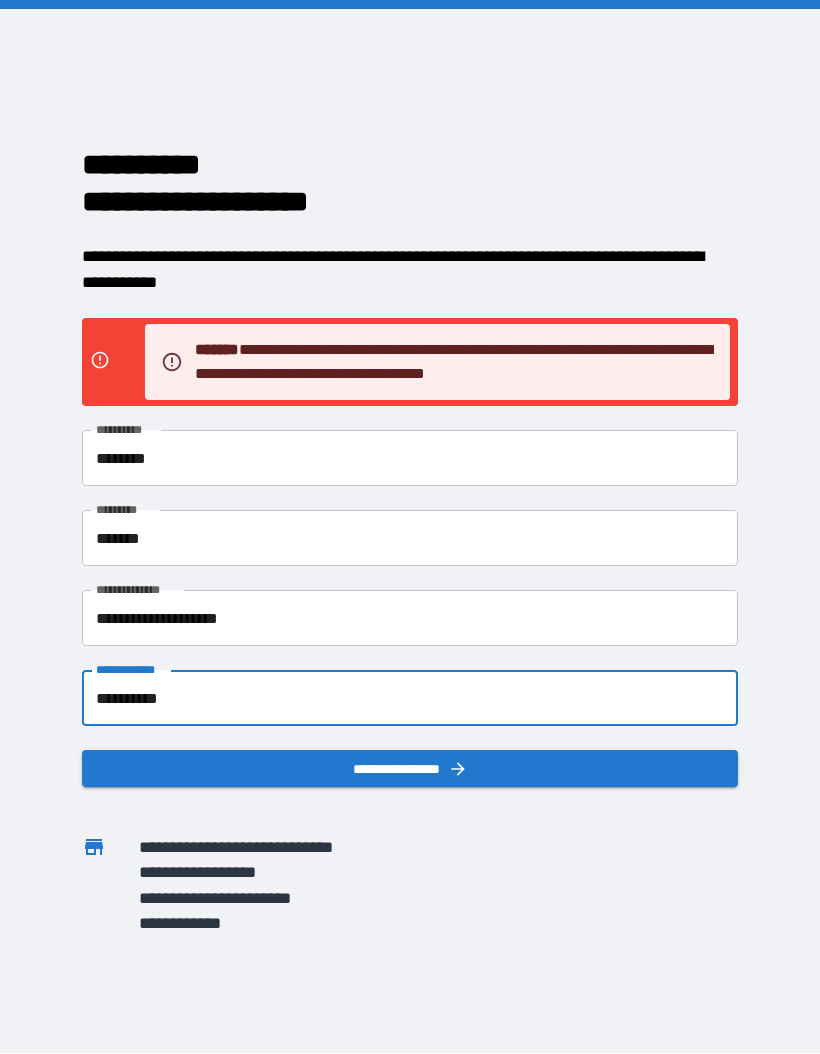 click on "**********" at bounding box center (410, 619) 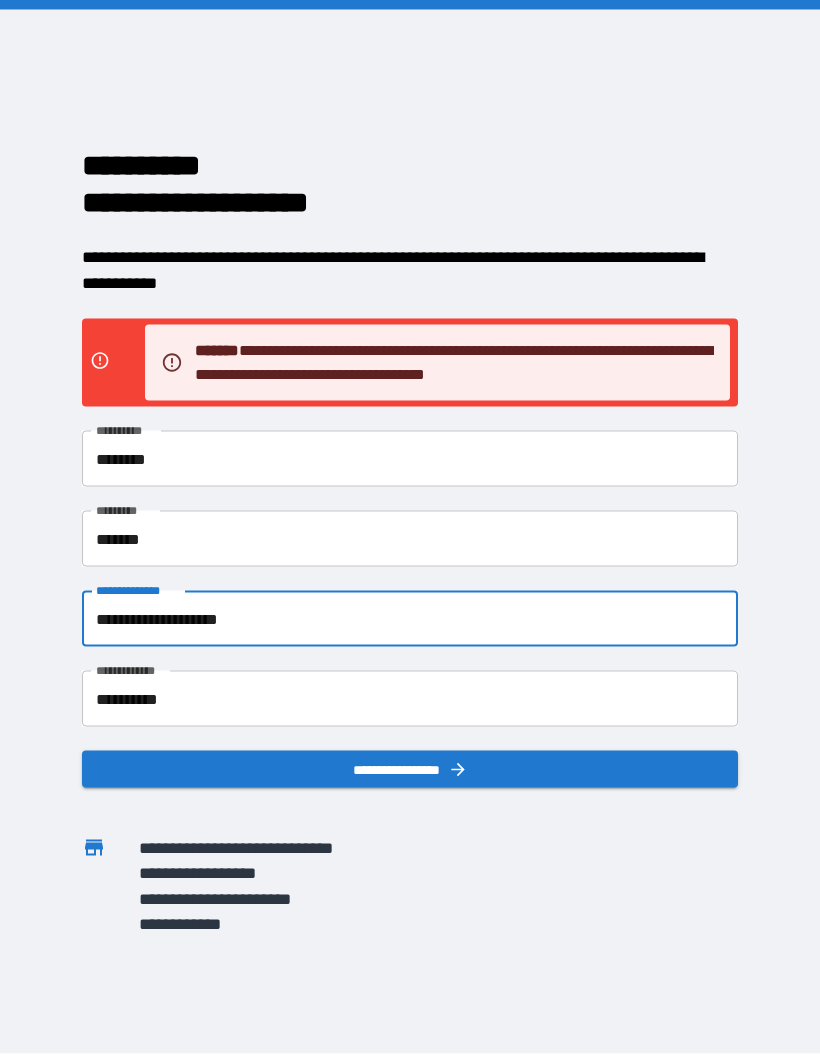 type 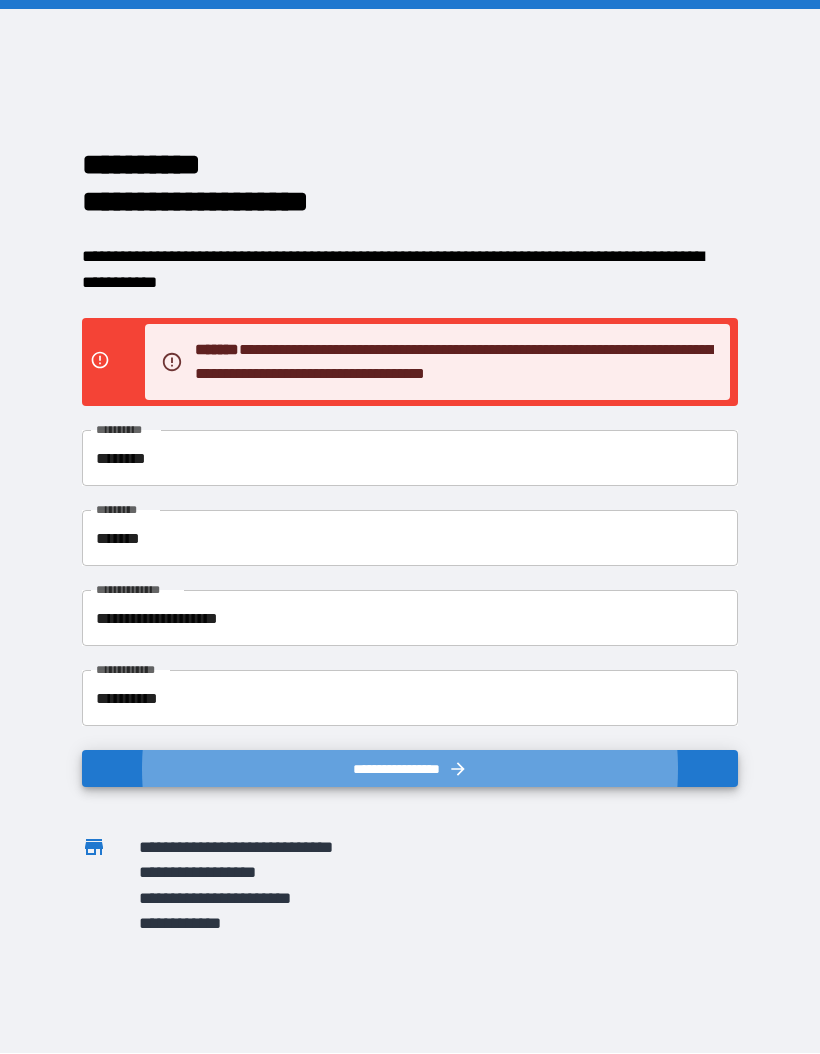 click on "**********" at bounding box center (410, 699) 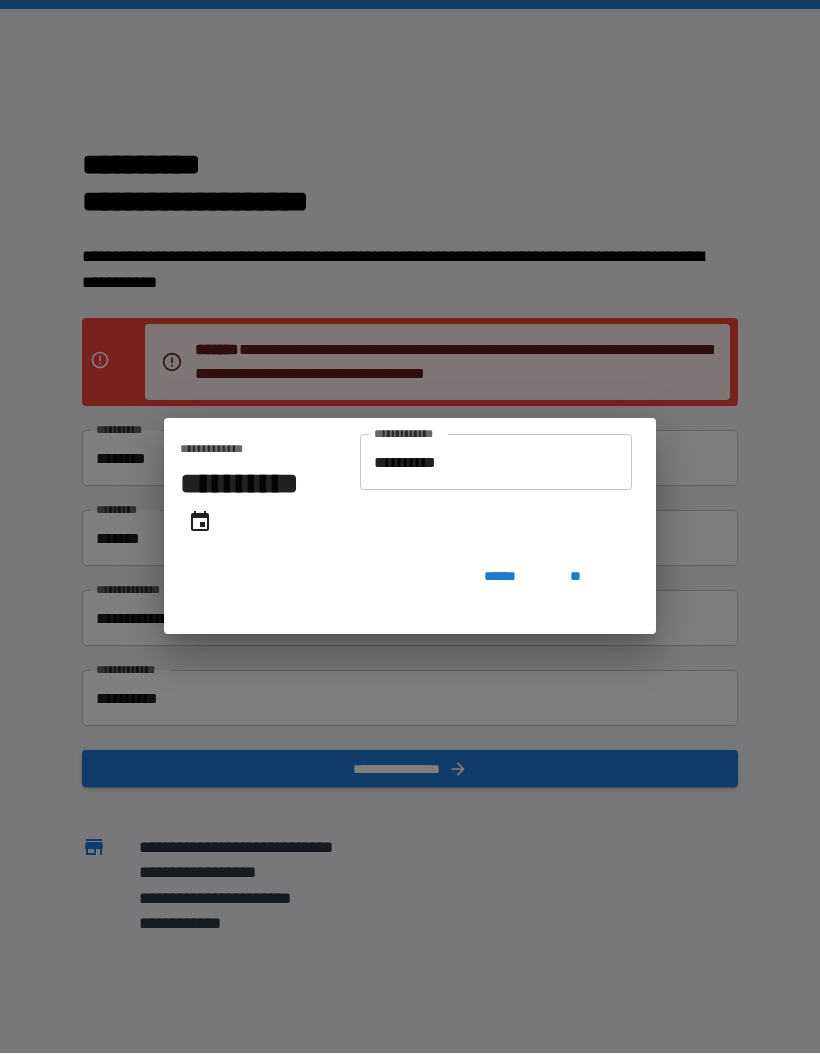 click on "**********" at bounding box center [496, 463] 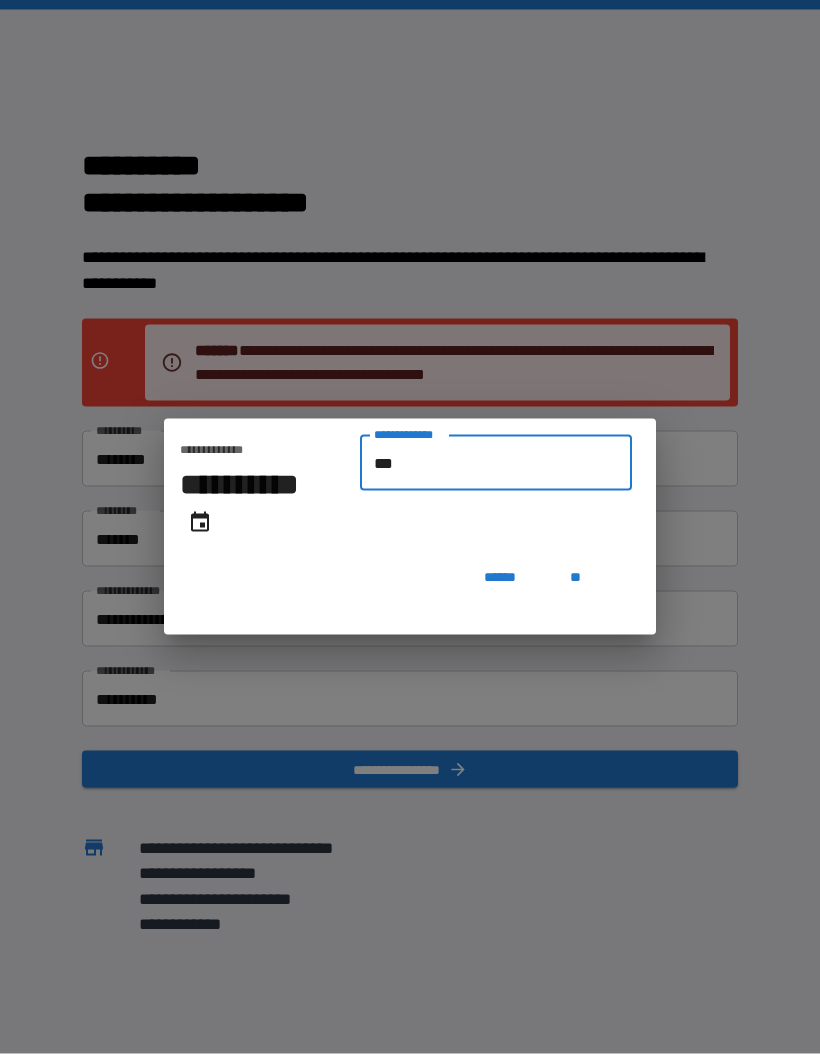 type on "*" 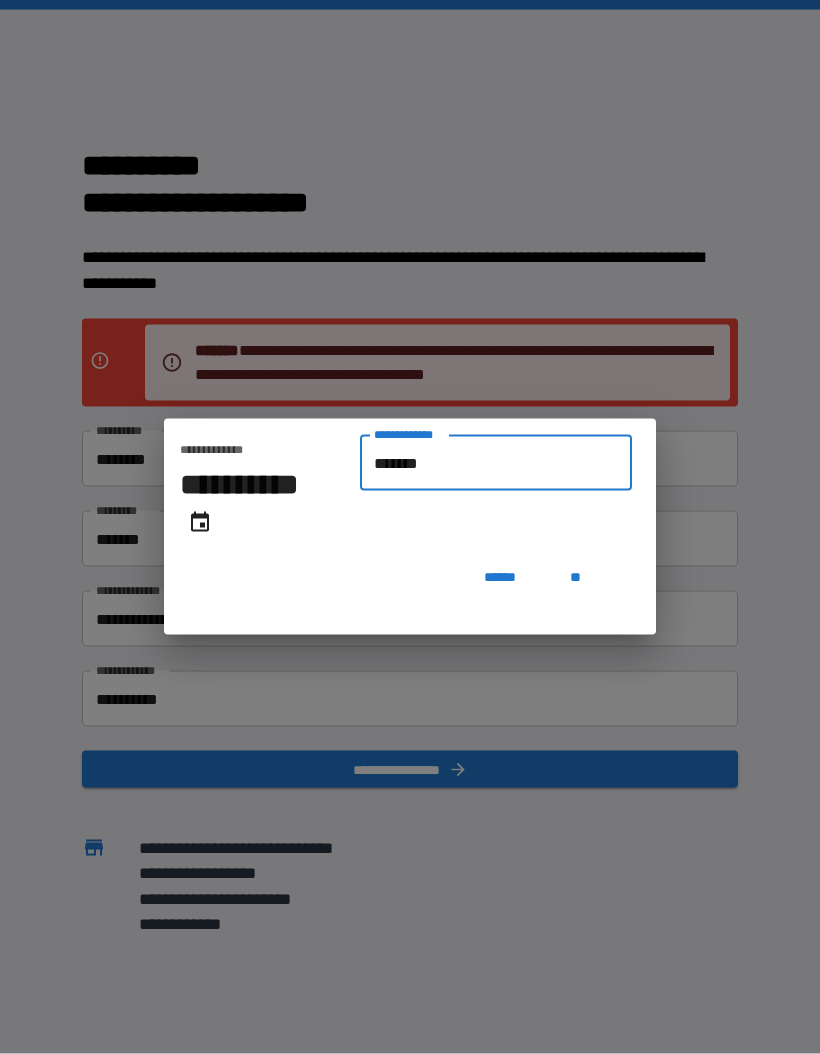type on "********" 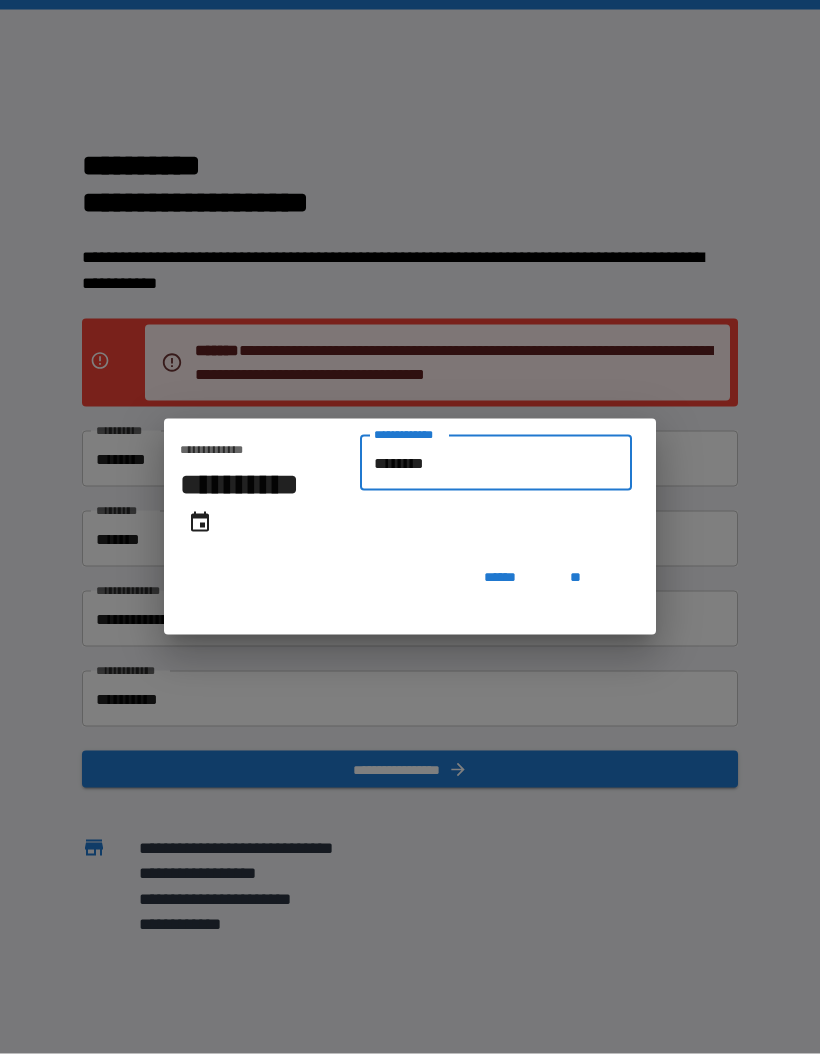 type on "**********" 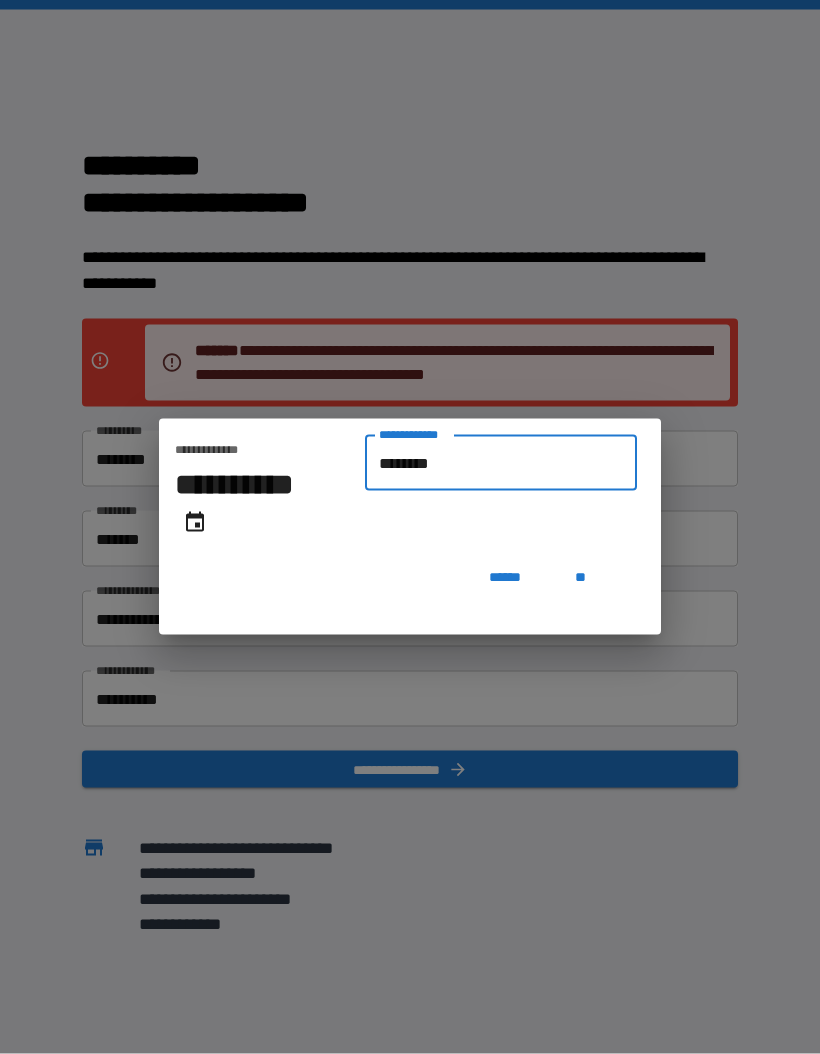 type on "*********" 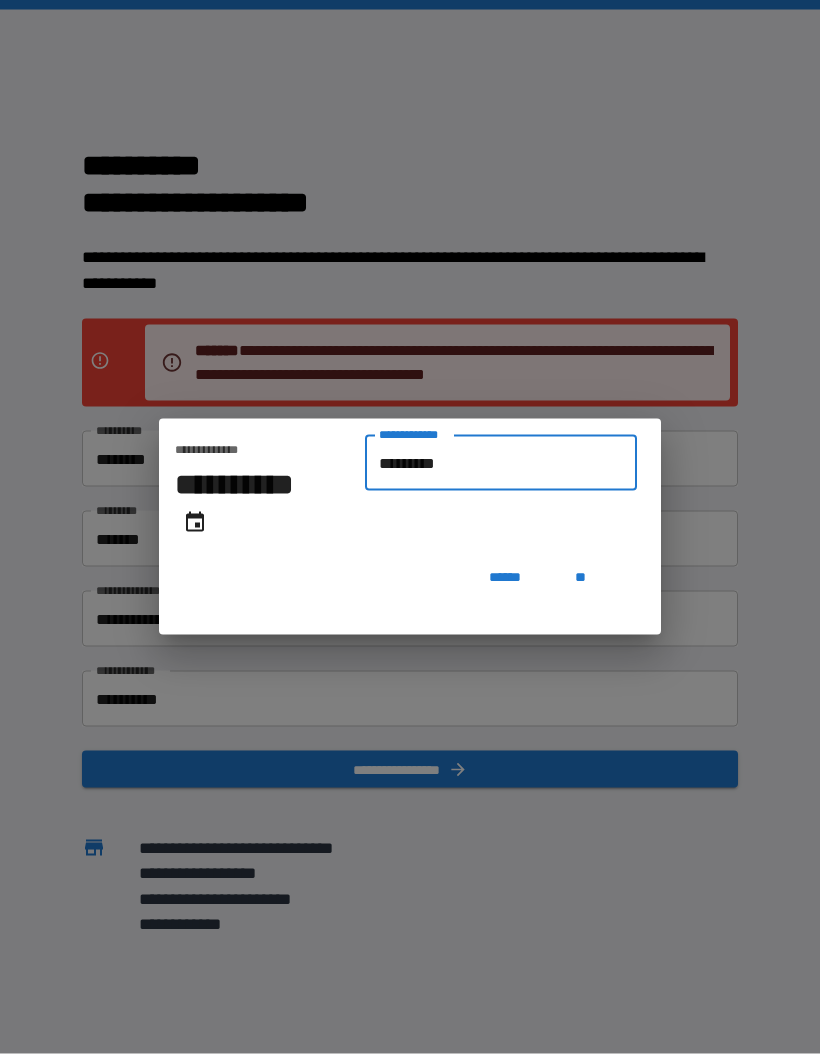 type on "**********" 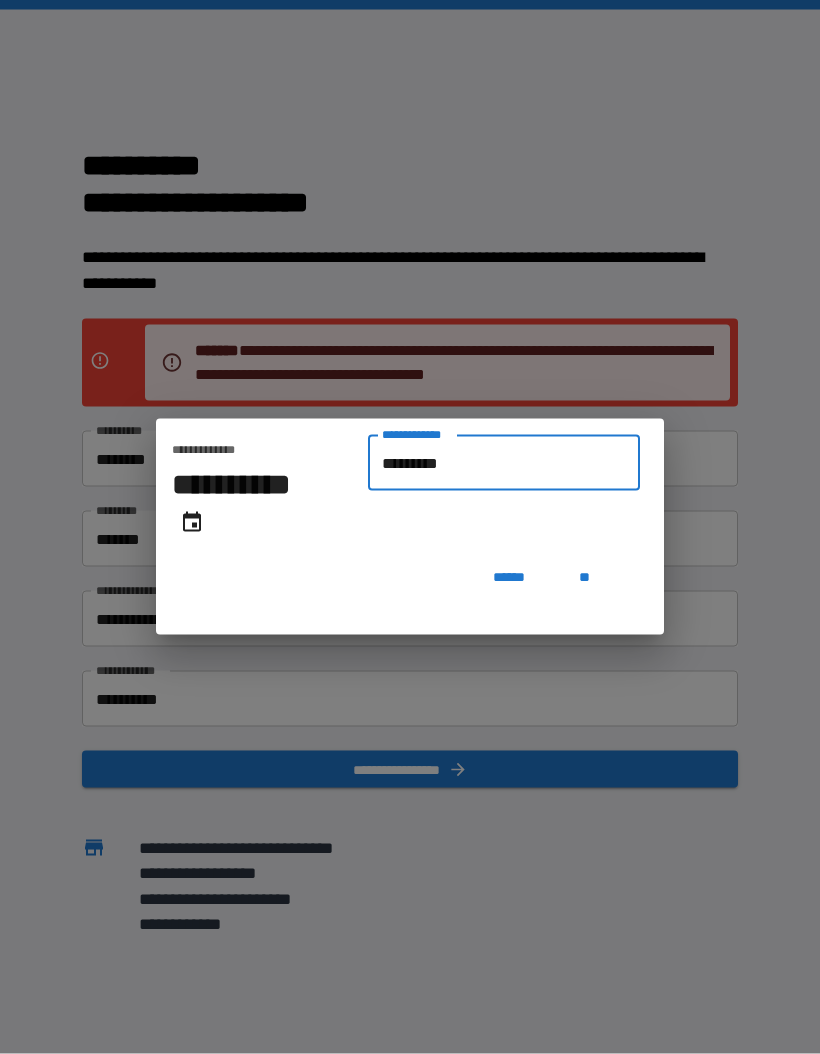 type on "**********" 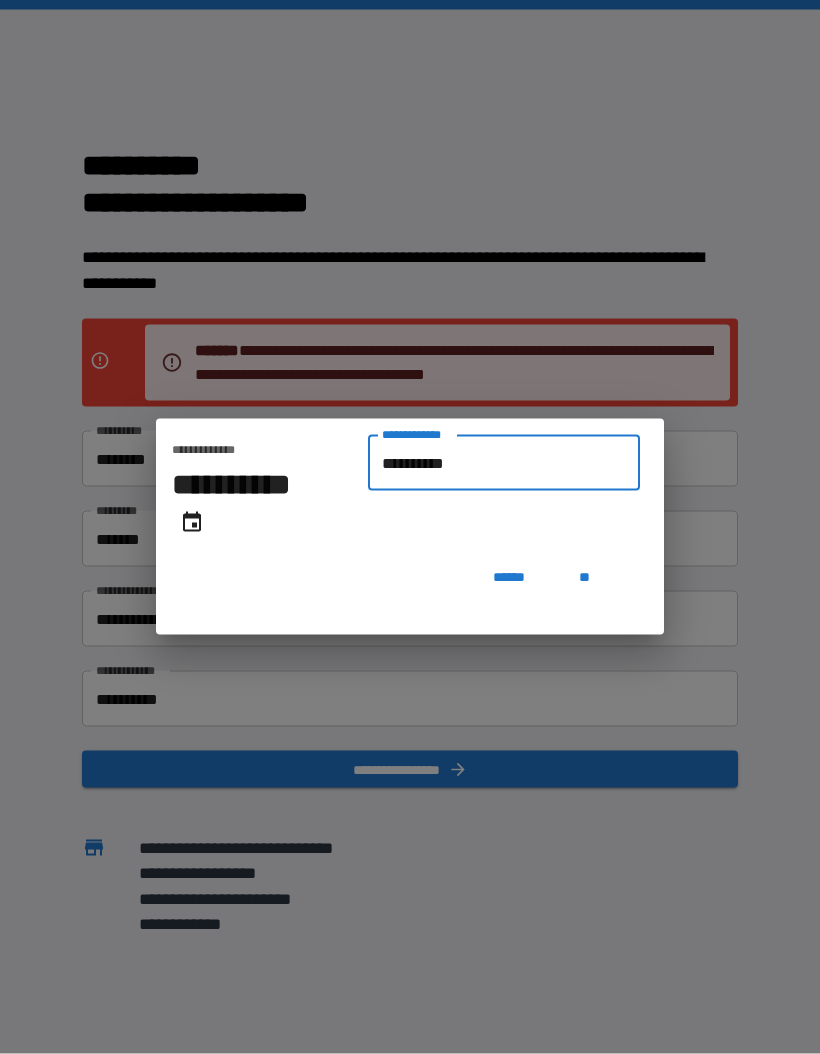 type on "**********" 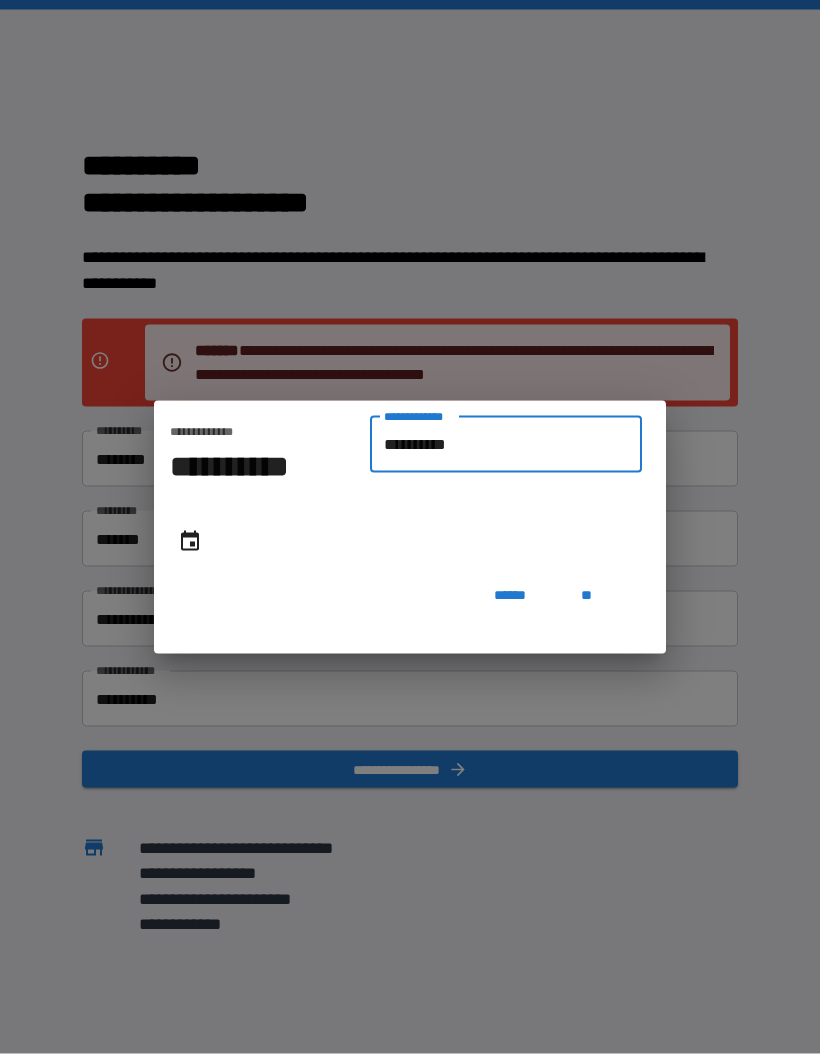 type on "**********" 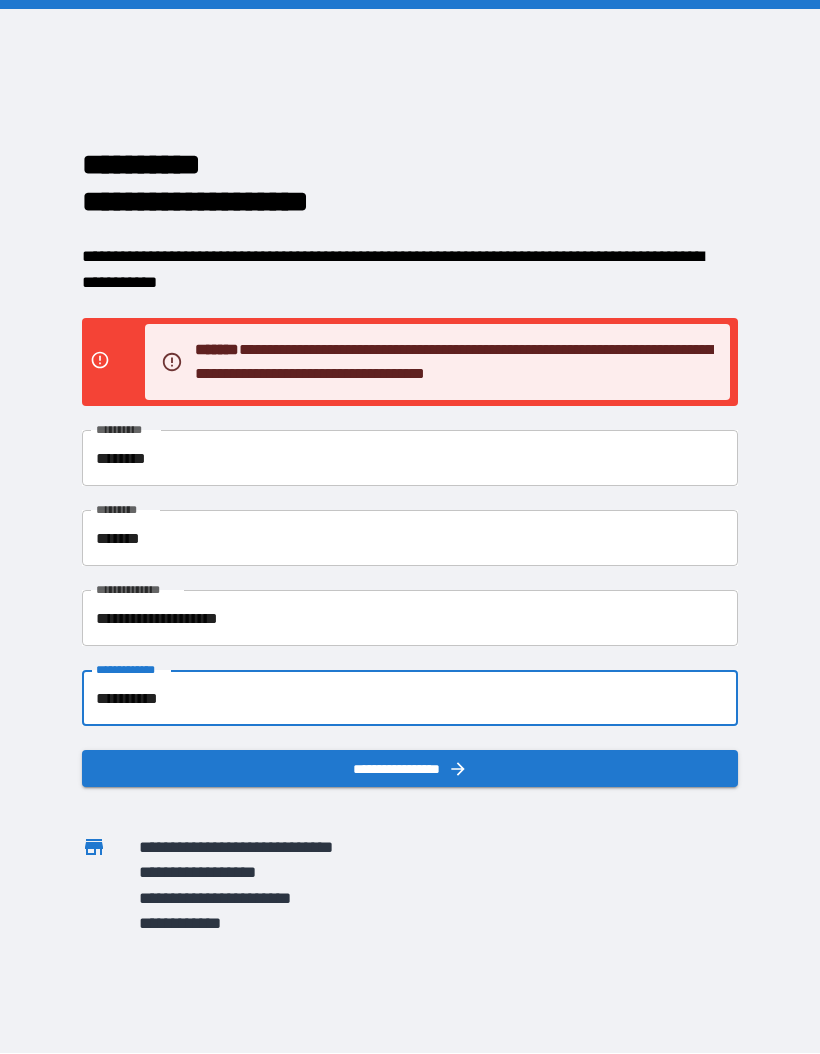 click on "**********" at bounding box center [410, 769] 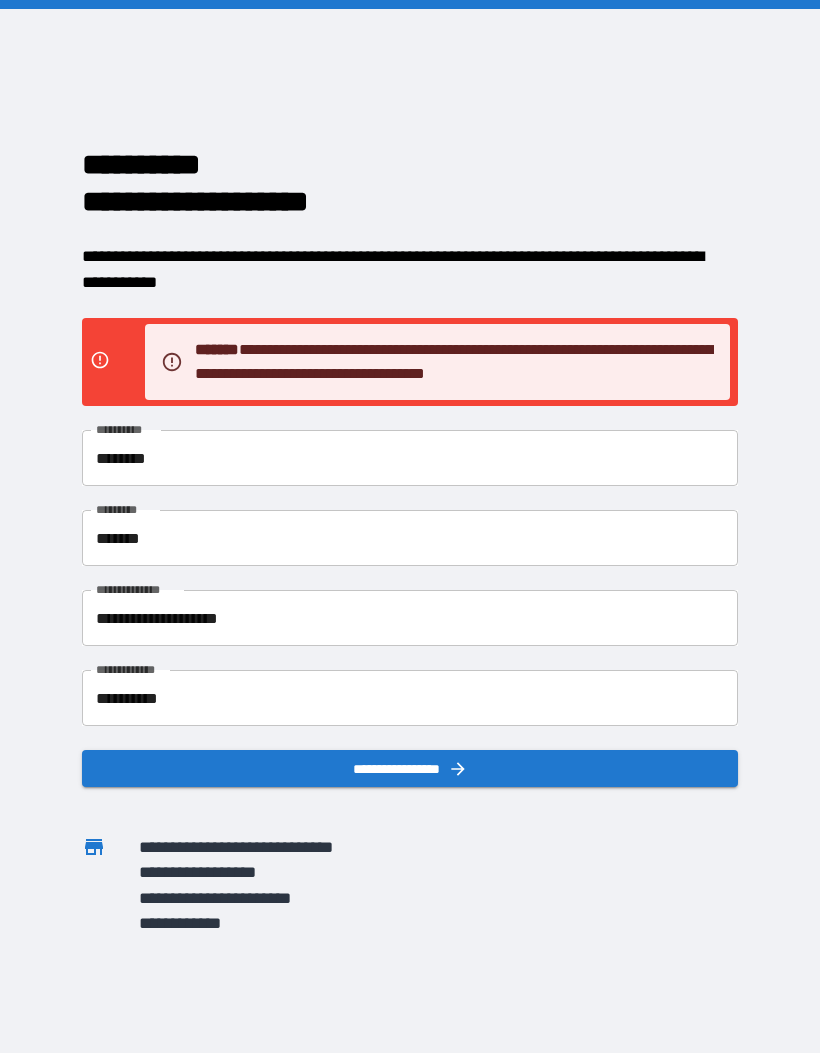 click on "**********" at bounding box center [410, 699] 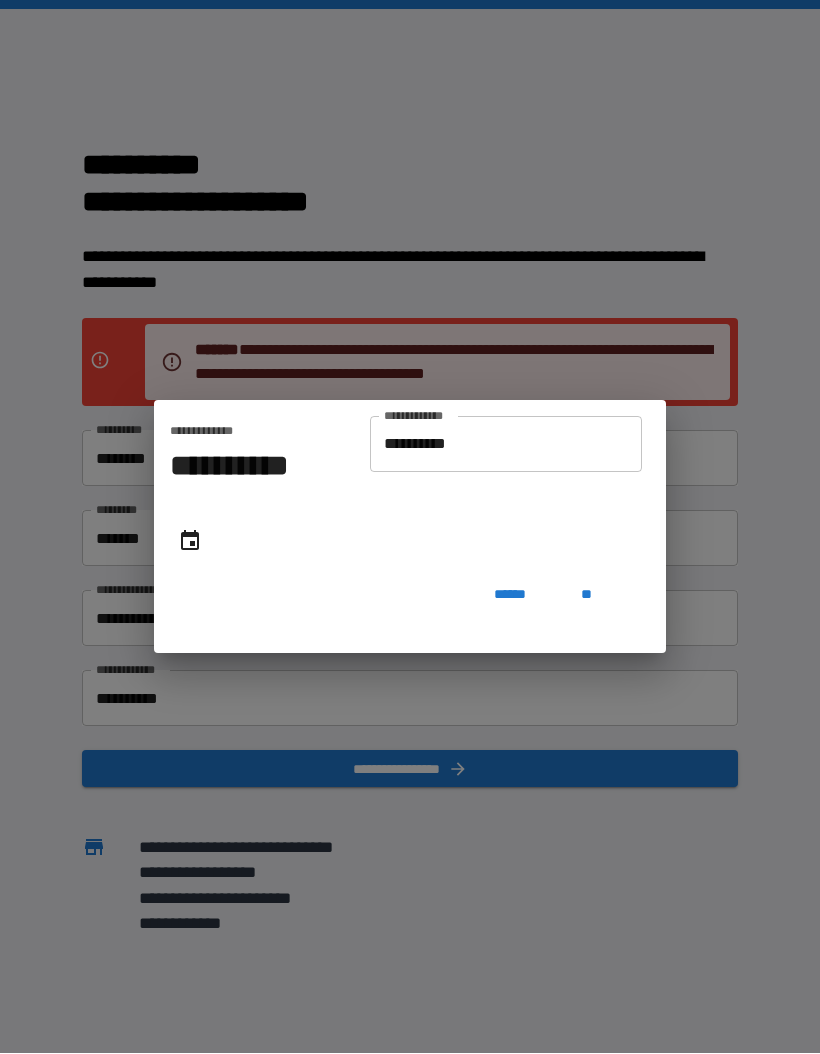 click on "**********" at bounding box center [242, 485] 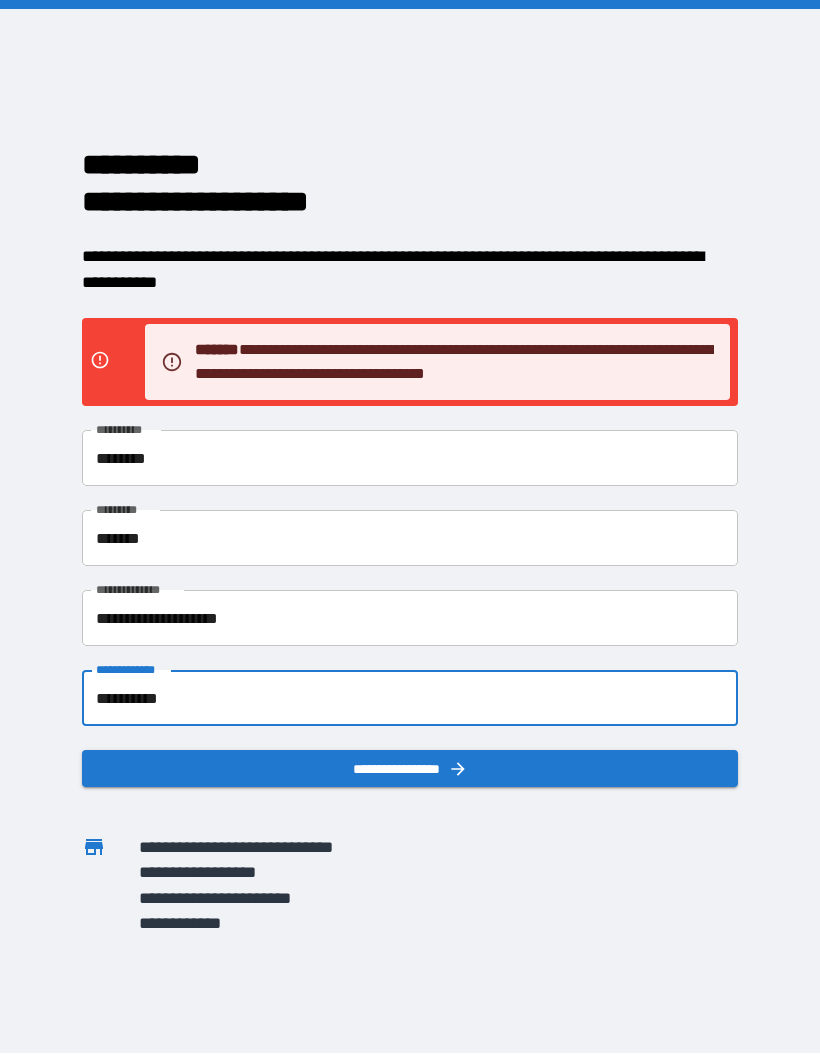 click on "**********" at bounding box center (410, 699) 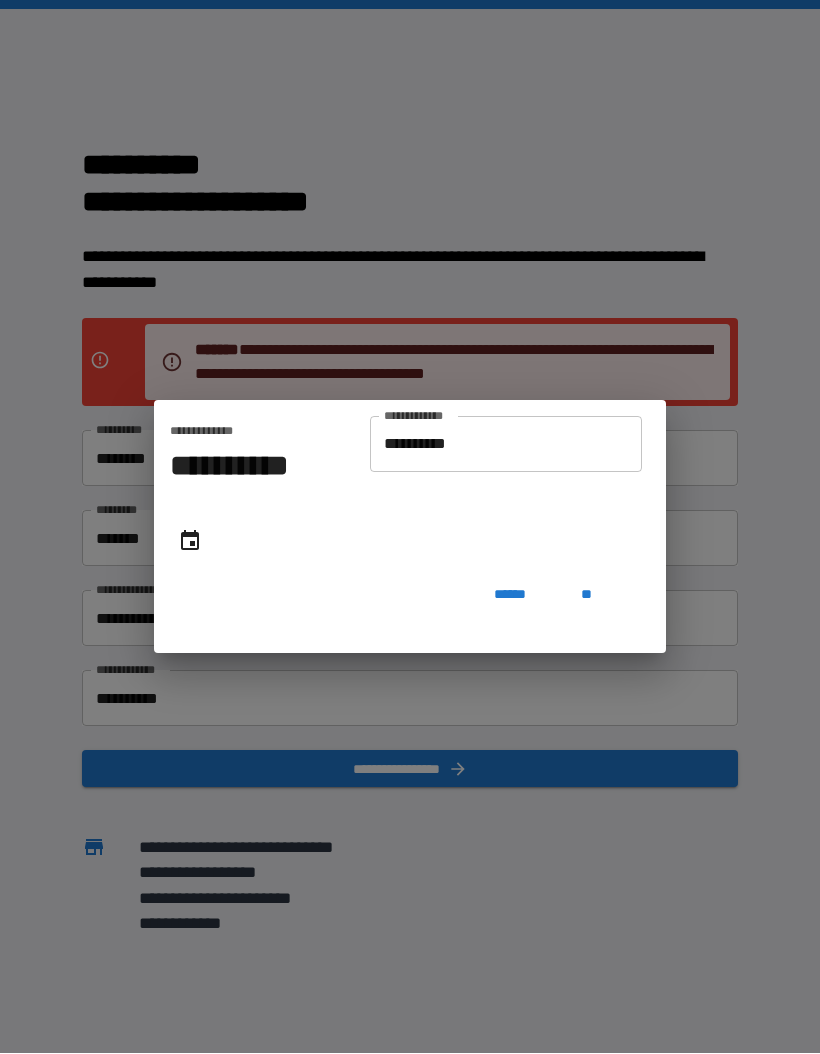 click on "**********" at bounding box center (506, 445) 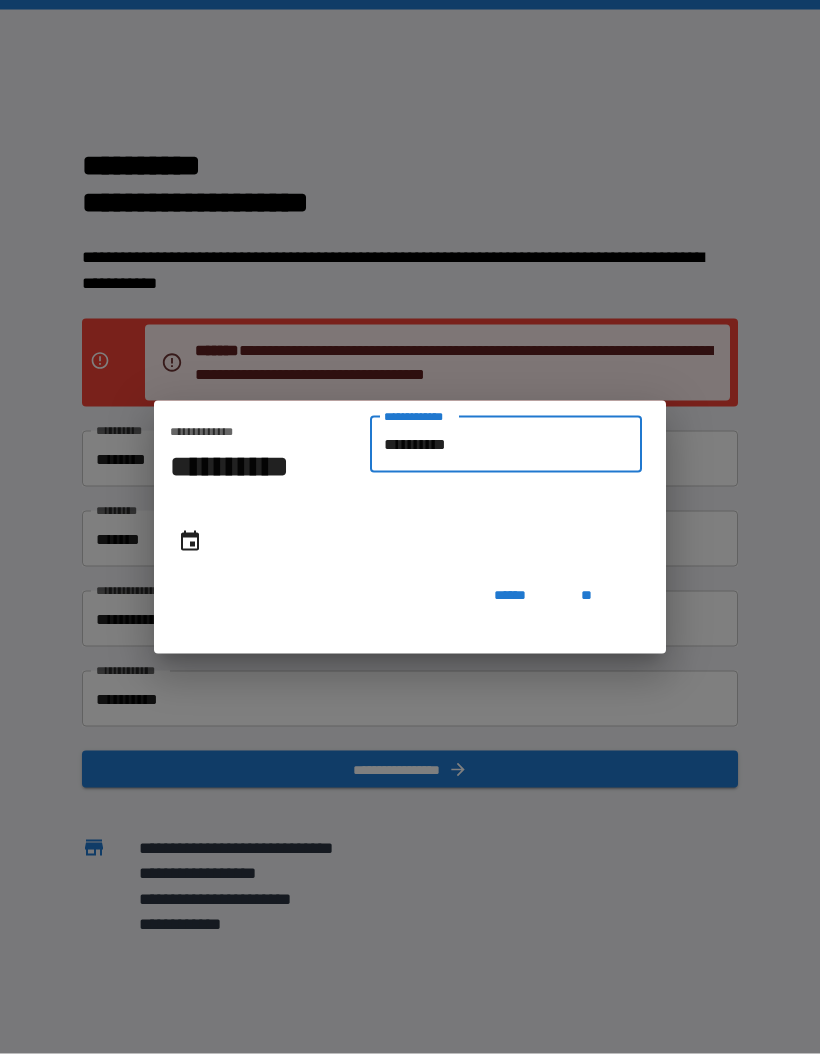 type on "*********" 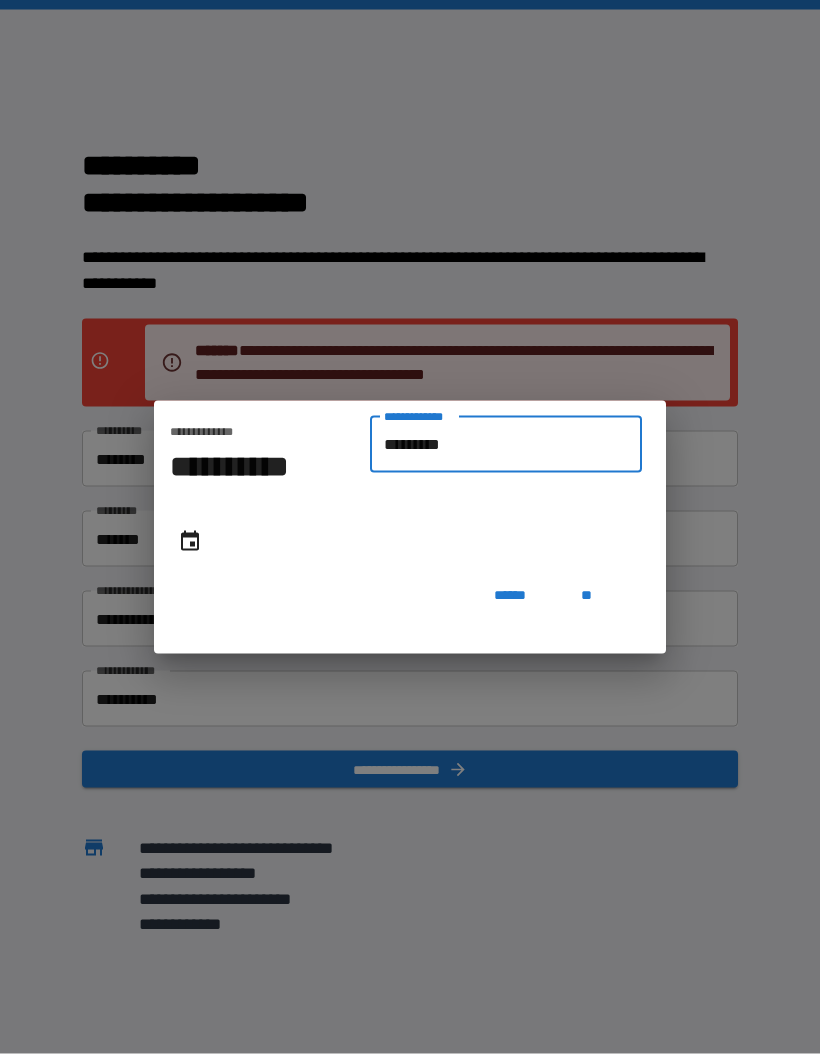 type on "**********" 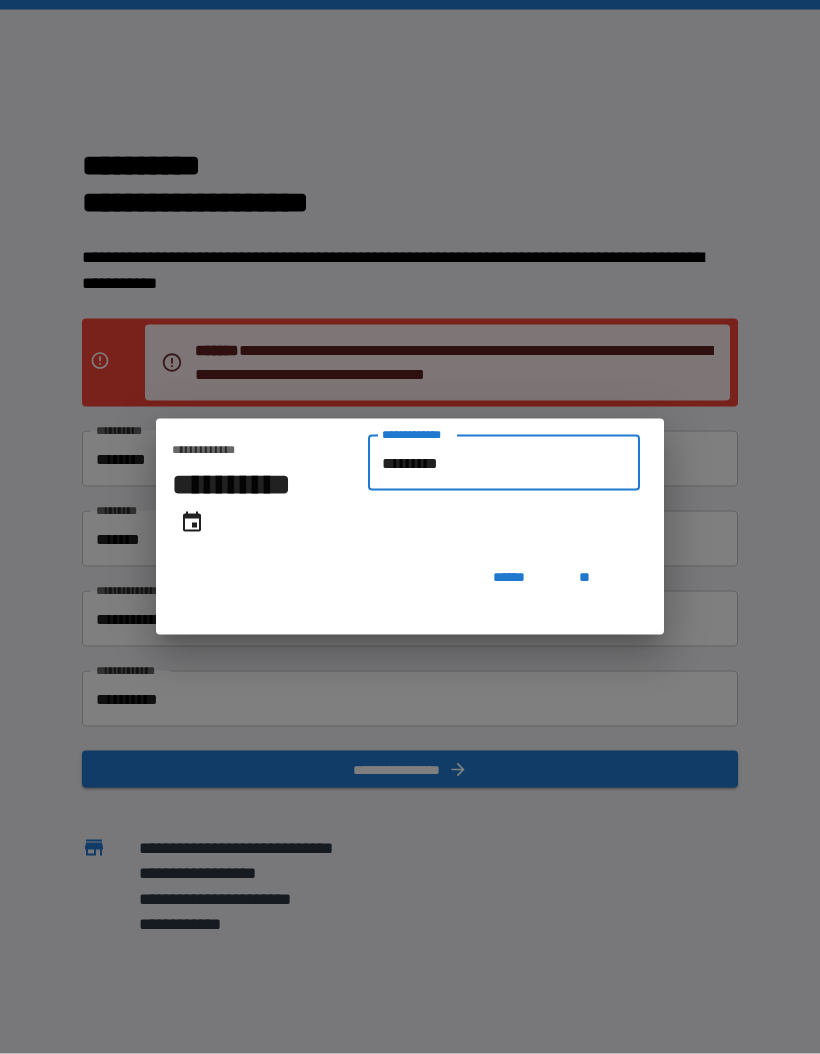 type on "********" 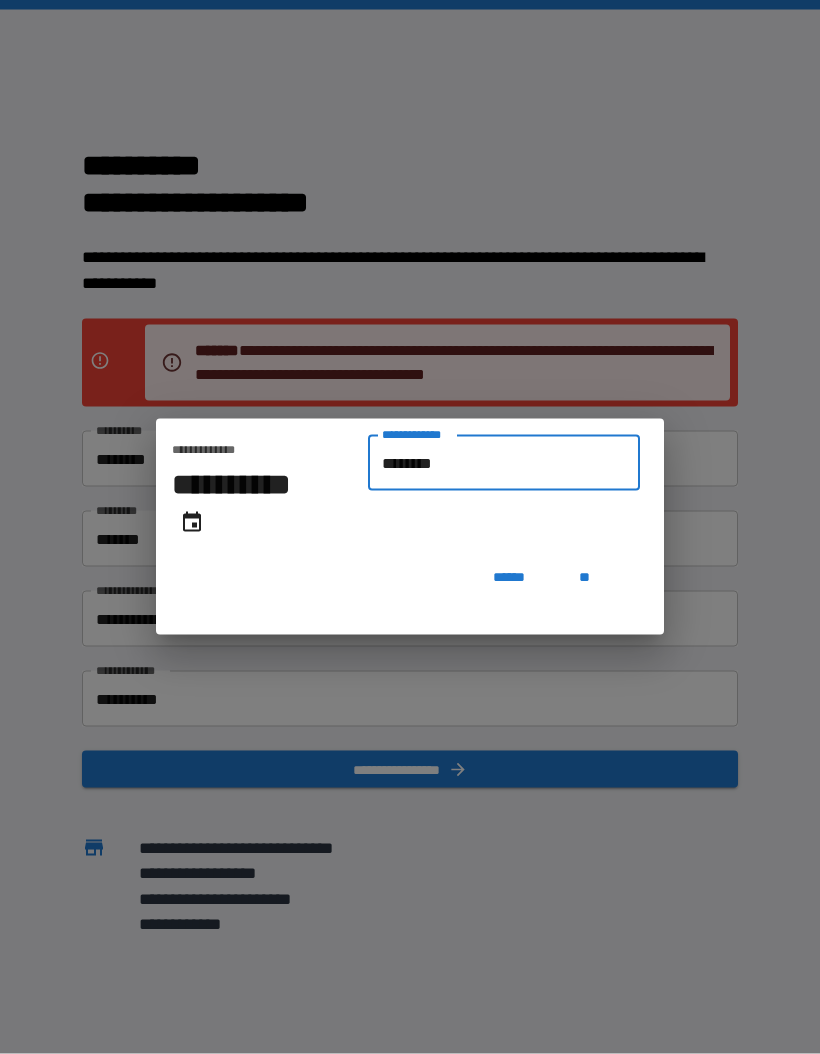 type on "**********" 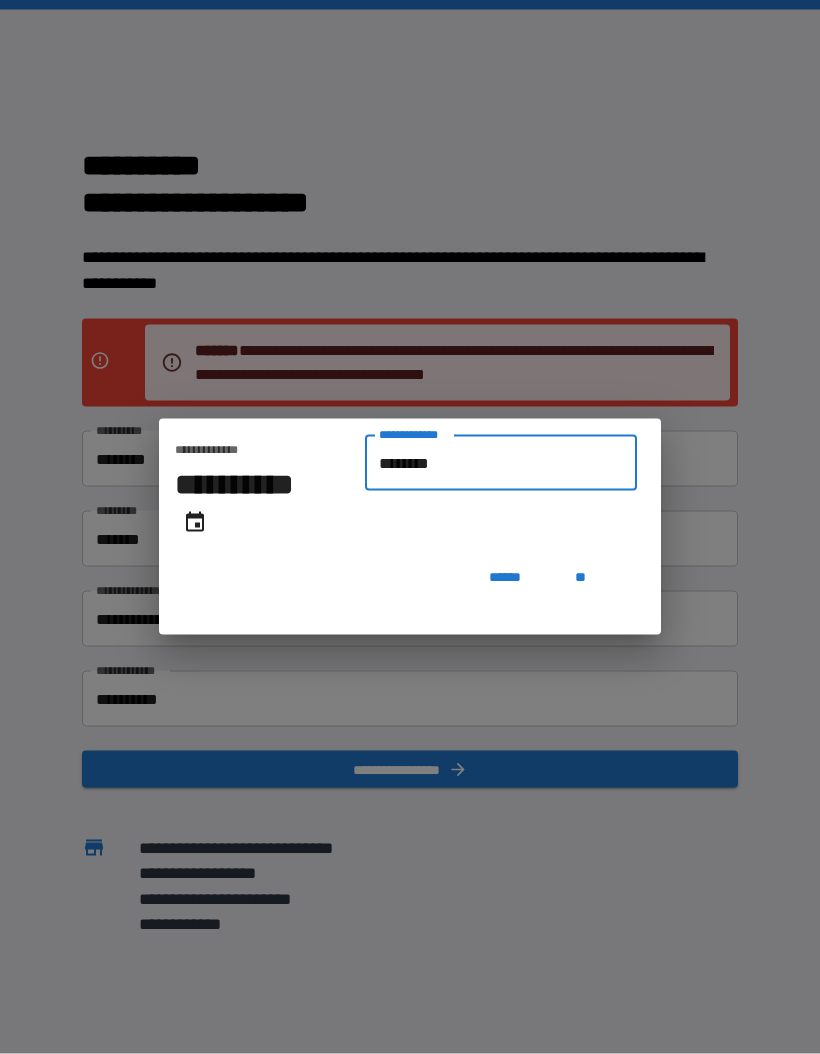 type on "*******" 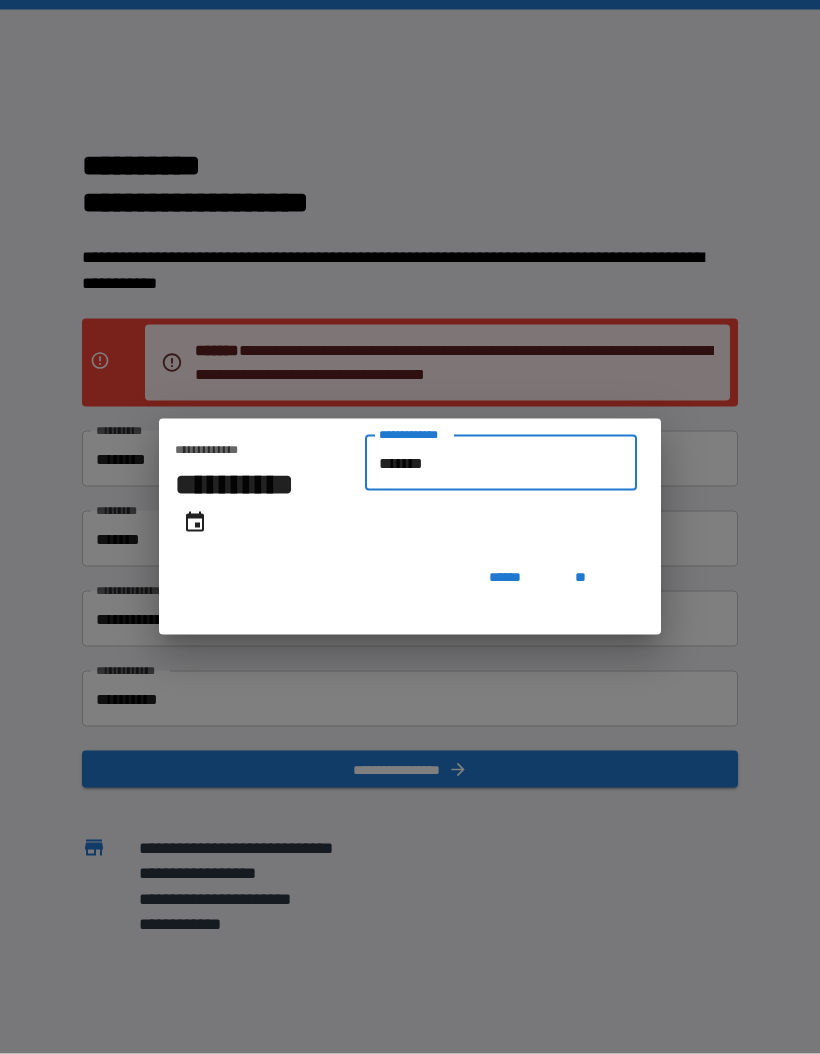 type on "**********" 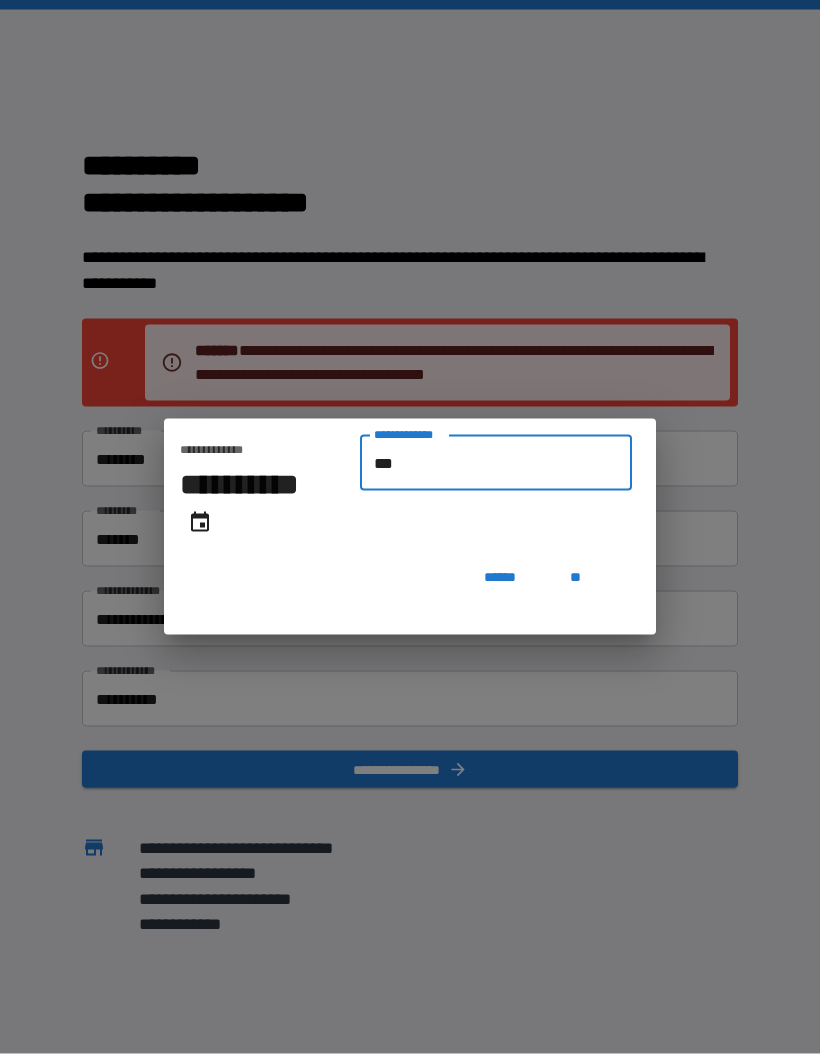 type on "*" 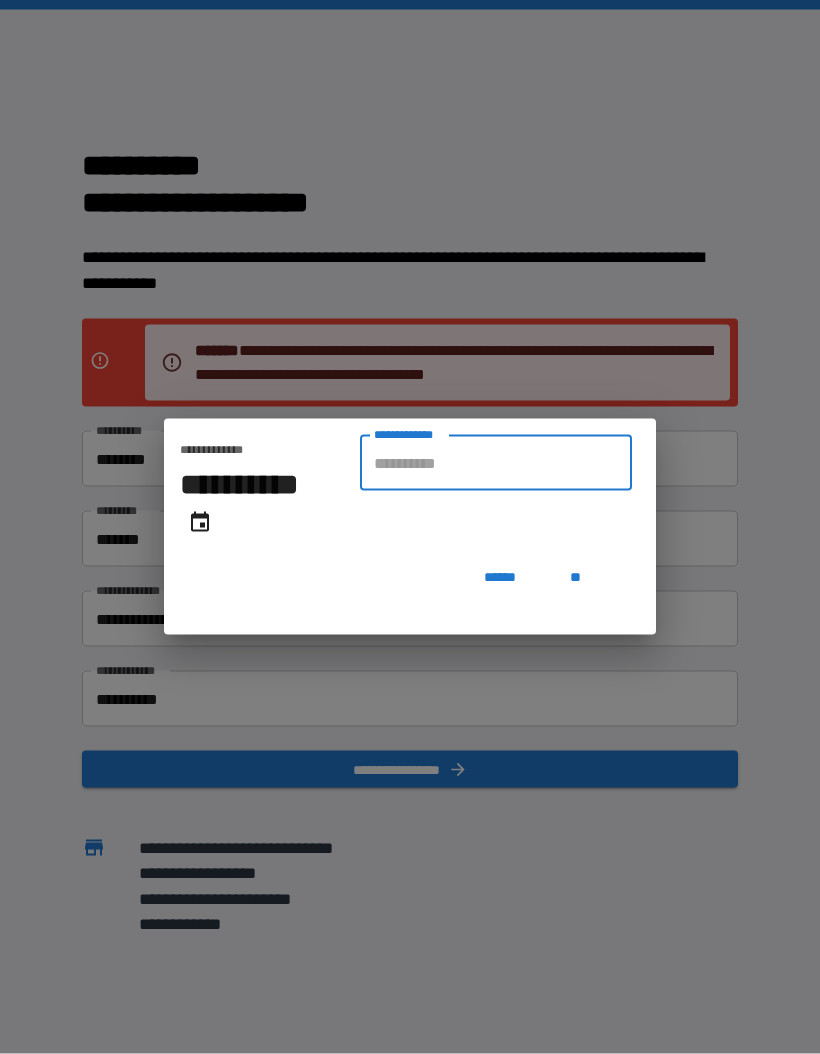 type 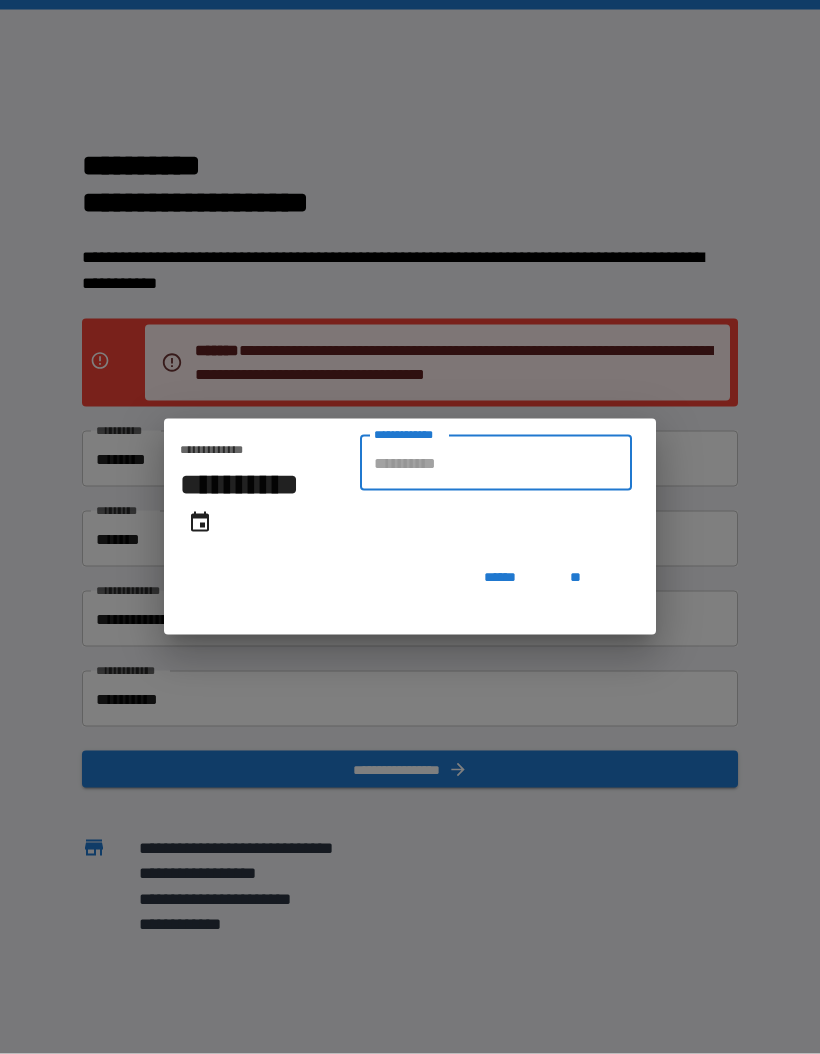 click on "**" at bounding box center [576, 577] 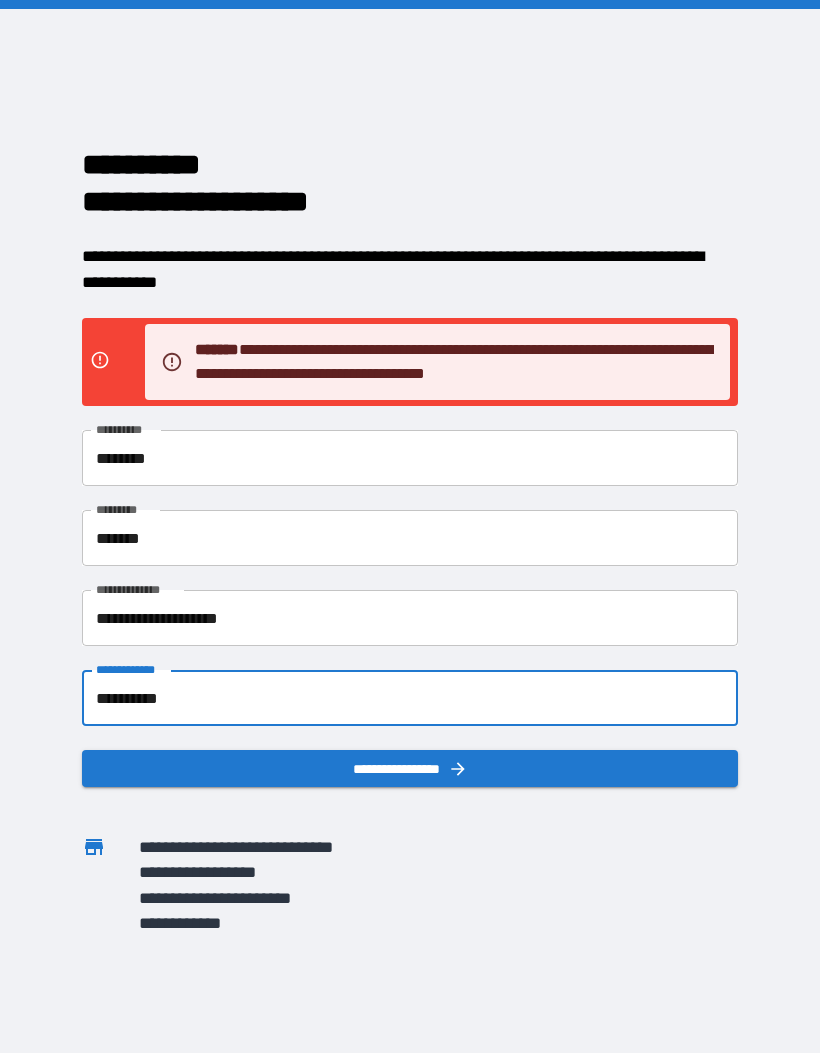 click on "**********" at bounding box center (410, 699) 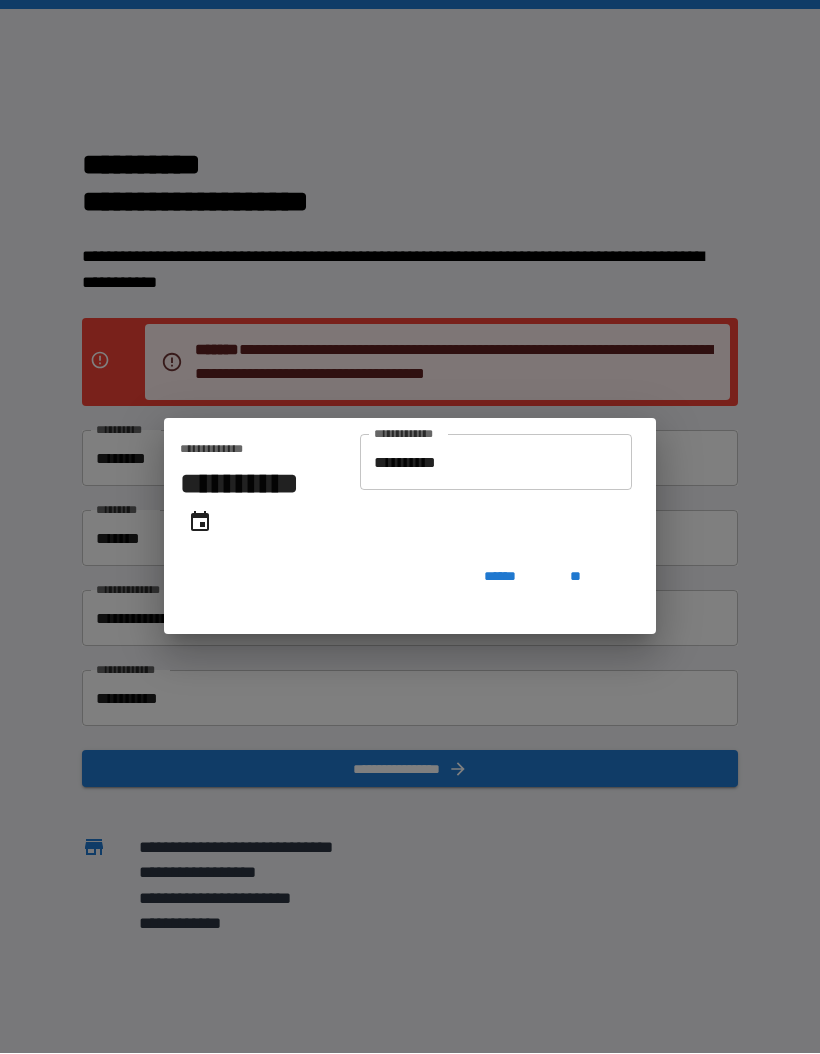 click on "**" at bounding box center [576, 577] 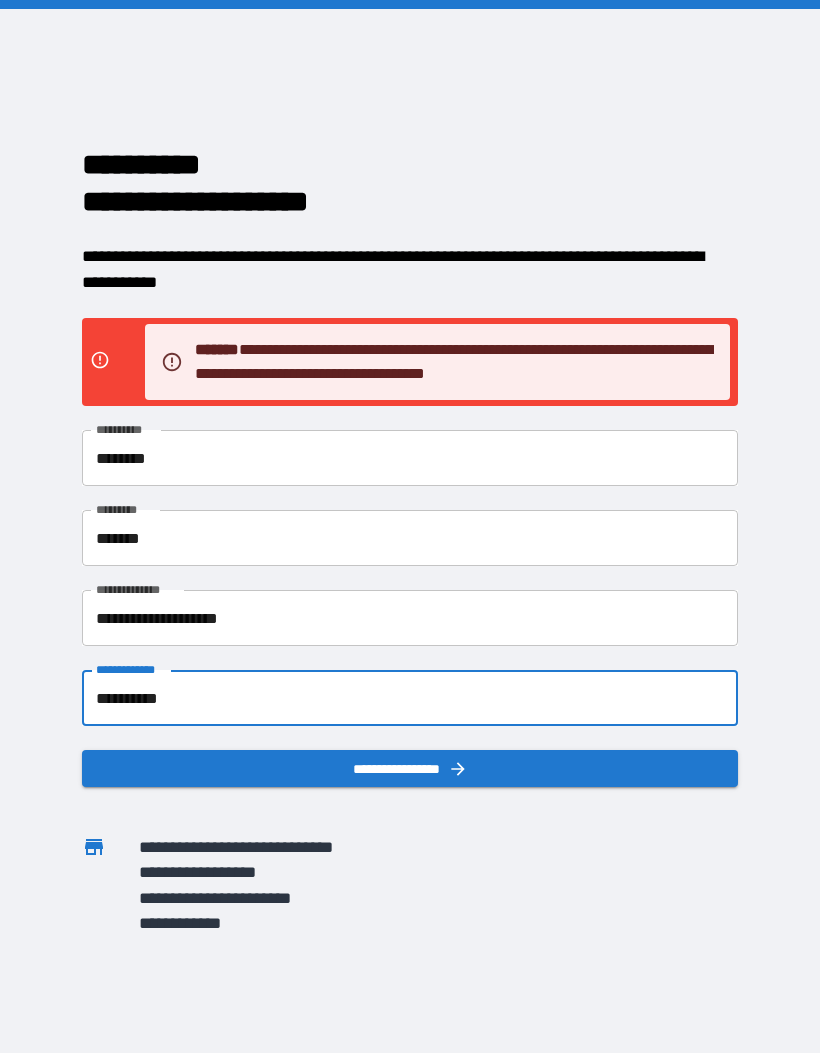click on "*******" at bounding box center (410, 539) 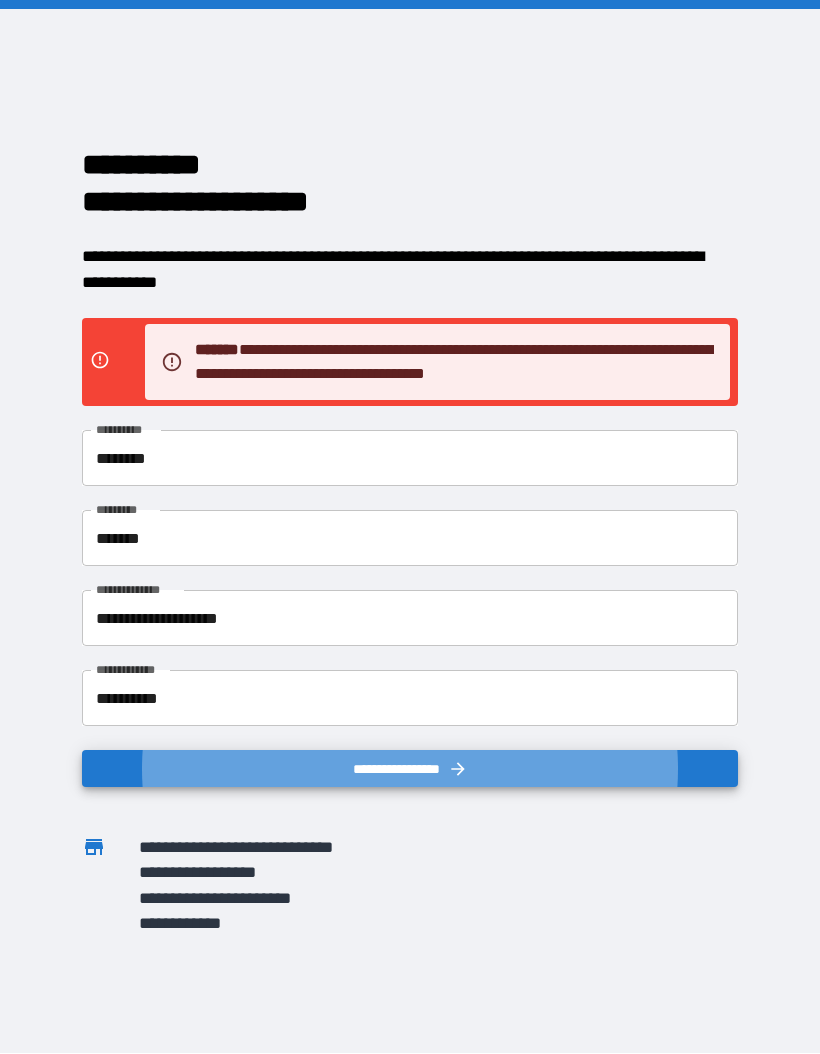 click on "**********" at bounding box center (410, 699) 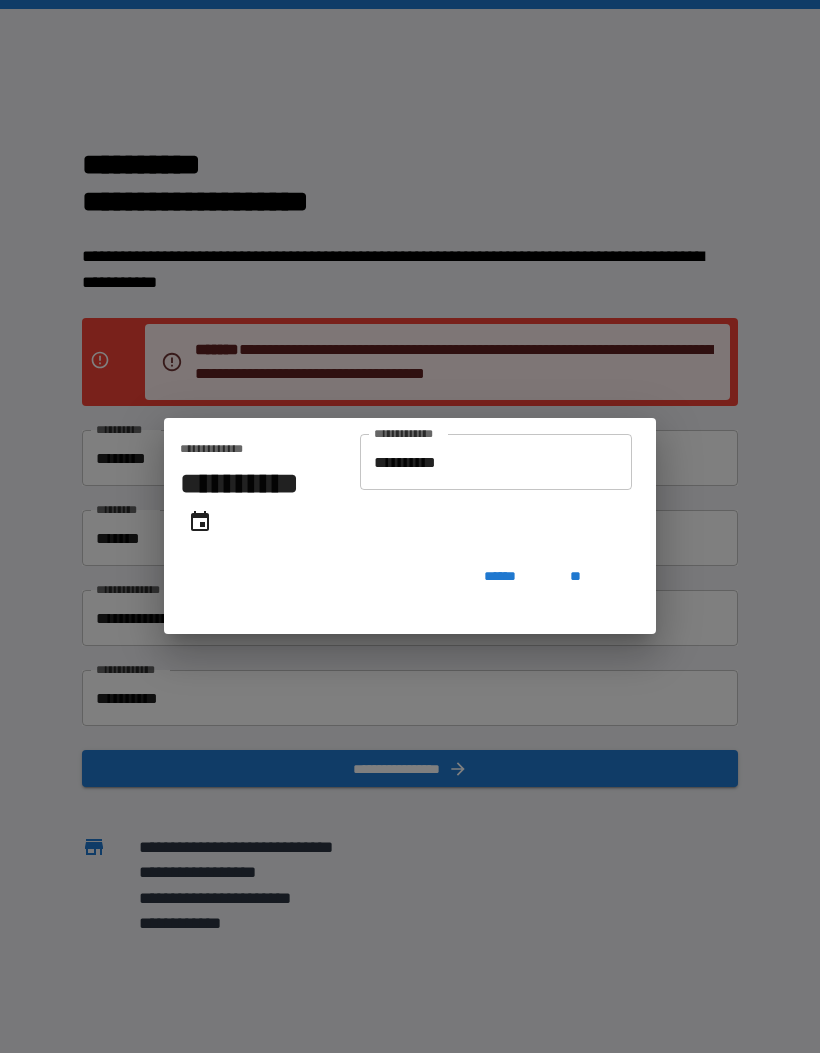 click on "**********" at bounding box center [496, 463] 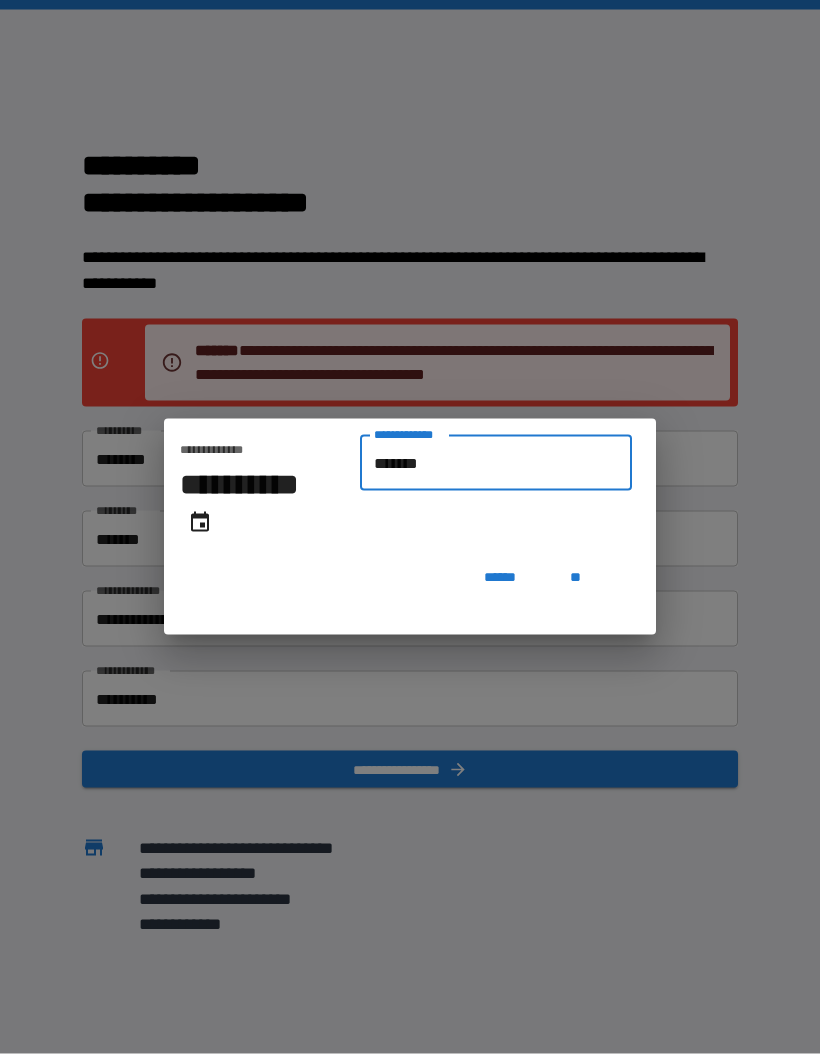type on "********" 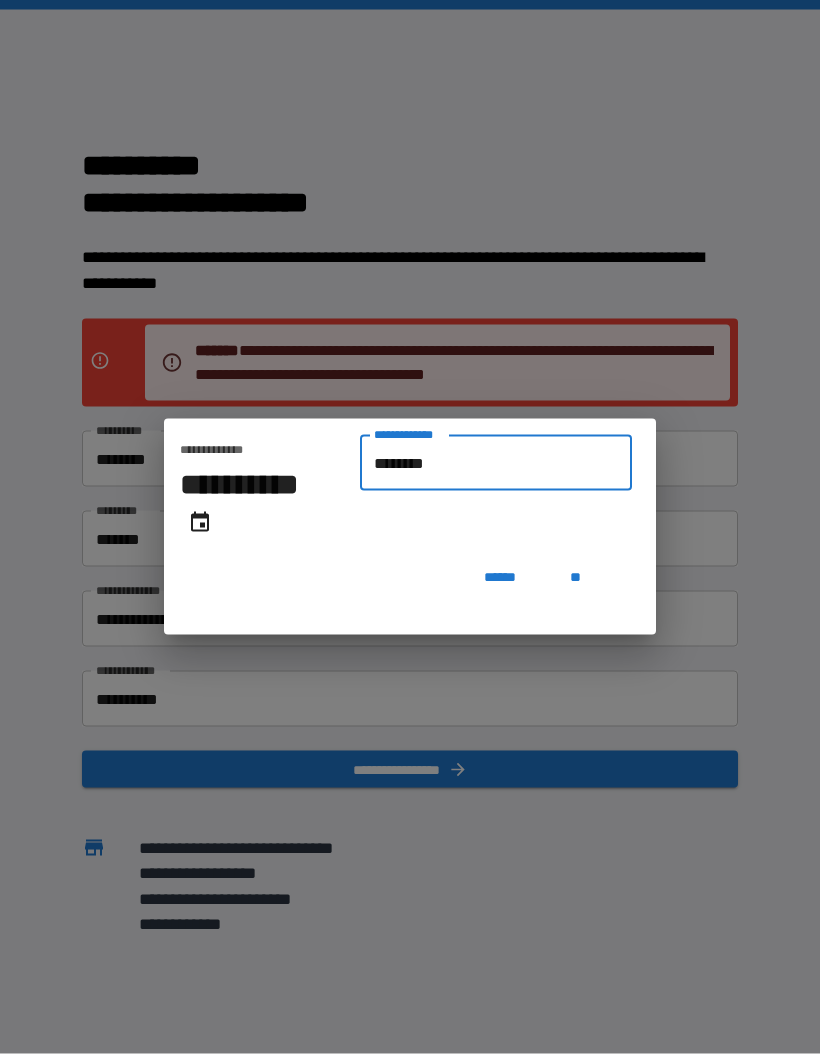 type on "**********" 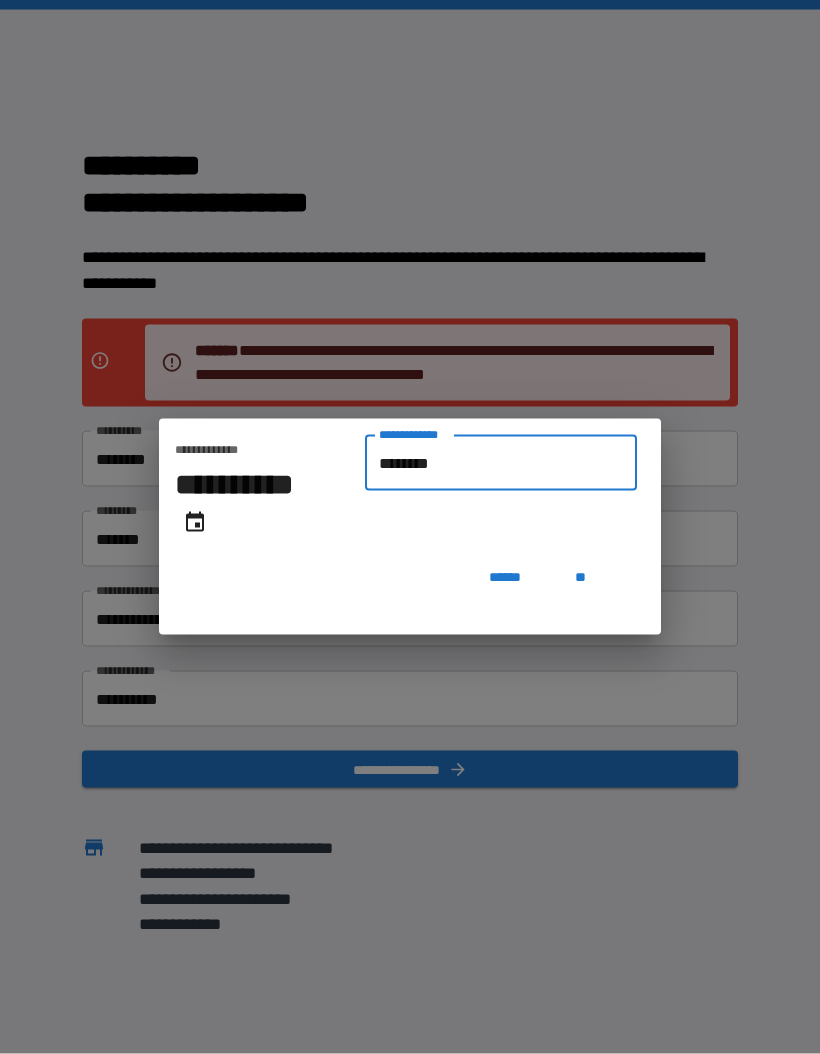 type on "*********" 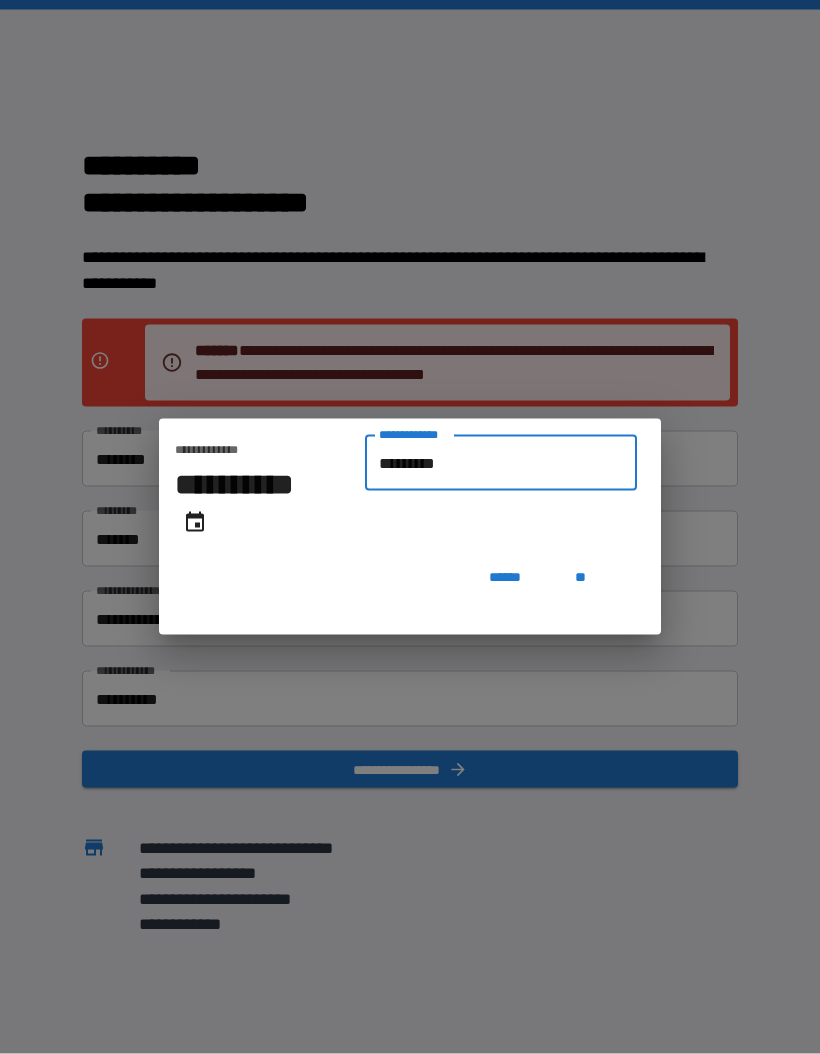 type on "**********" 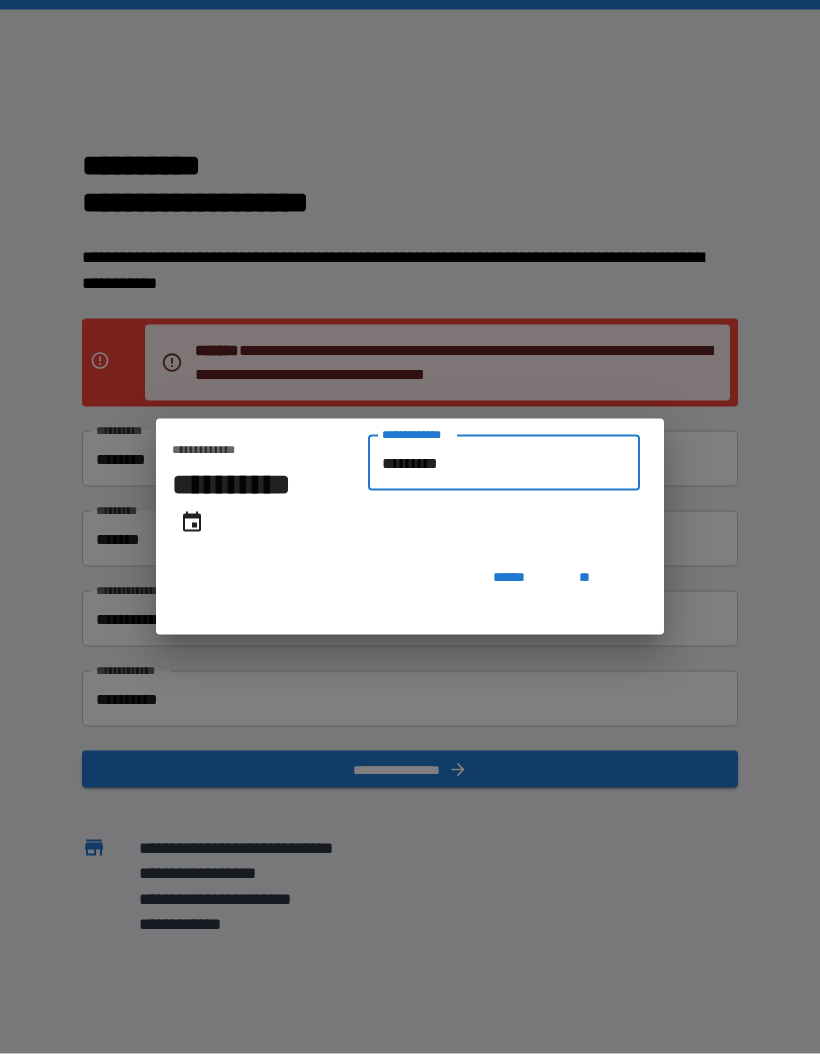 type on "**********" 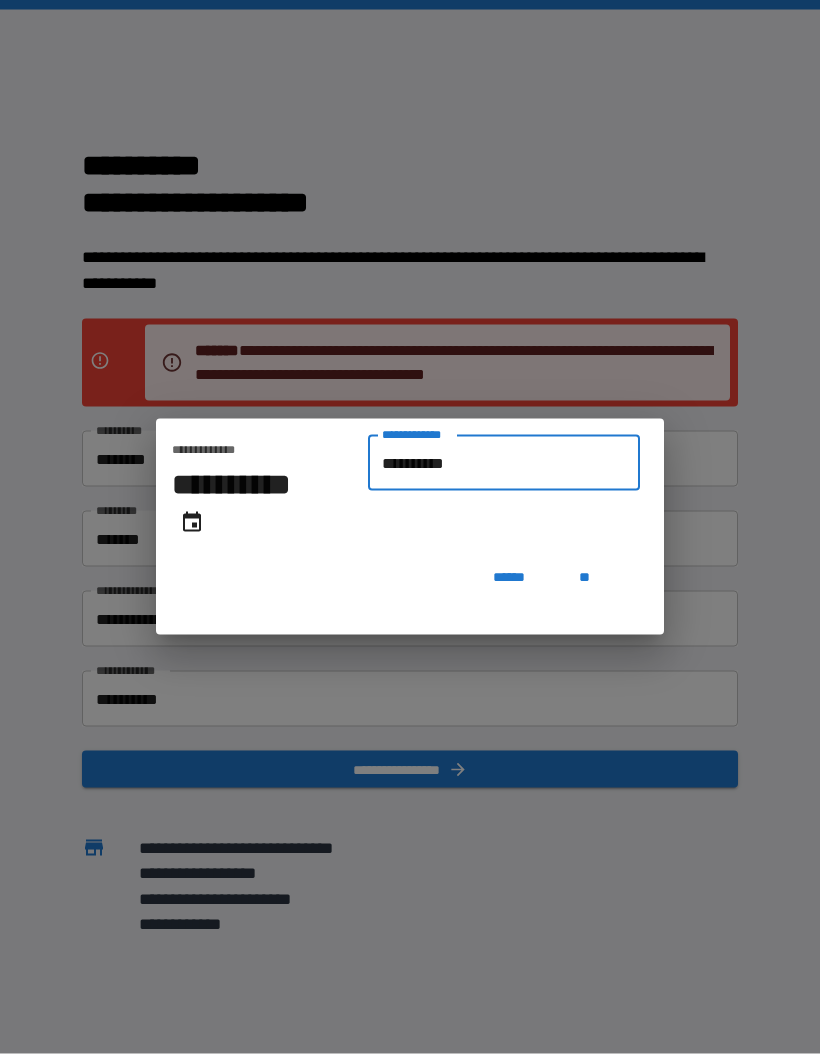type on "**********" 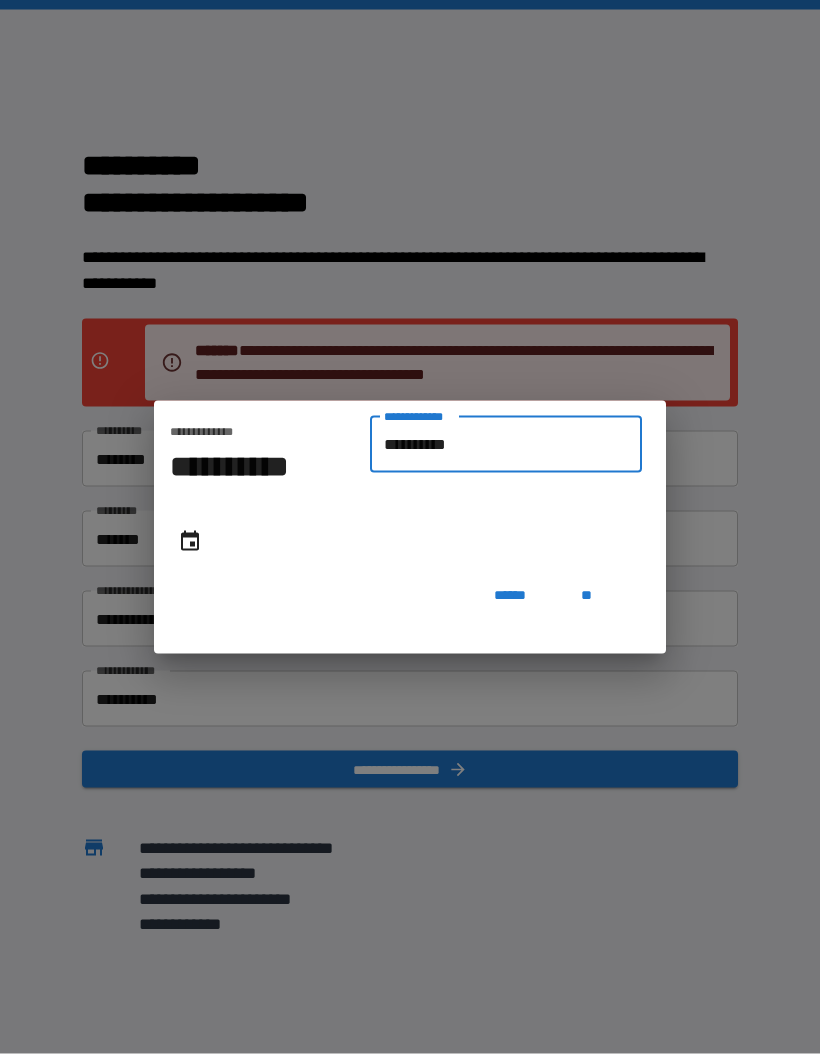 type on "**********" 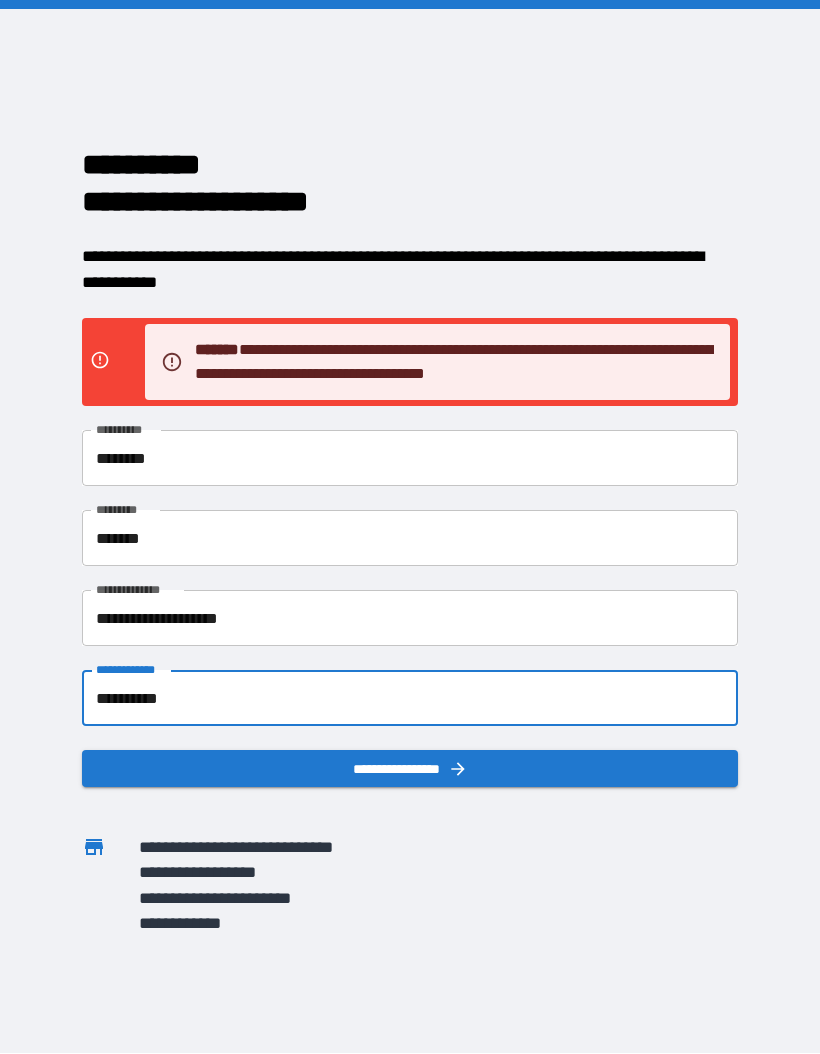 click on "**********" at bounding box center [410, 769] 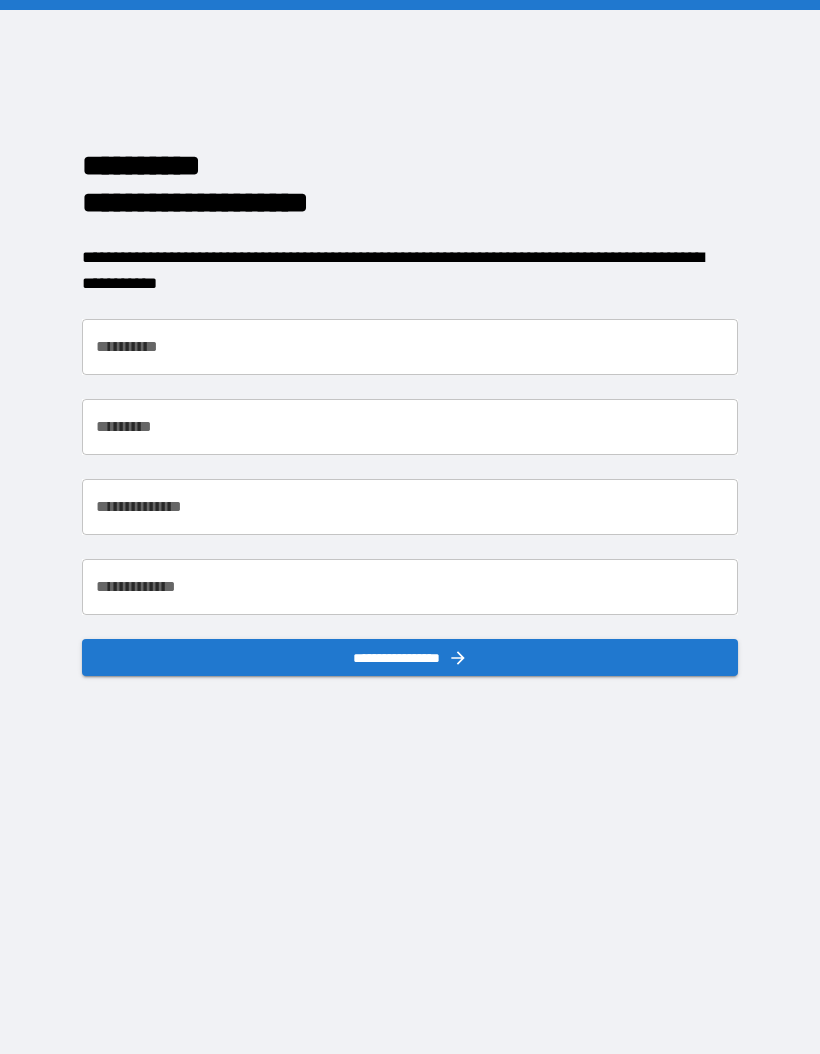 scroll, scrollTop: 0, scrollLeft: 0, axis: both 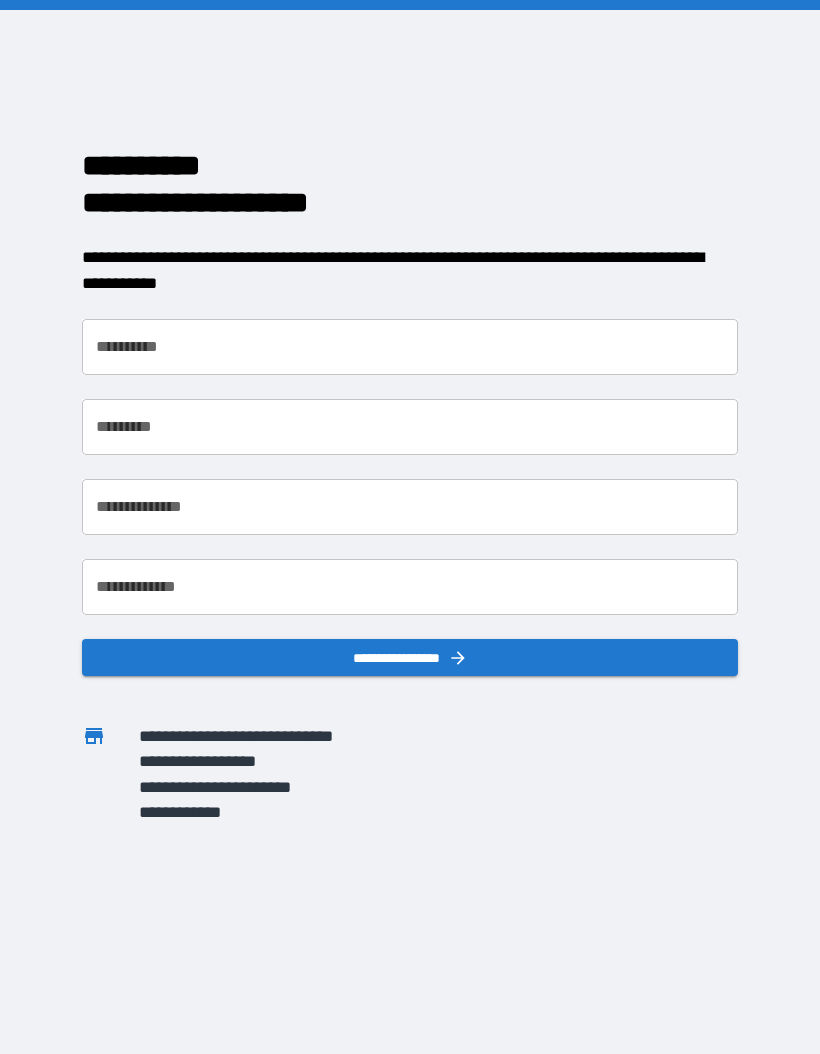 click on "**********" at bounding box center (410, 347) 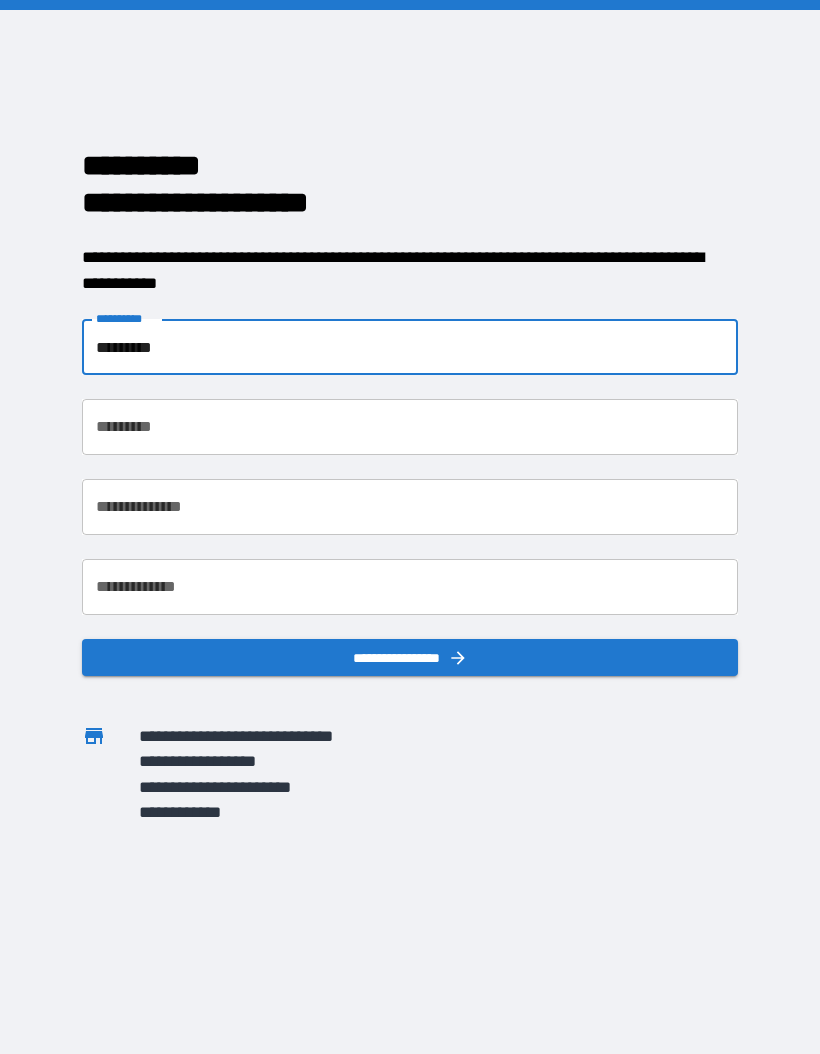 type on "********" 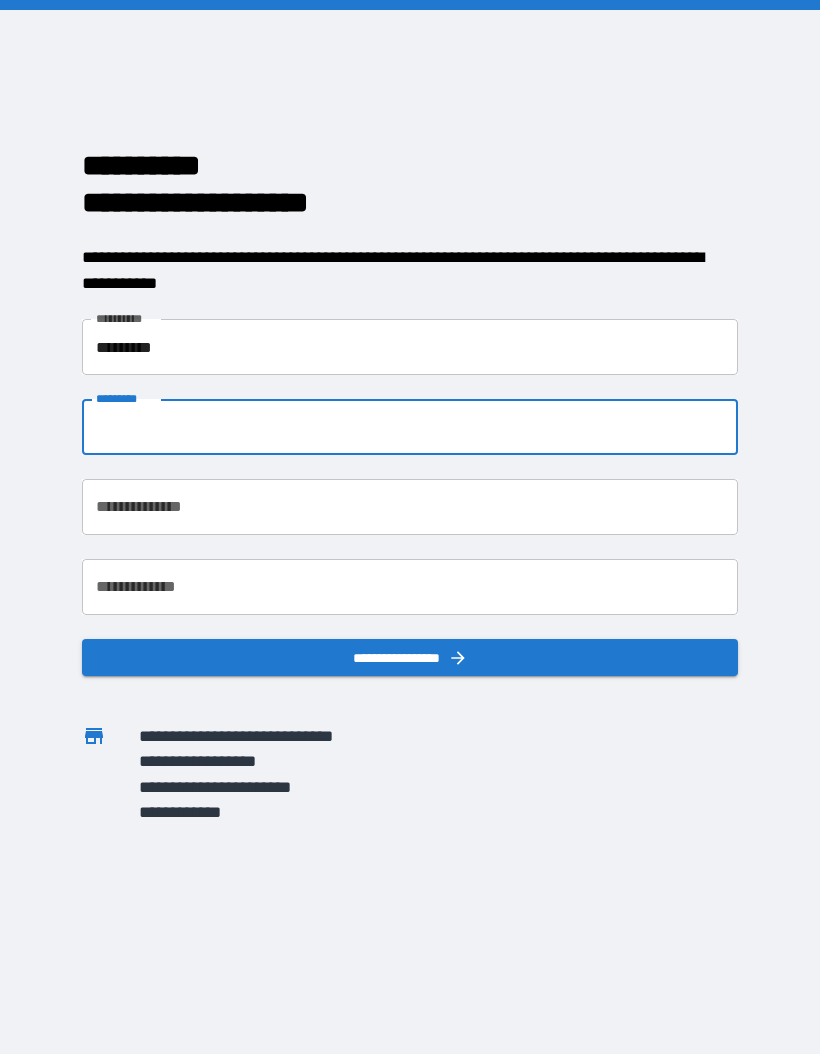 type on "*" 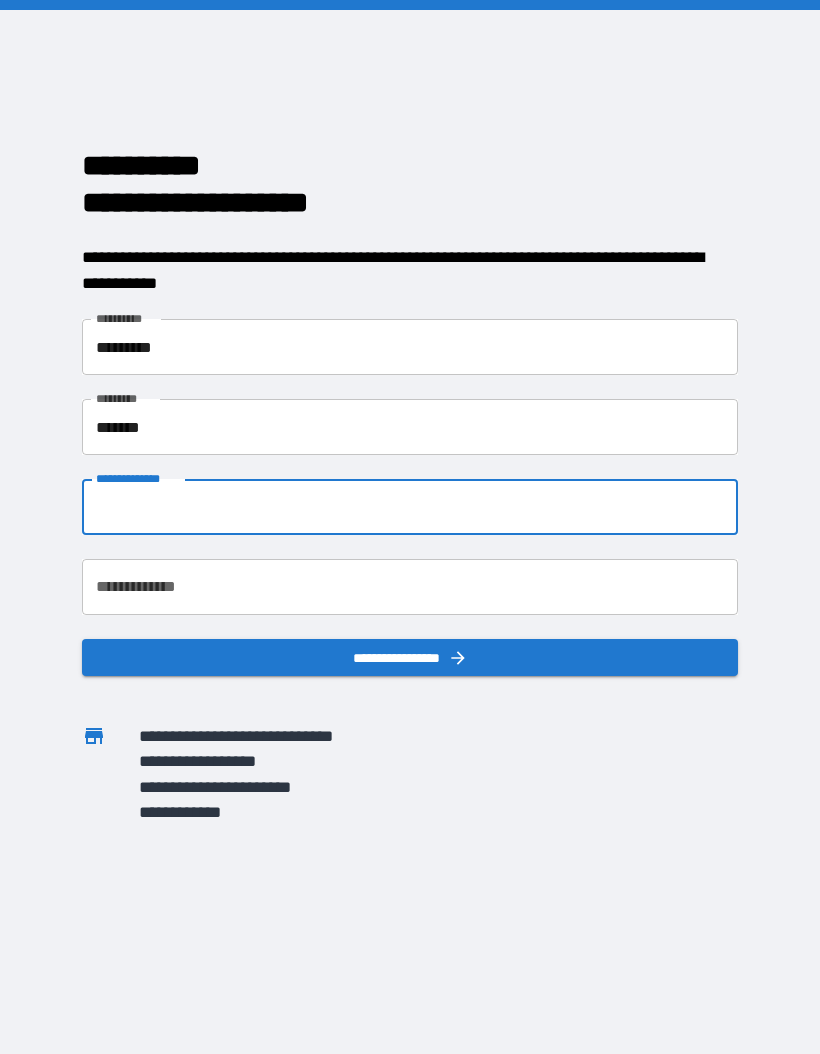 type on "**********" 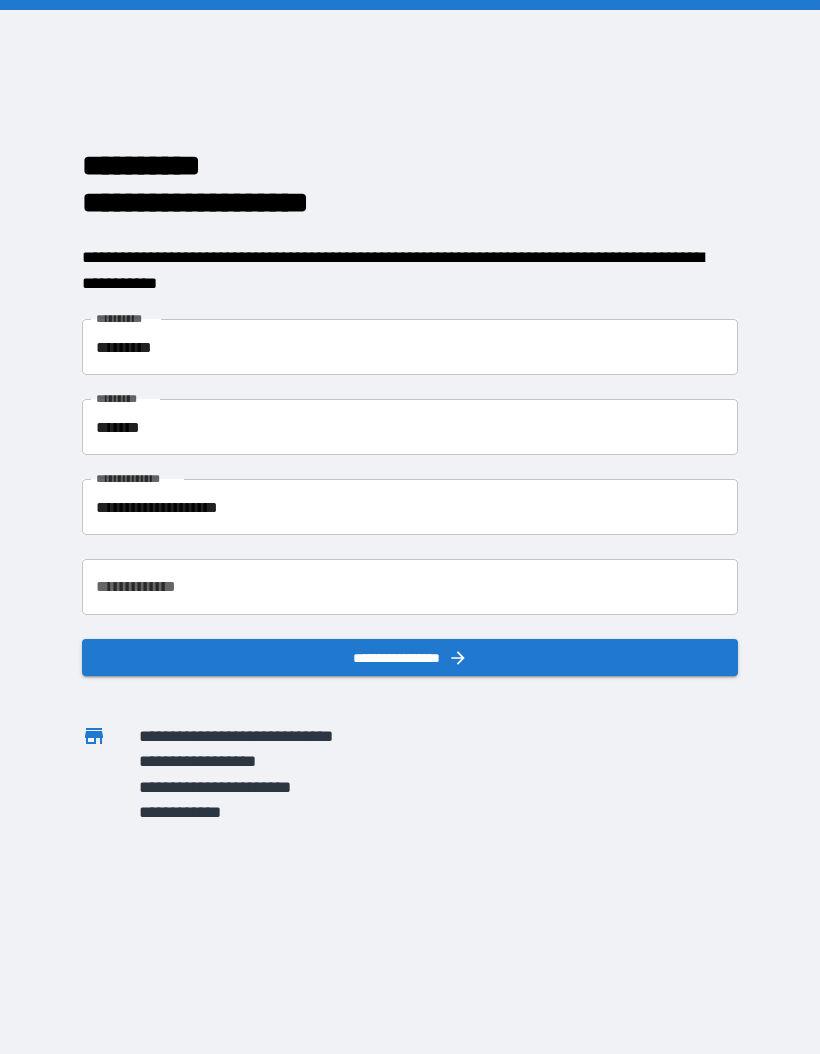 click on "**********" at bounding box center (410, 507) 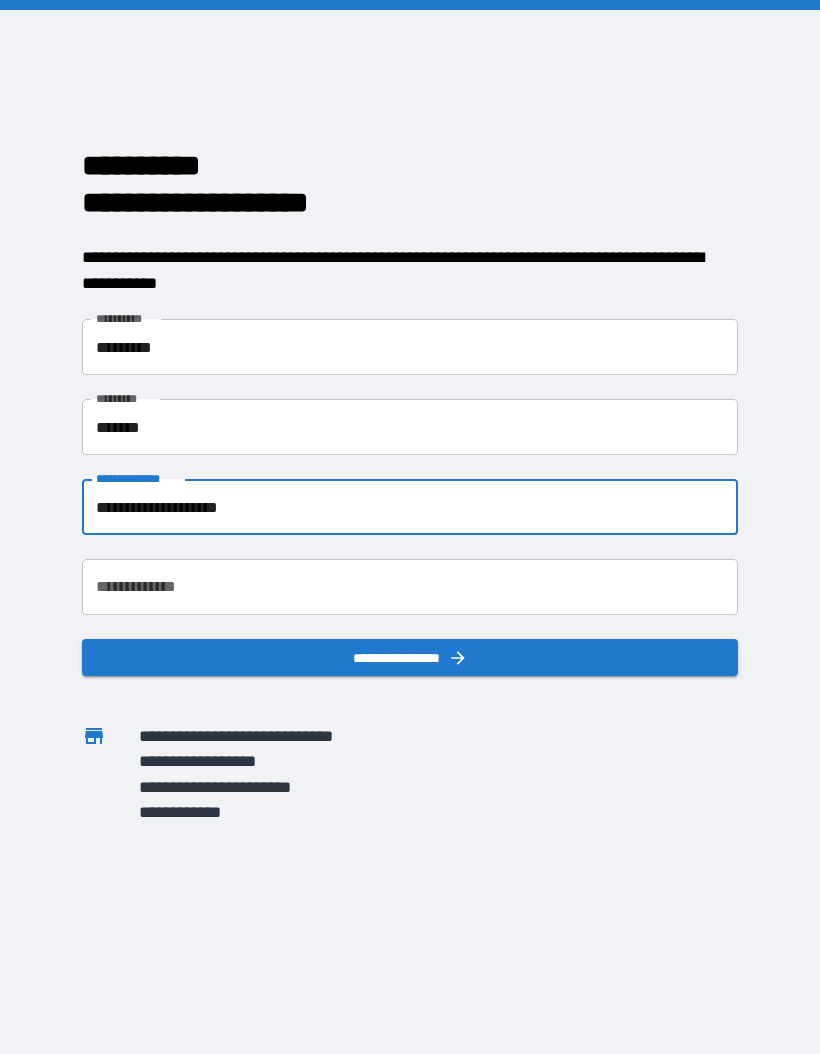 click on "**********" at bounding box center (410, 587) 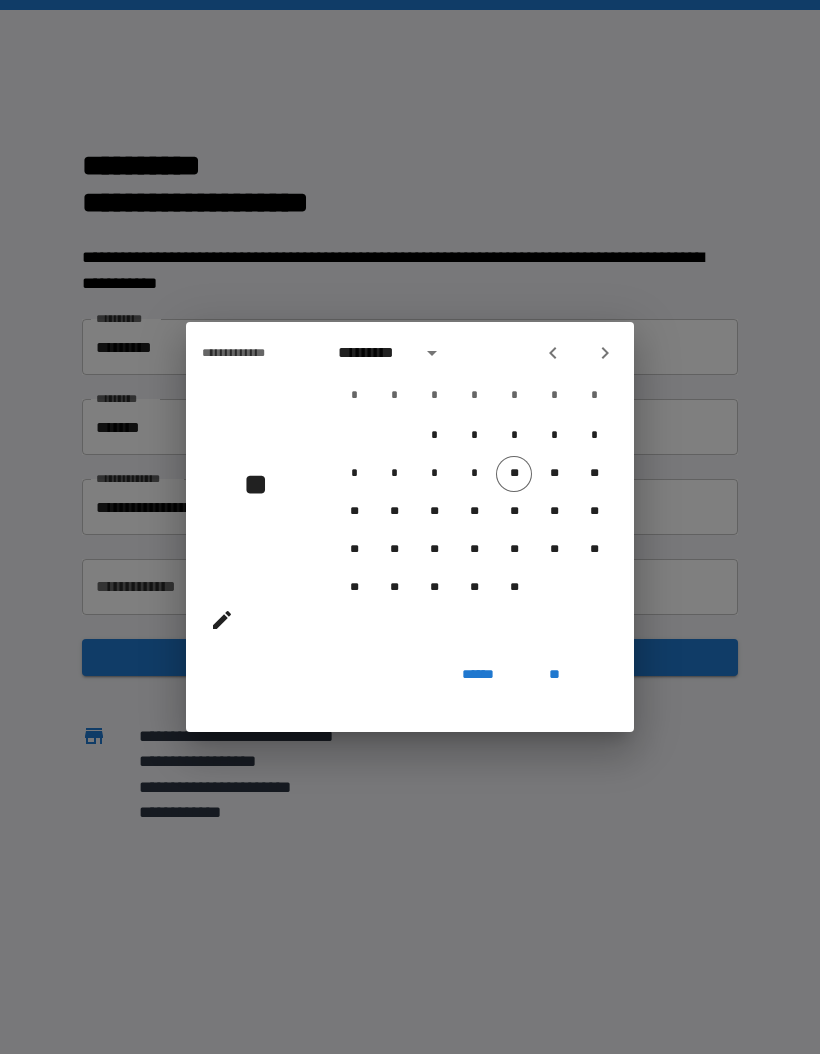 click on "**********" at bounding box center [250, 353] 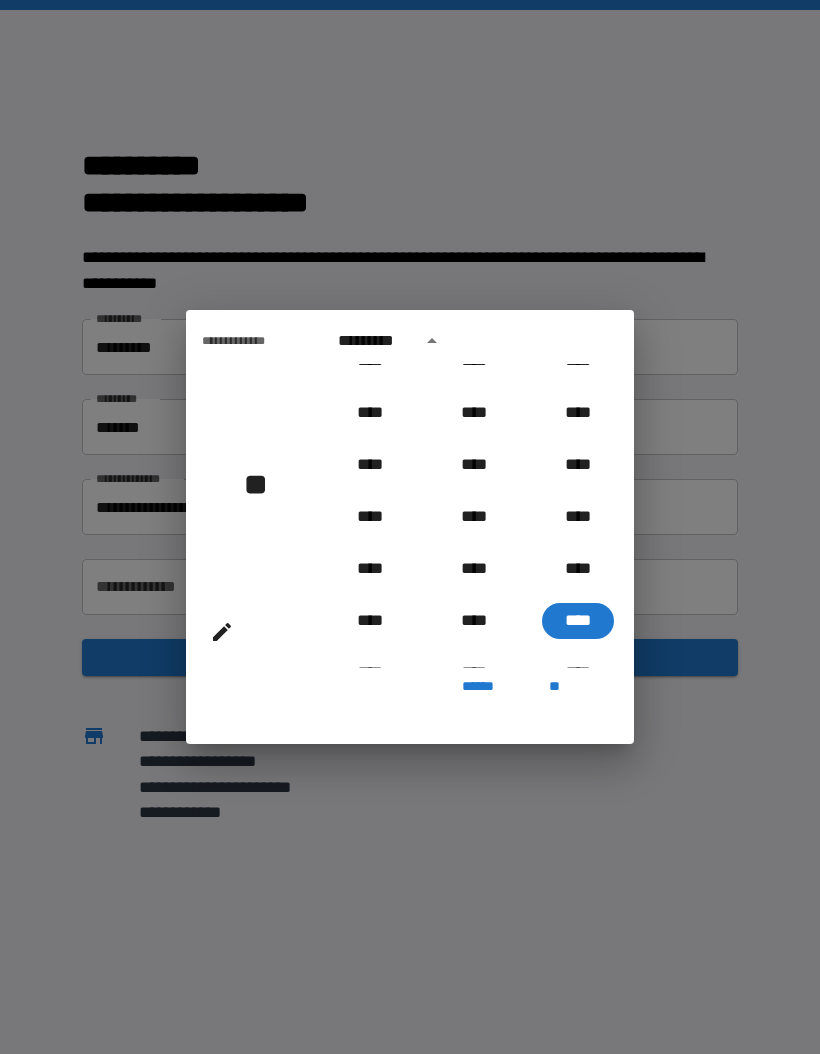 scroll, scrollTop: 1896, scrollLeft: 0, axis: vertical 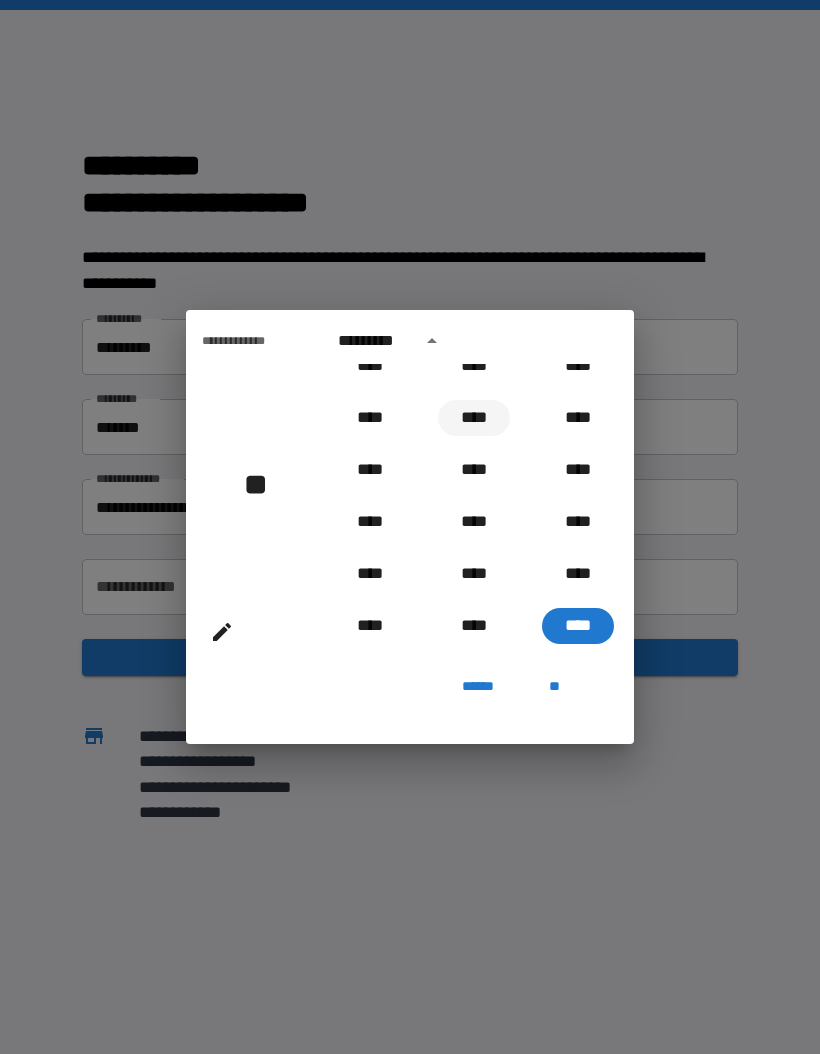 click on "****" at bounding box center (474, 418) 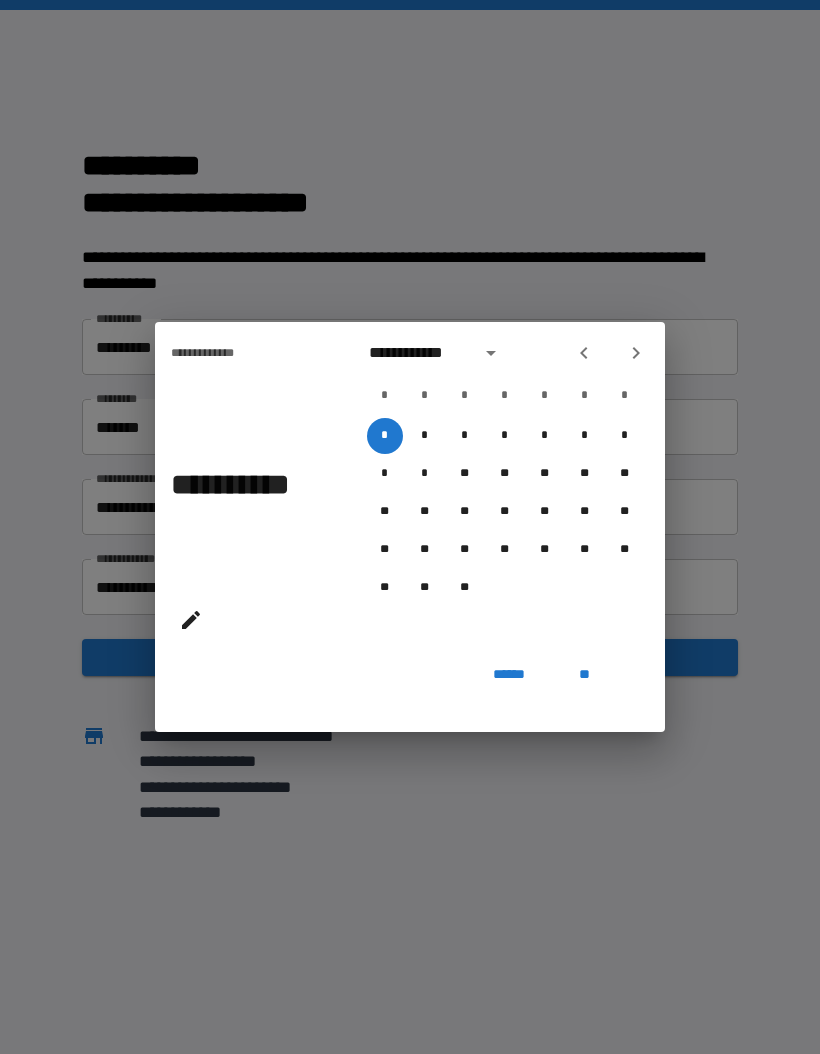 click at bounding box center [636, 353] 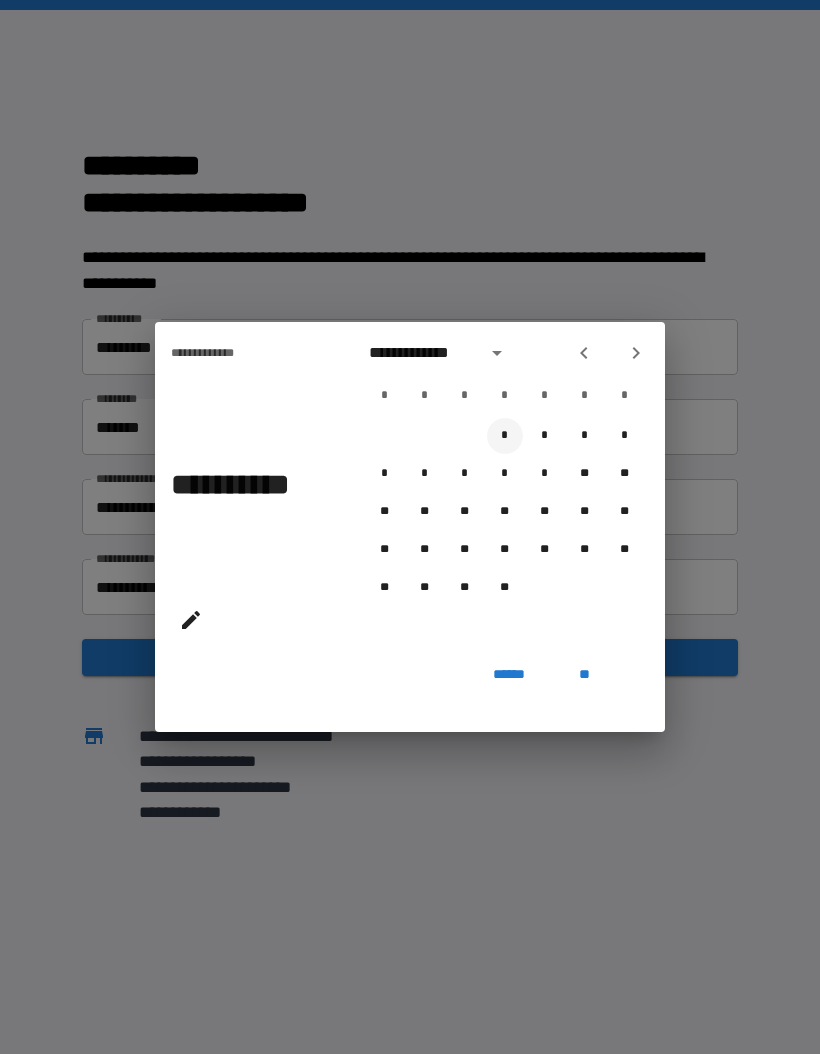 click on "*" at bounding box center [505, 436] 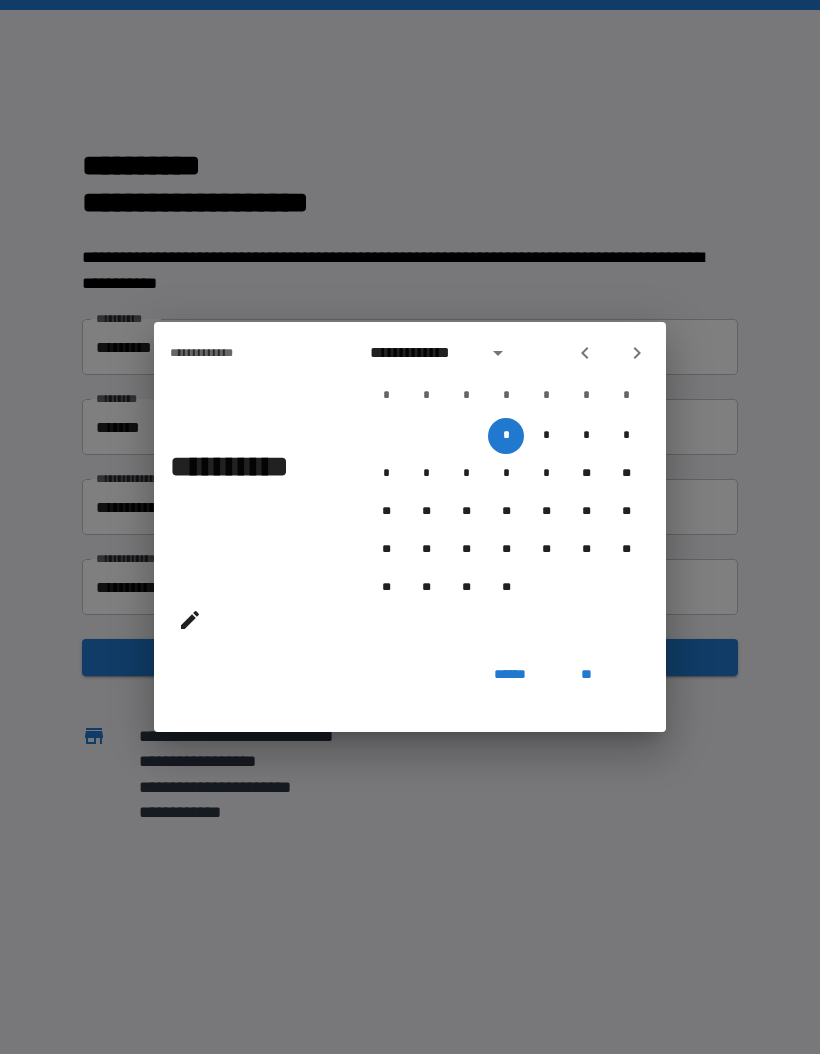 click on "**" at bounding box center (586, 674) 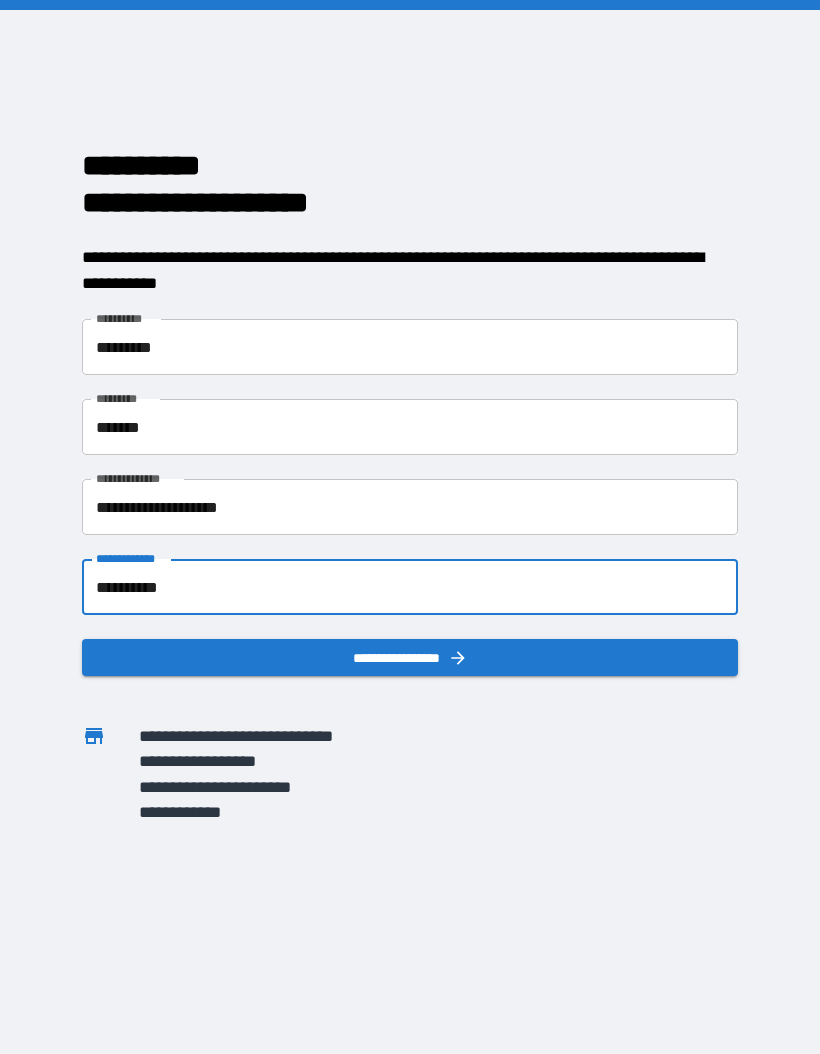 click on "**********" at bounding box center (410, 657) 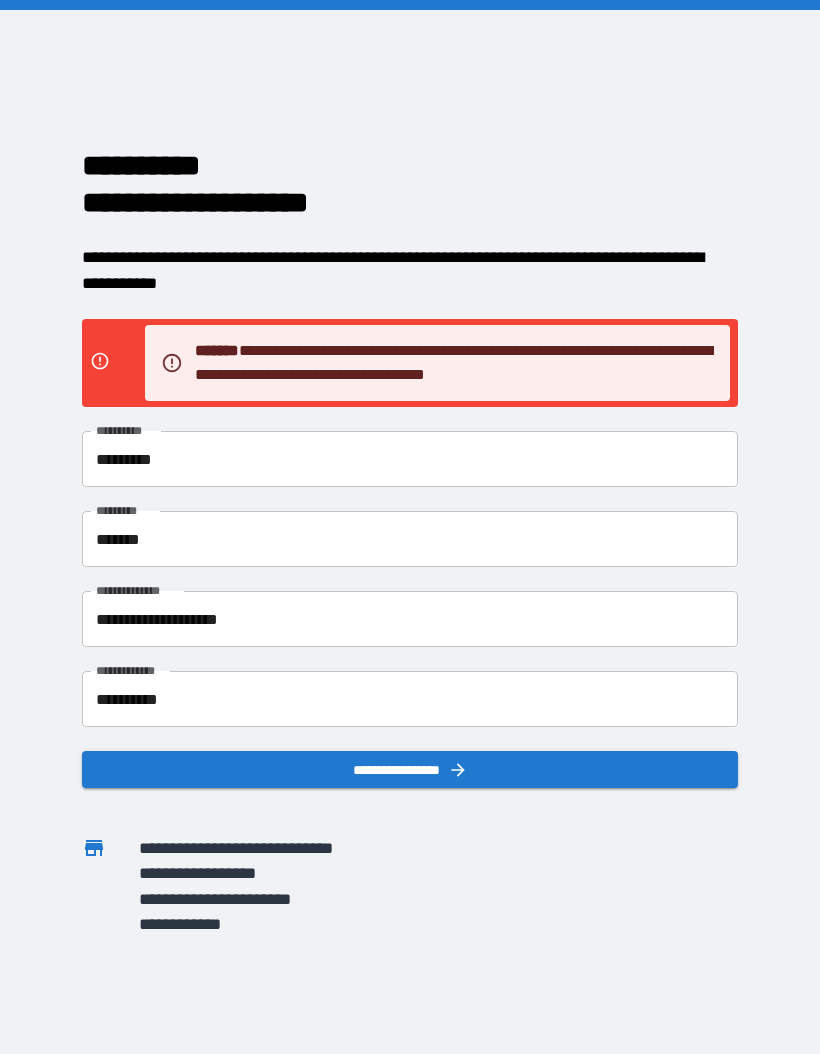 click on "**********" at bounding box center (382, 898) 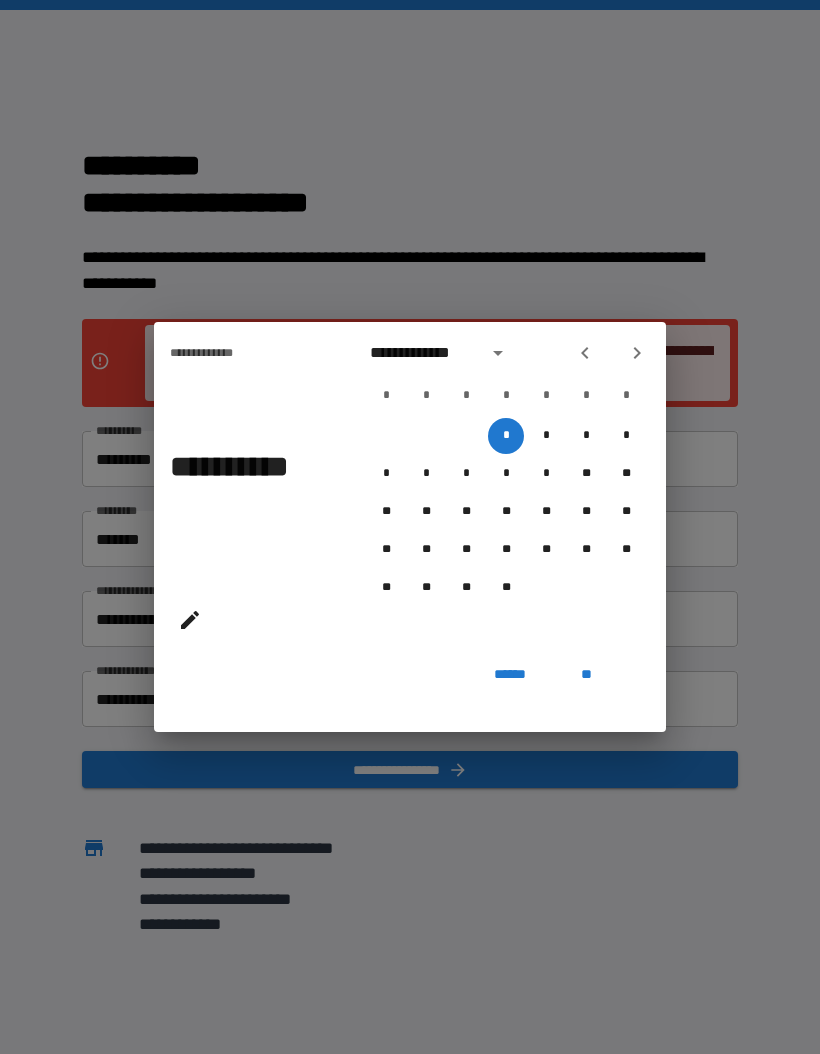 click on "**********" at bounding box center (410, 527) 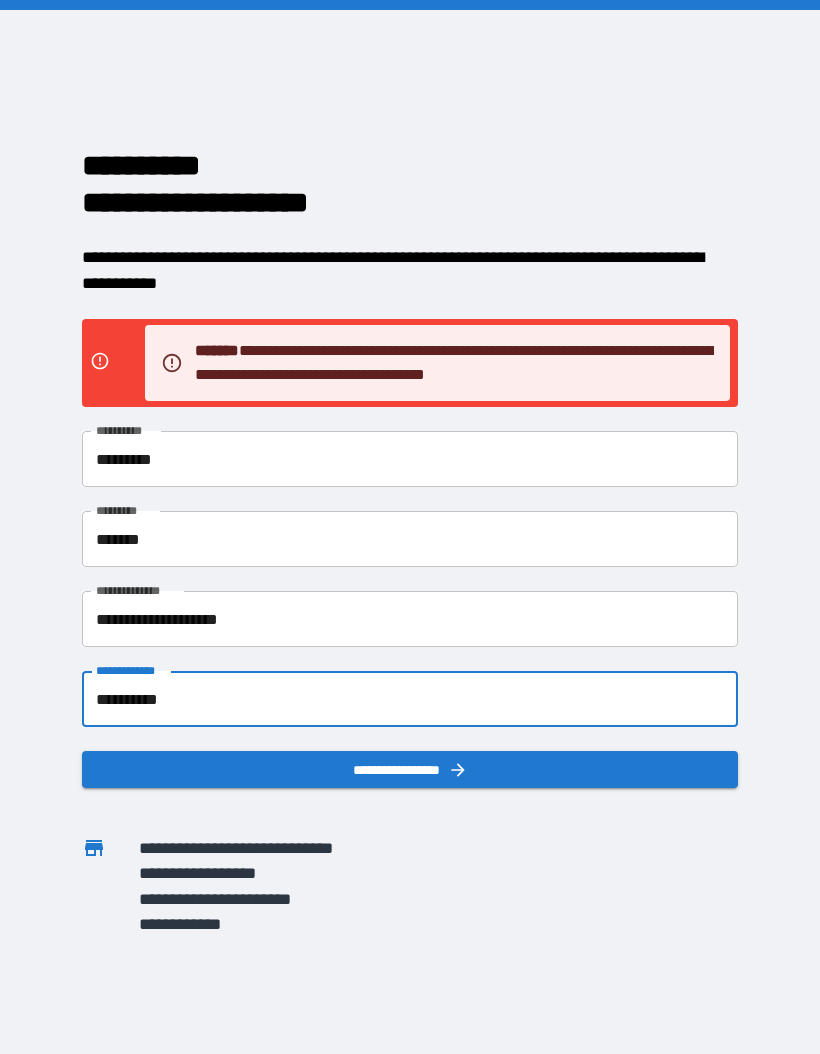 click on "**********" at bounding box center (382, 898) 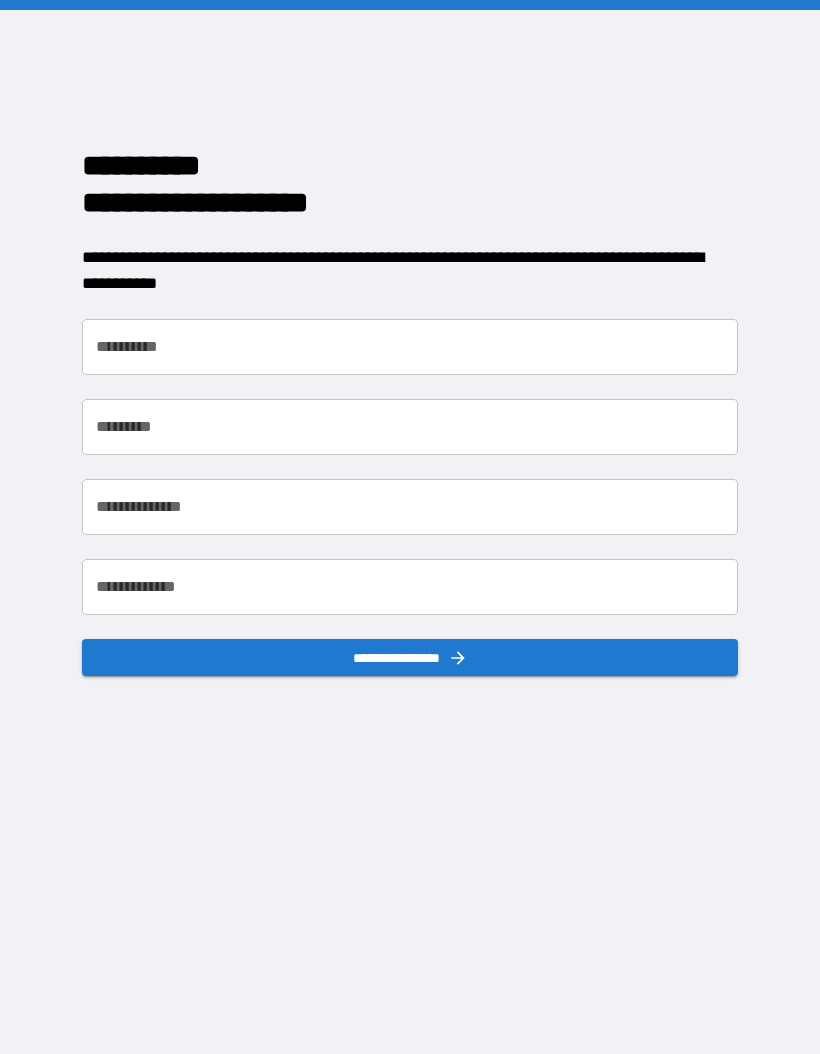 scroll, scrollTop: 0, scrollLeft: 0, axis: both 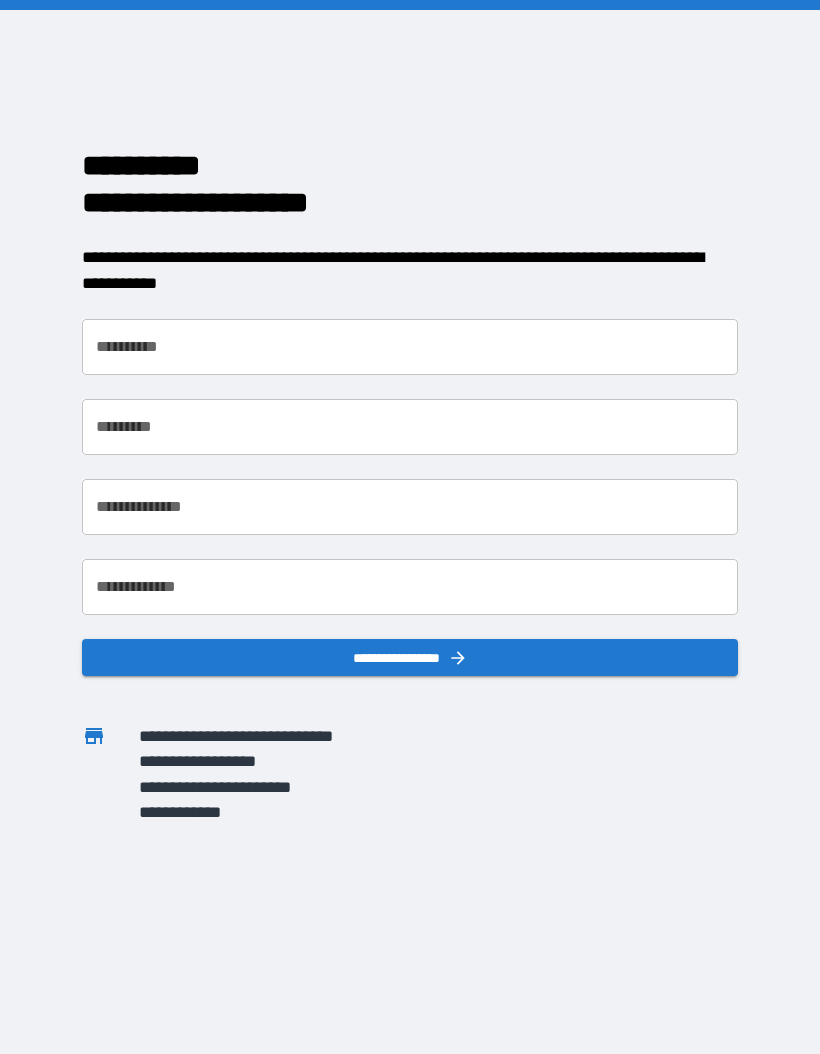 click on "**********" at bounding box center (410, 347) 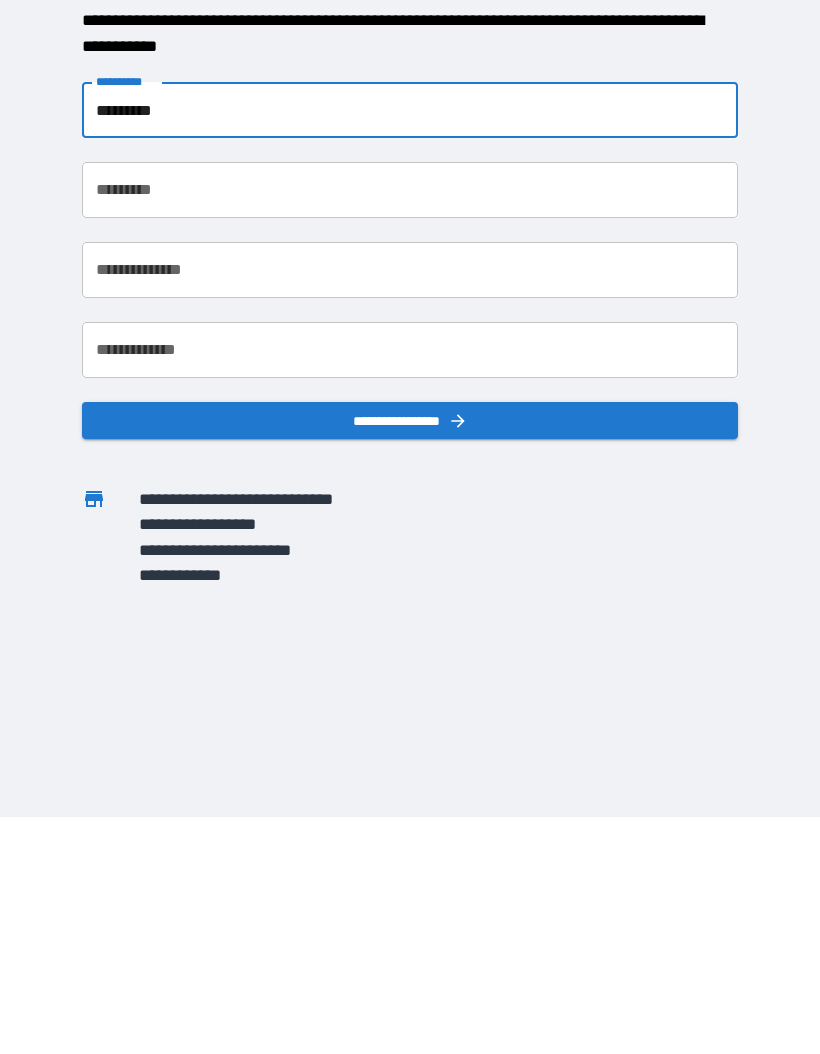 type on "********" 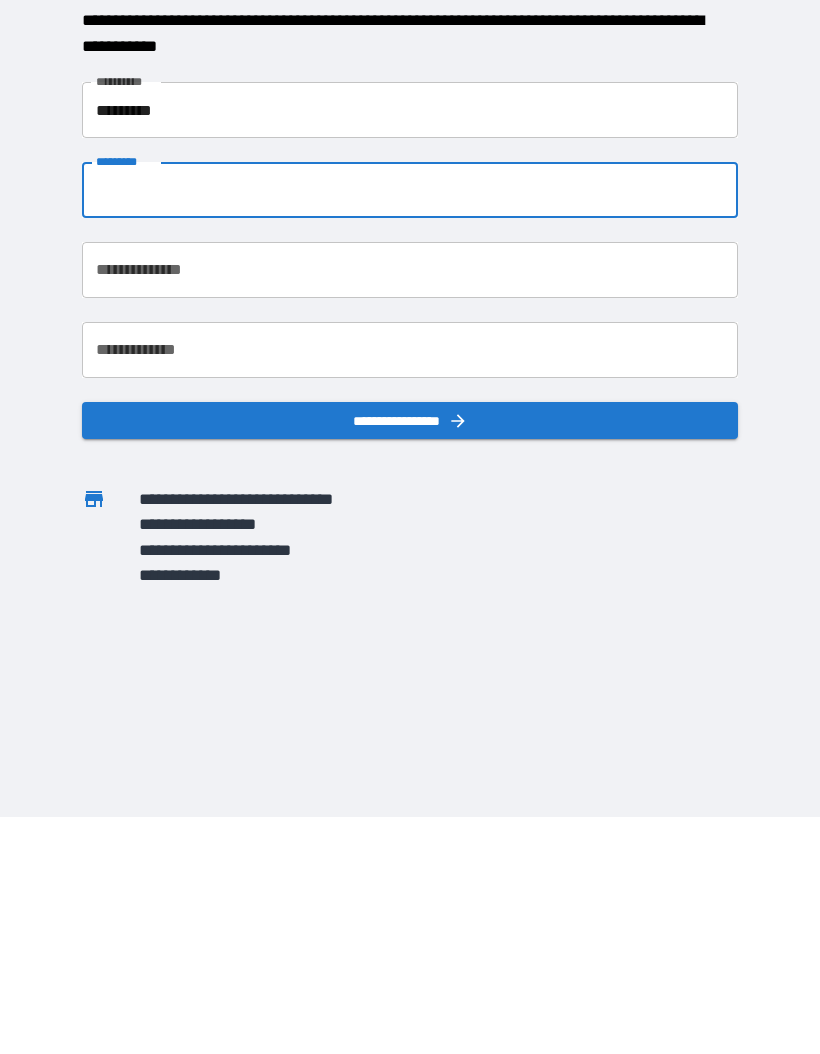 type on "*" 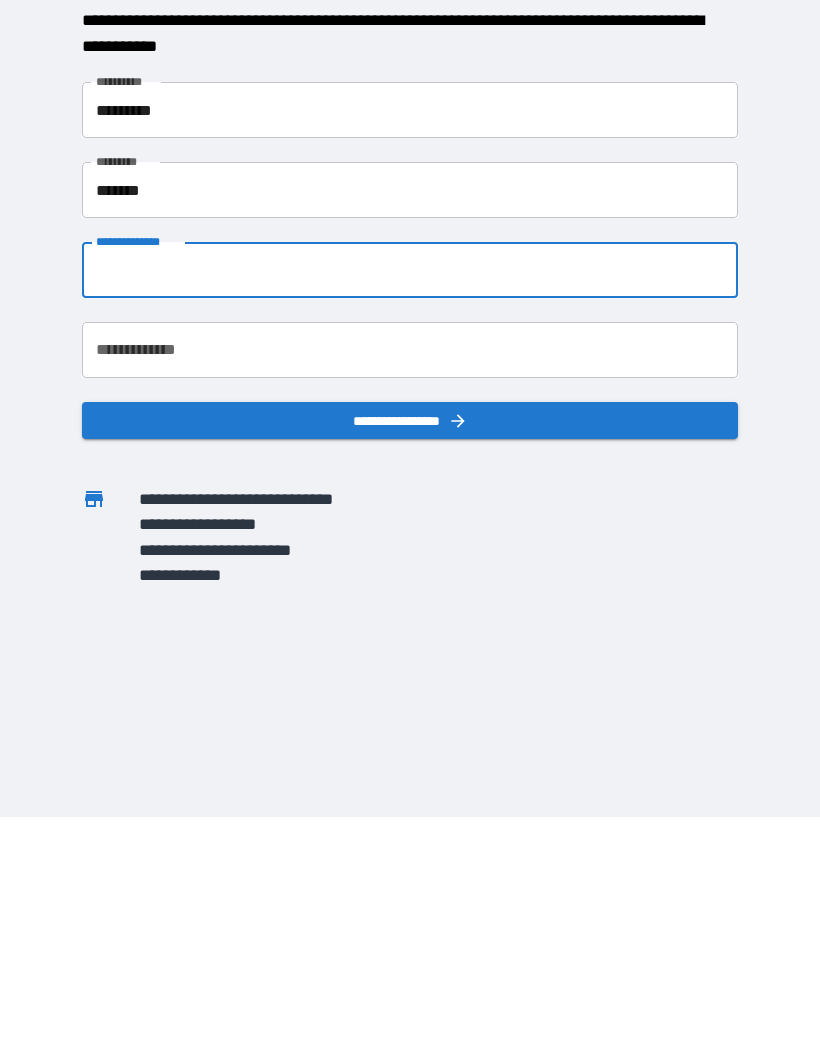 type on "**********" 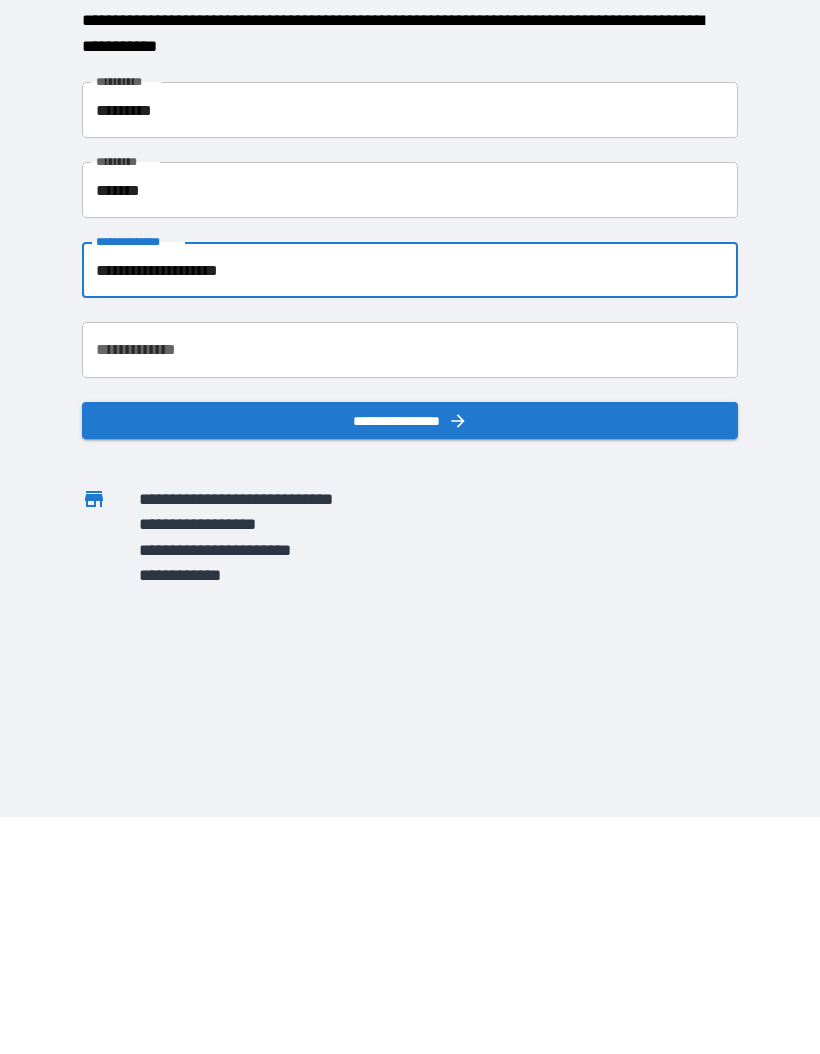 scroll, scrollTop: 0, scrollLeft: 0, axis: both 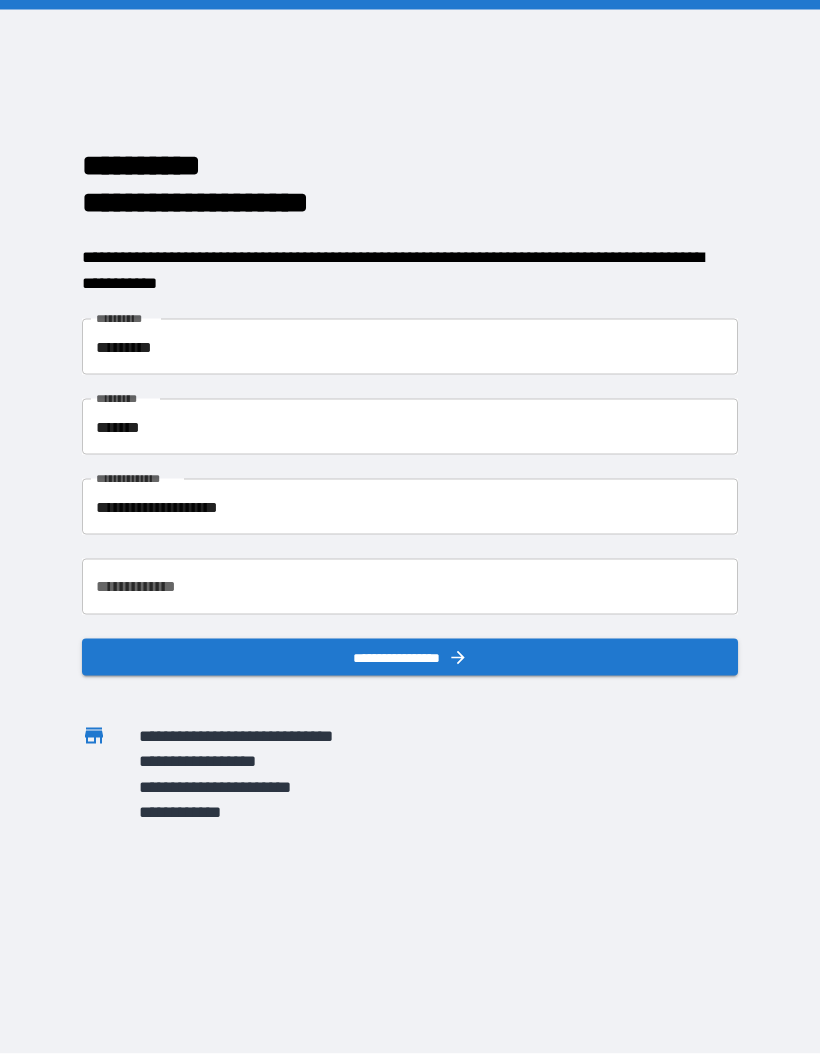 click on "**********" at bounding box center [410, 587] 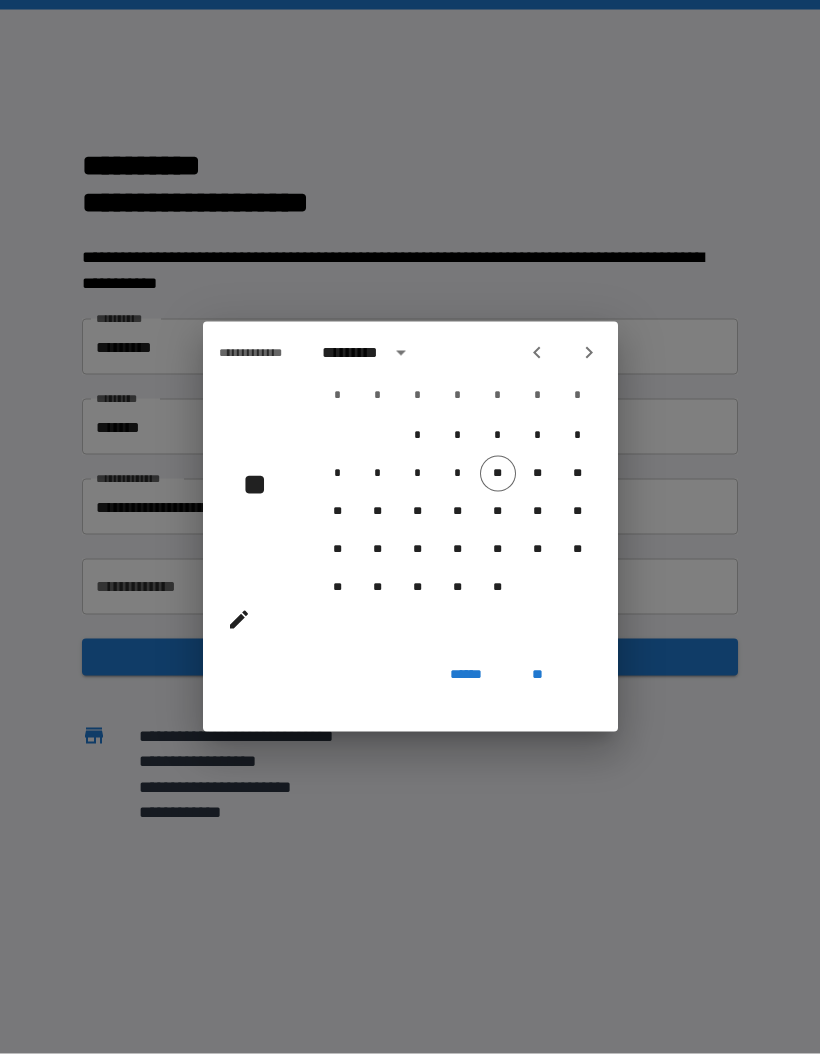 scroll, scrollTop: 0, scrollLeft: 0, axis: both 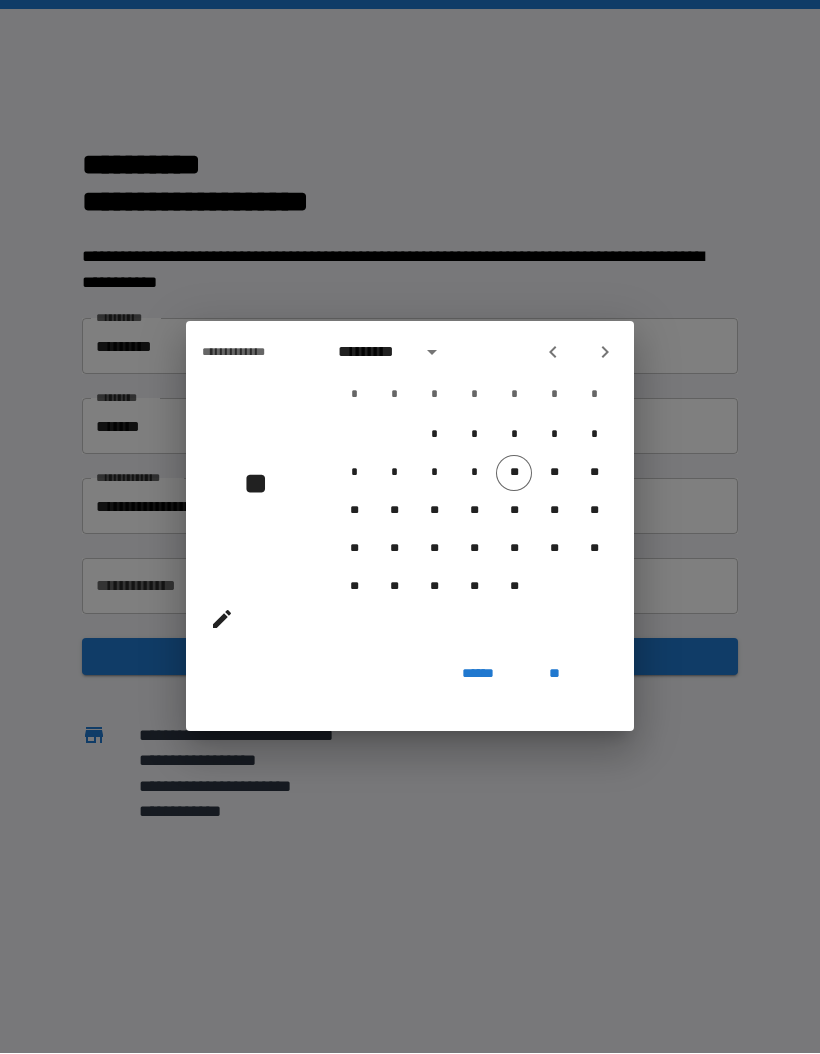 click on "**********" at bounding box center (250, 353) 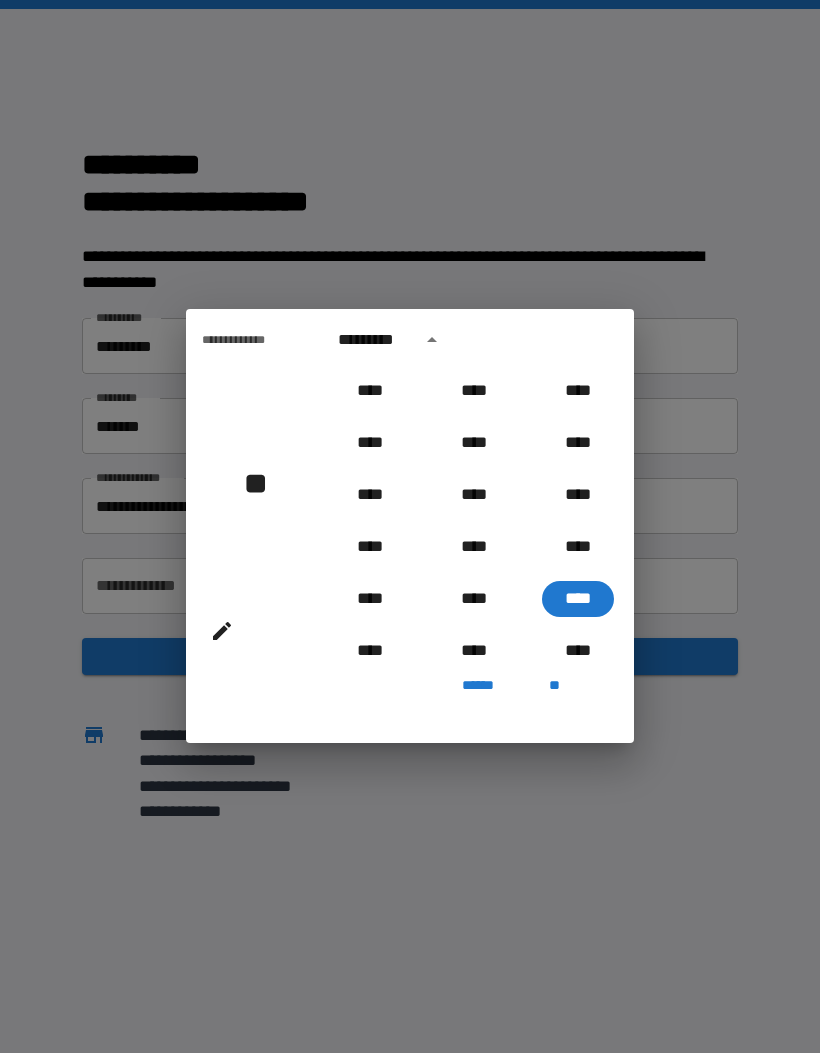 scroll, scrollTop: 1921, scrollLeft: 0, axis: vertical 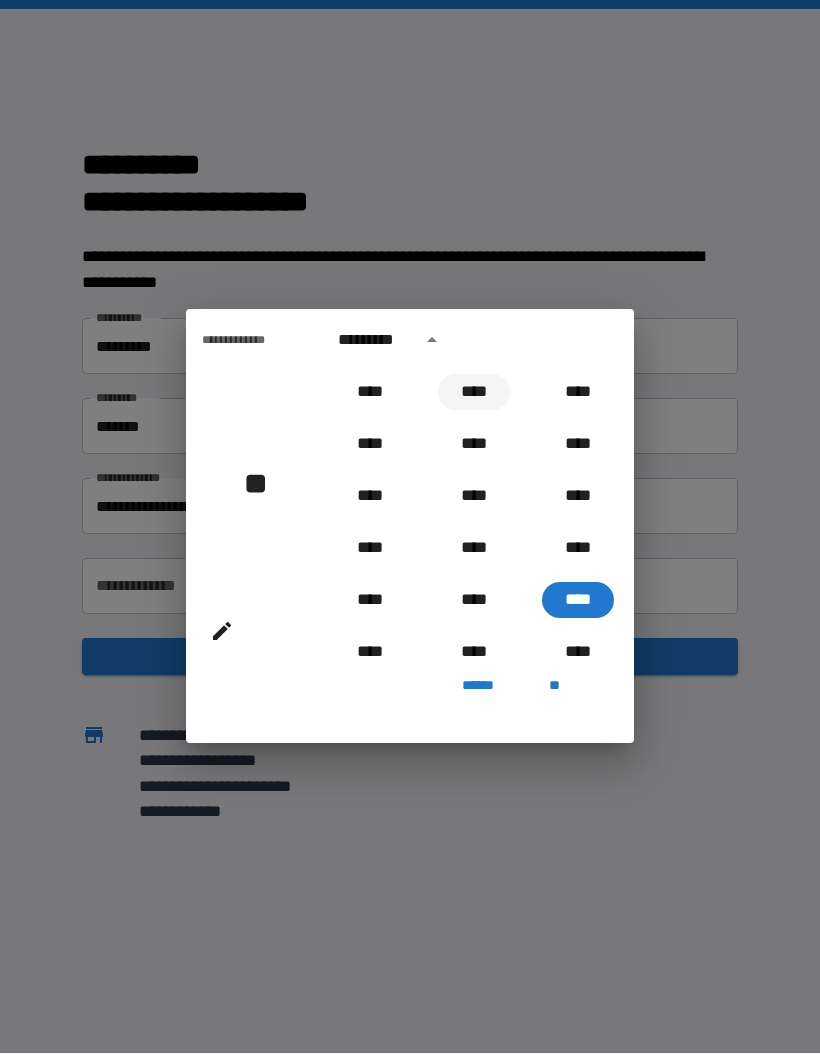 click on "****" at bounding box center (474, 393) 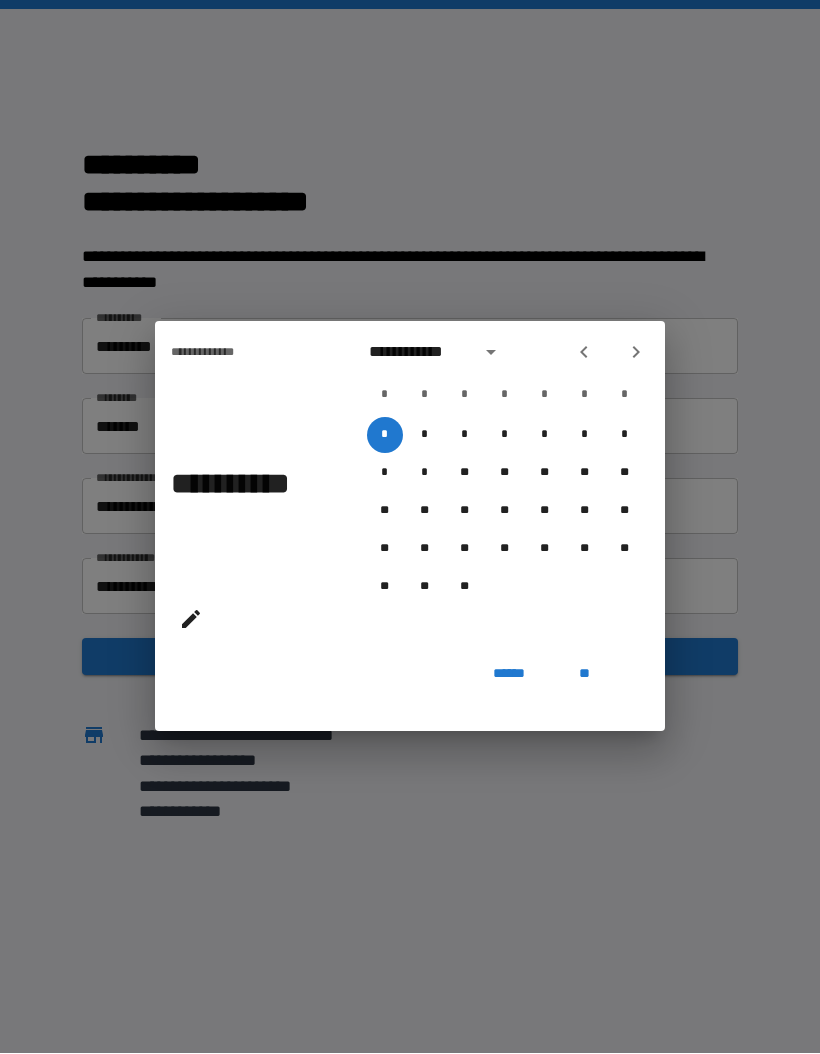 click 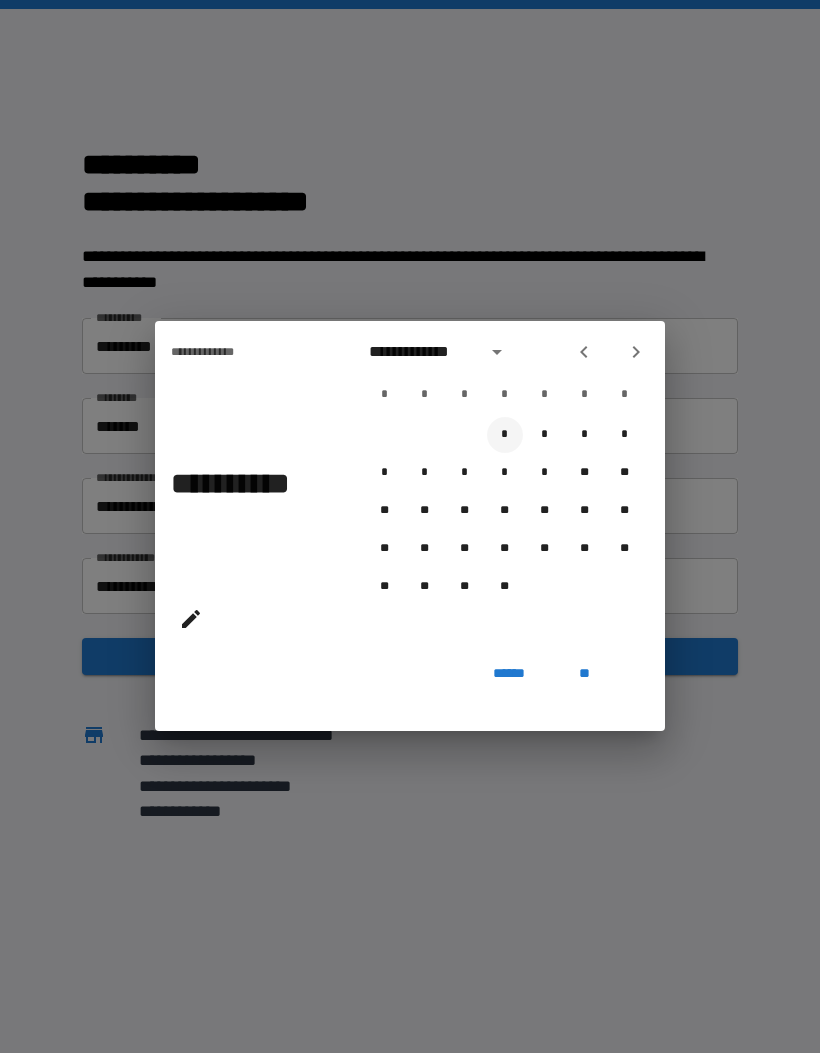 click on "*" at bounding box center [505, 436] 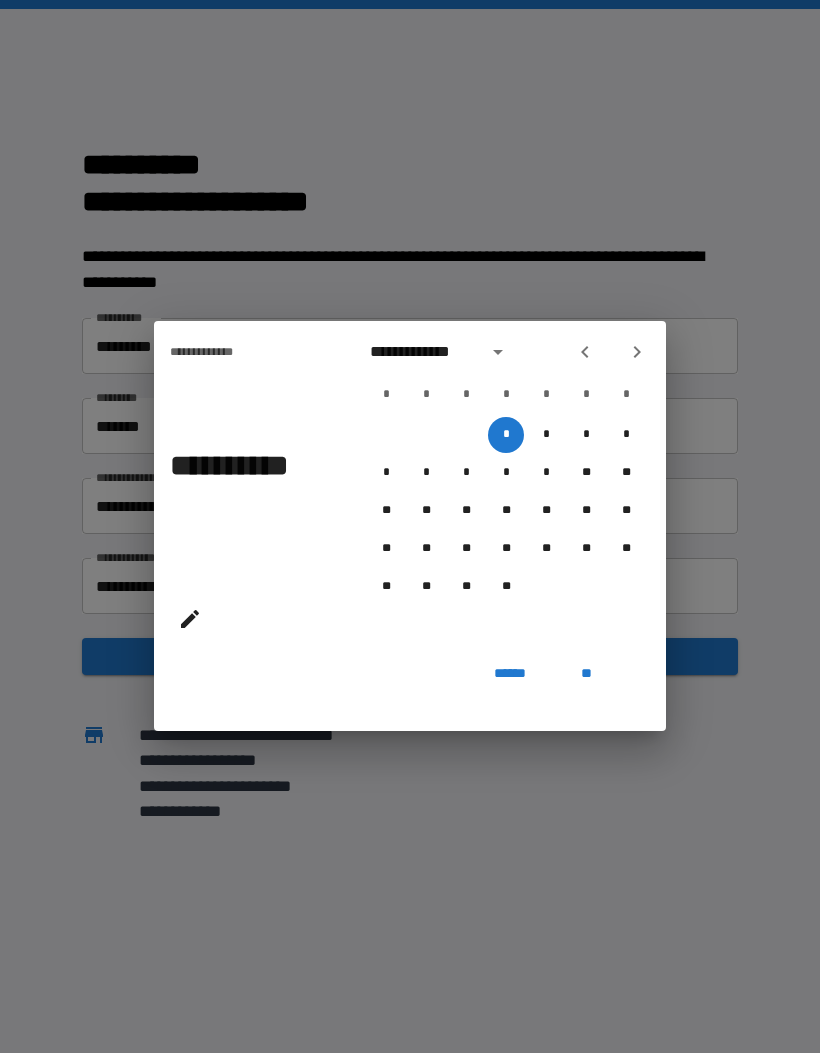 click on "**" at bounding box center [586, 674] 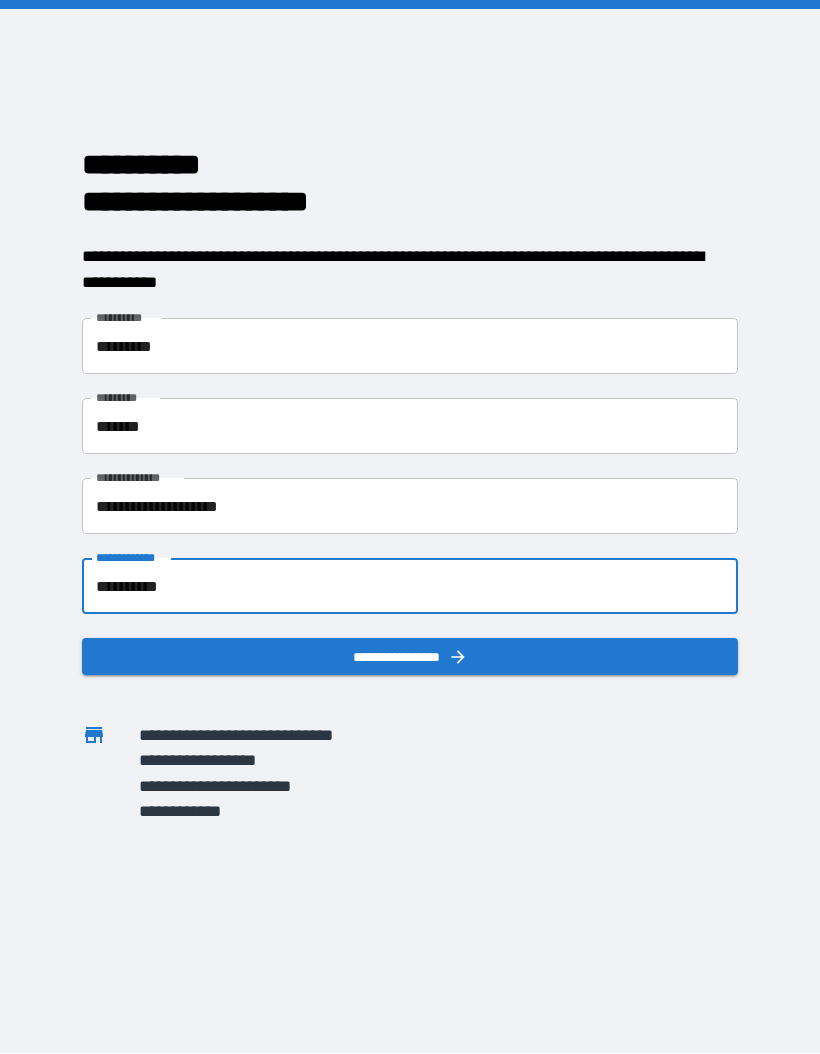 click on "**********" at bounding box center [410, 657] 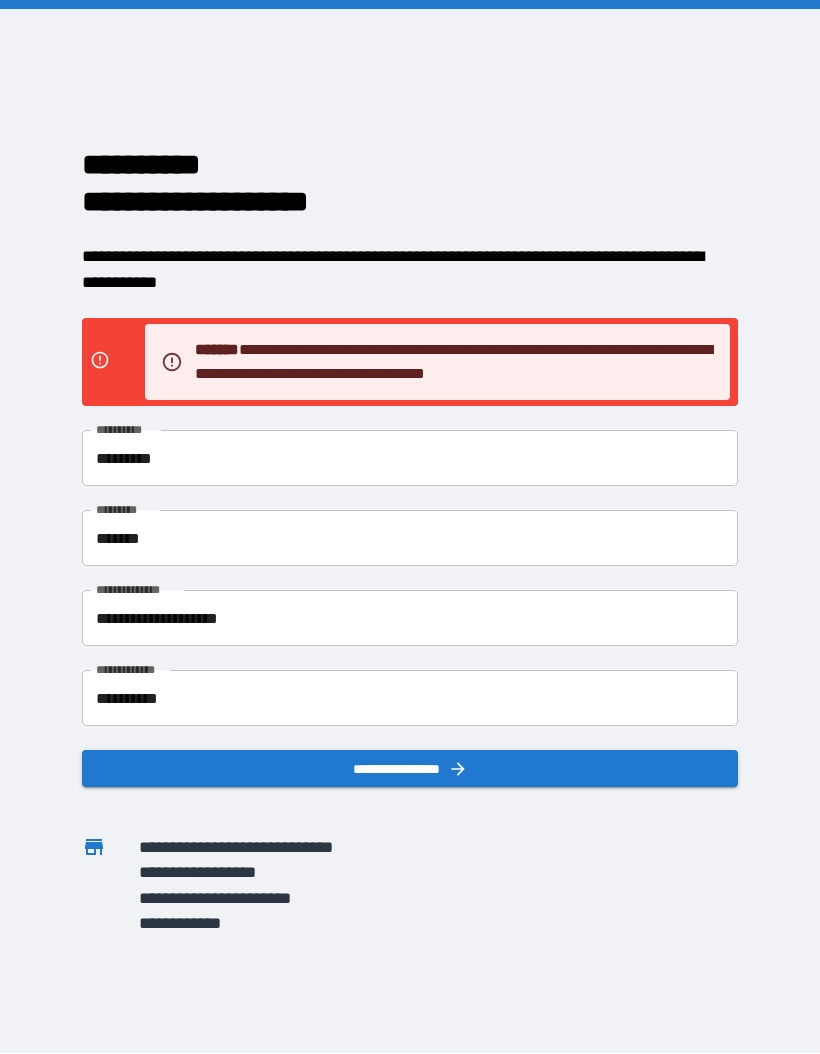 click on "**********" at bounding box center [382, 898] 